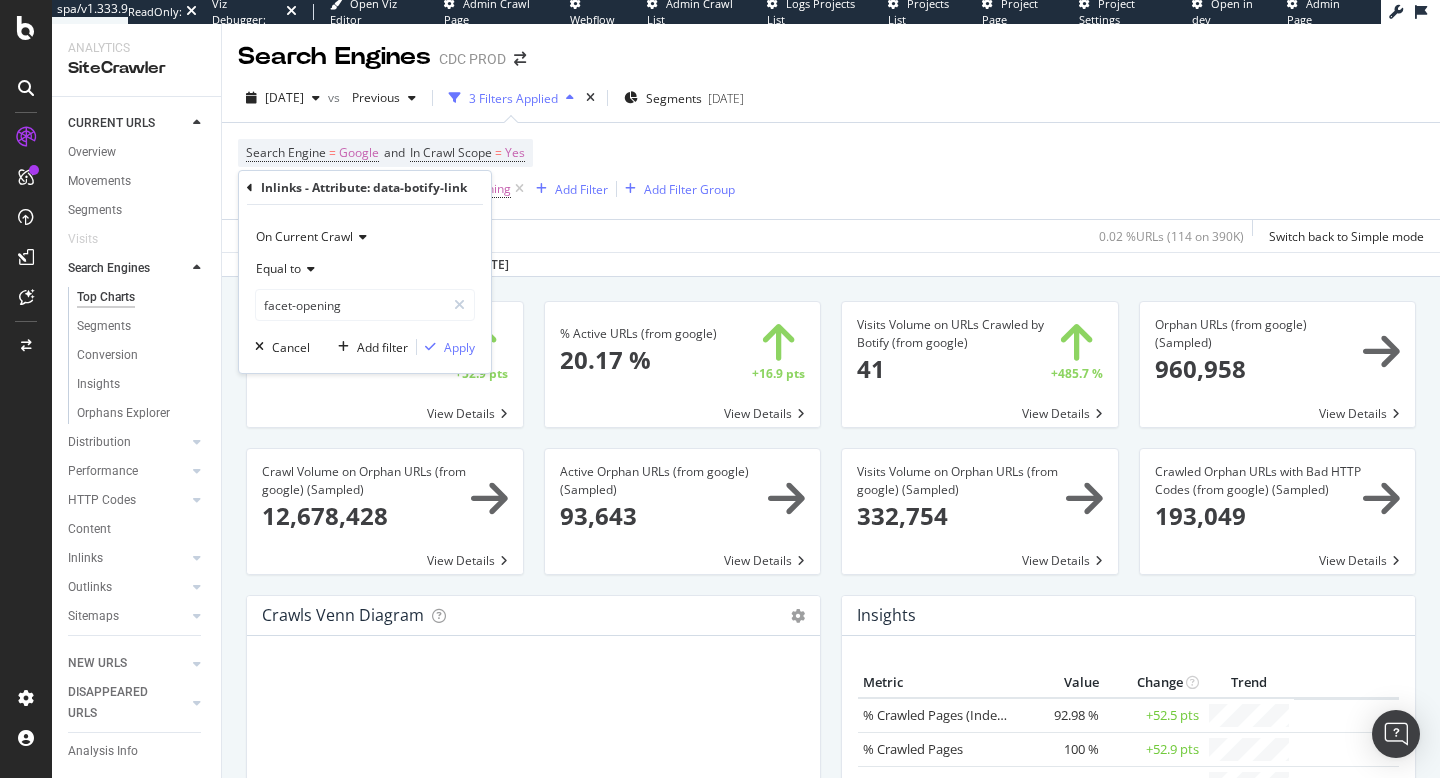 scroll, scrollTop: 0, scrollLeft: 0, axis: both 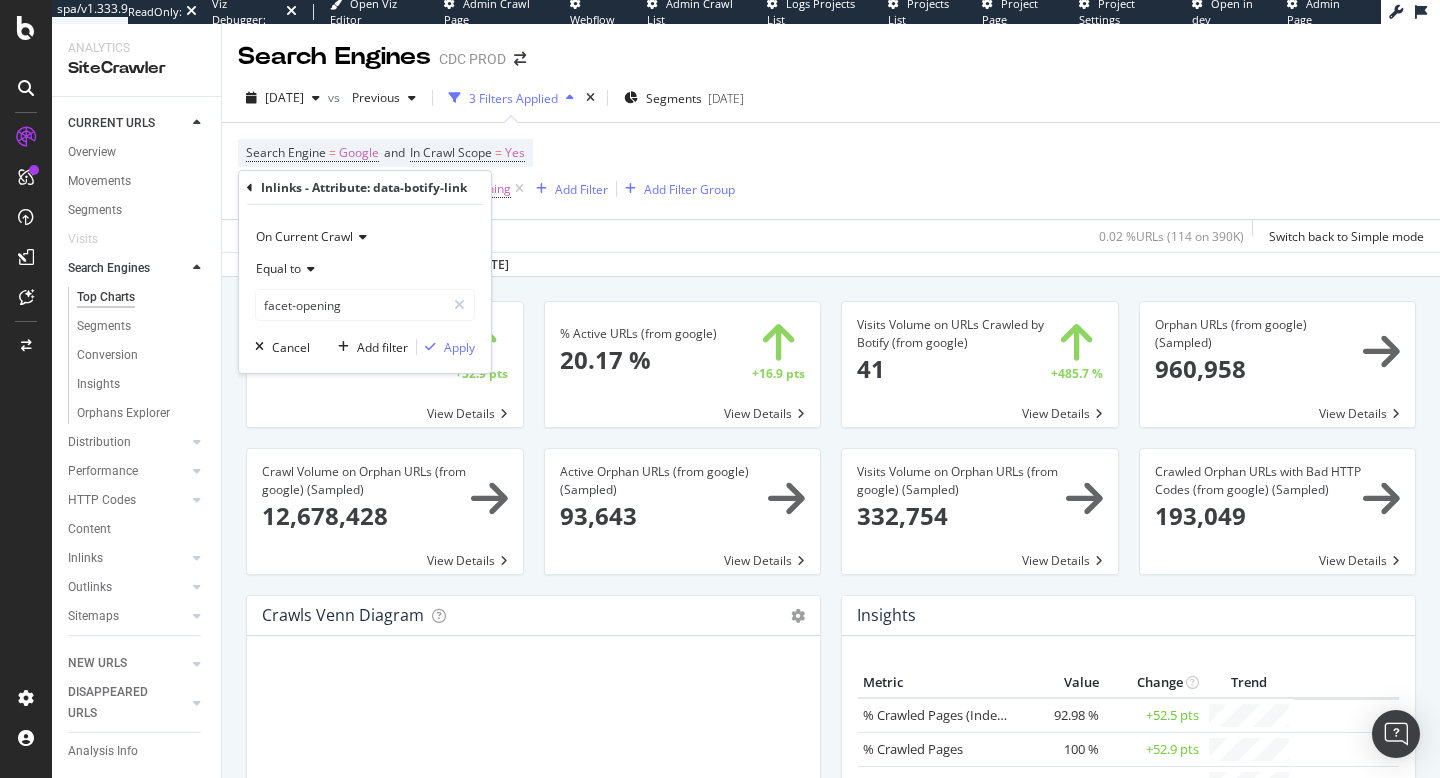 click on "2025 Jul. 18th vs Previous 3 Filters Applied Segments 2025-06-04" at bounding box center (831, 102) 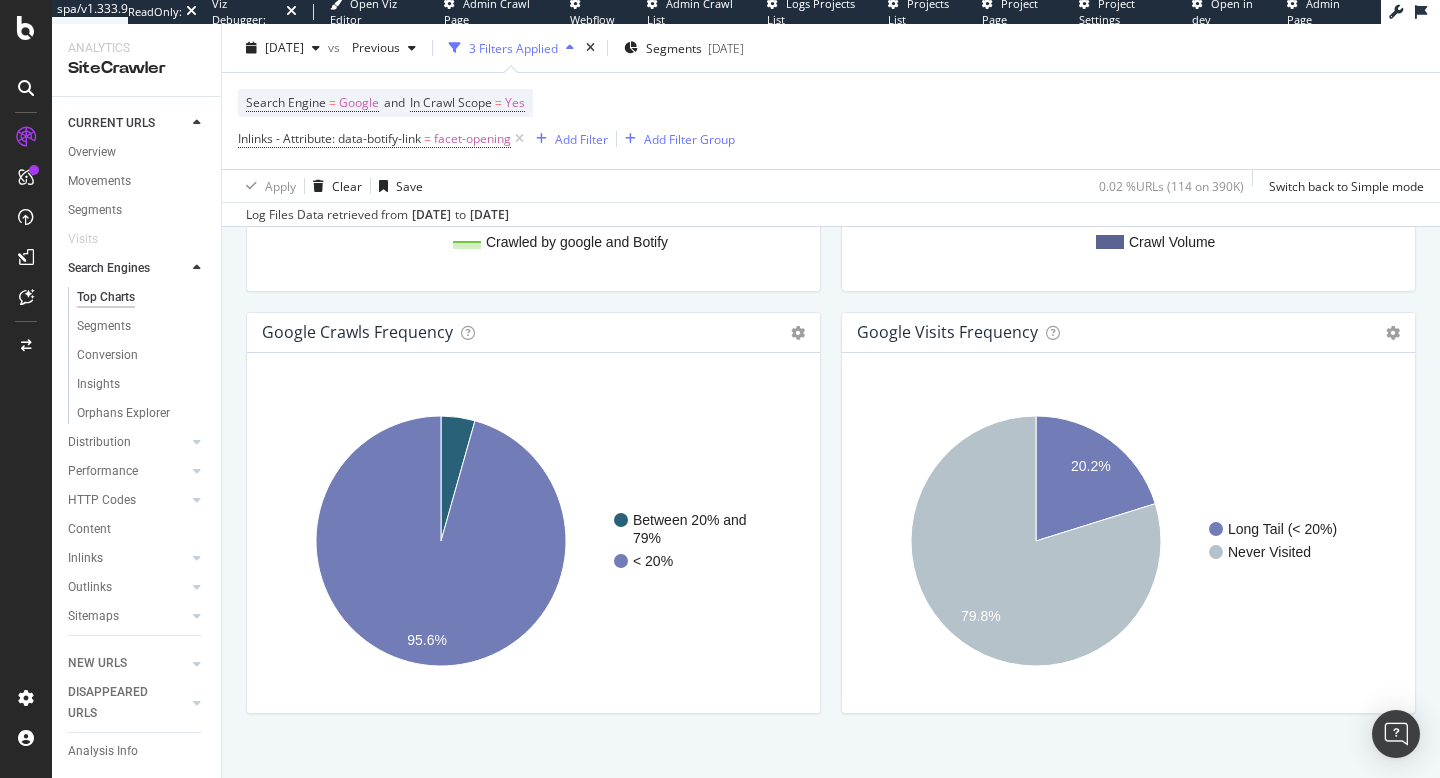 scroll, scrollTop: 2420, scrollLeft: 0, axis: vertical 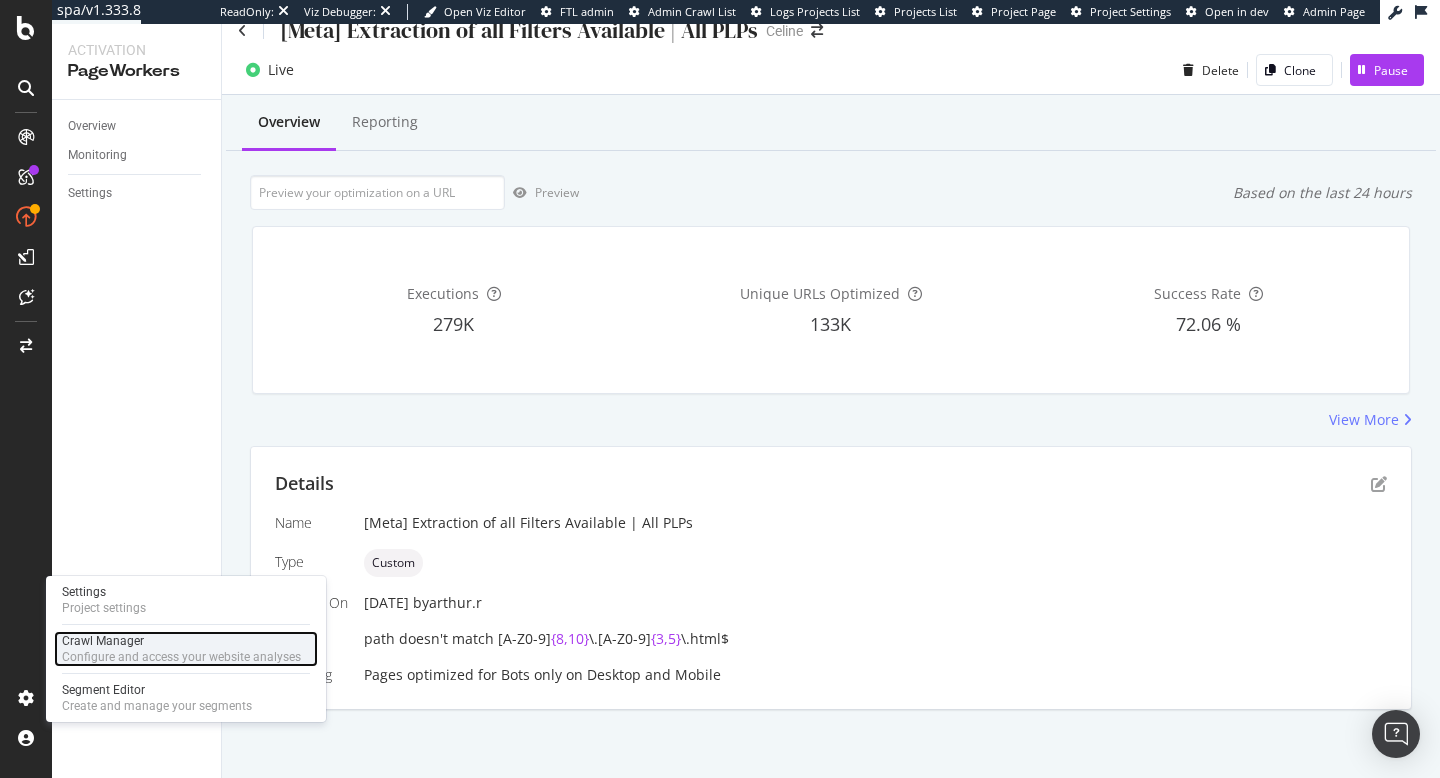 click on "Crawl Manager" at bounding box center (181, 641) 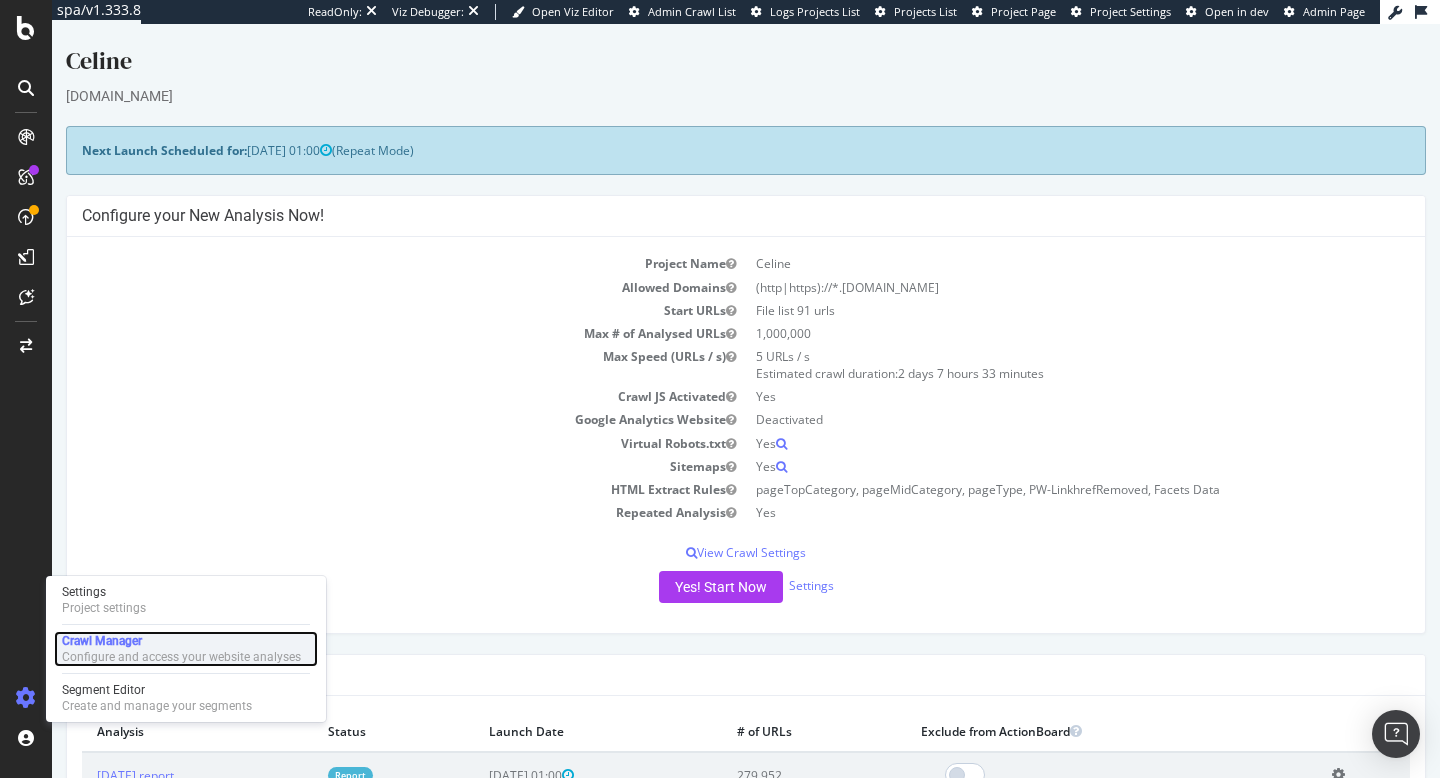 scroll, scrollTop: 0, scrollLeft: 0, axis: both 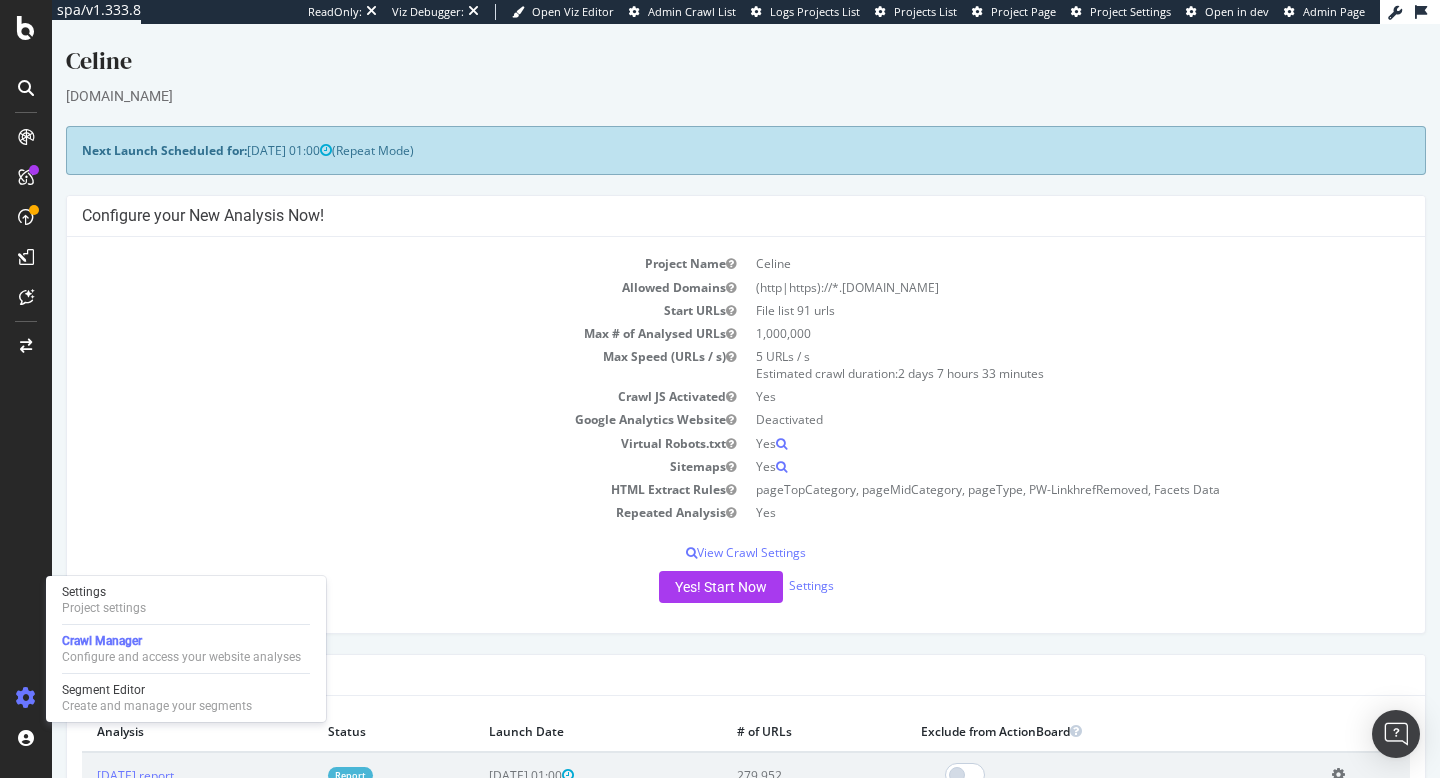 click on "Configure your New Analysis Now!" at bounding box center [746, 216] 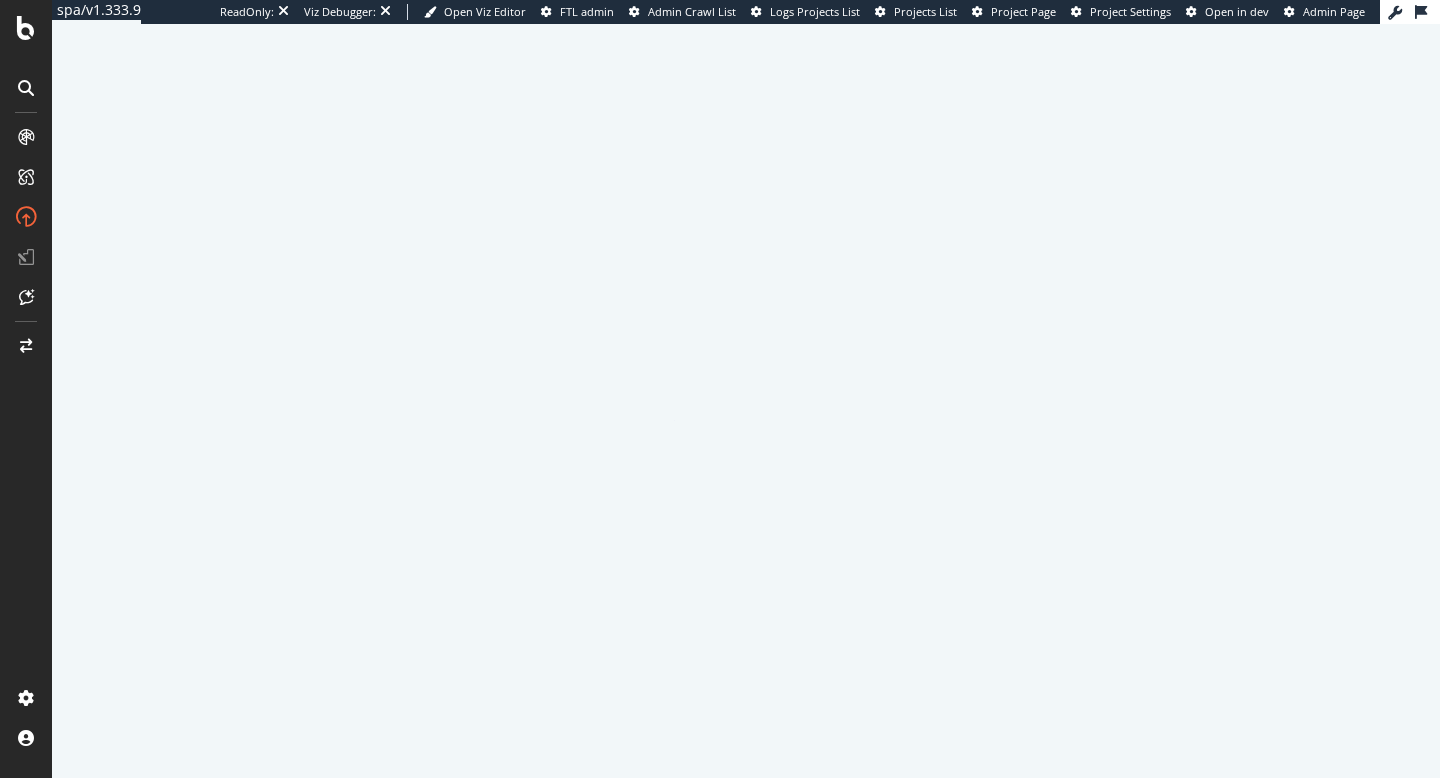 scroll, scrollTop: 0, scrollLeft: 0, axis: both 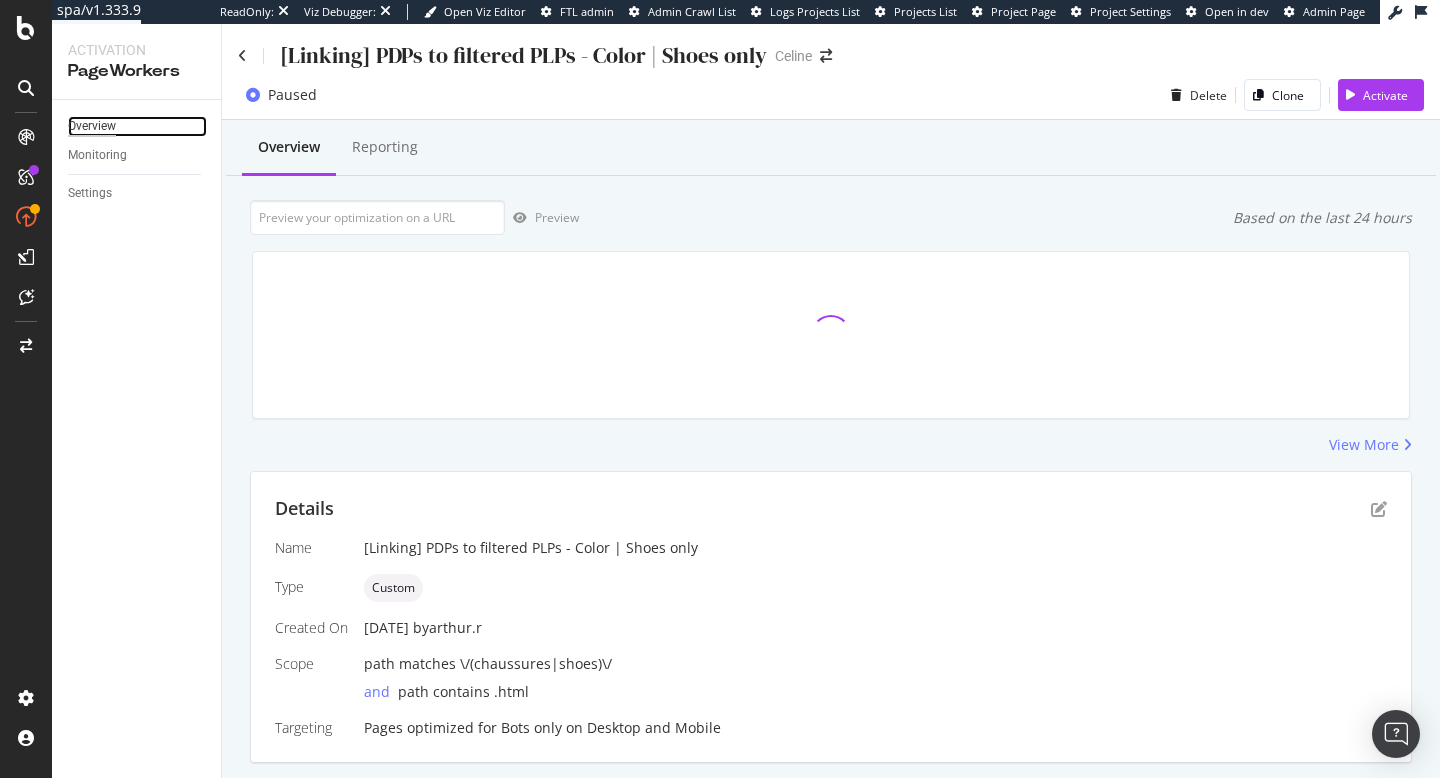 click on "Overview" at bounding box center (92, 126) 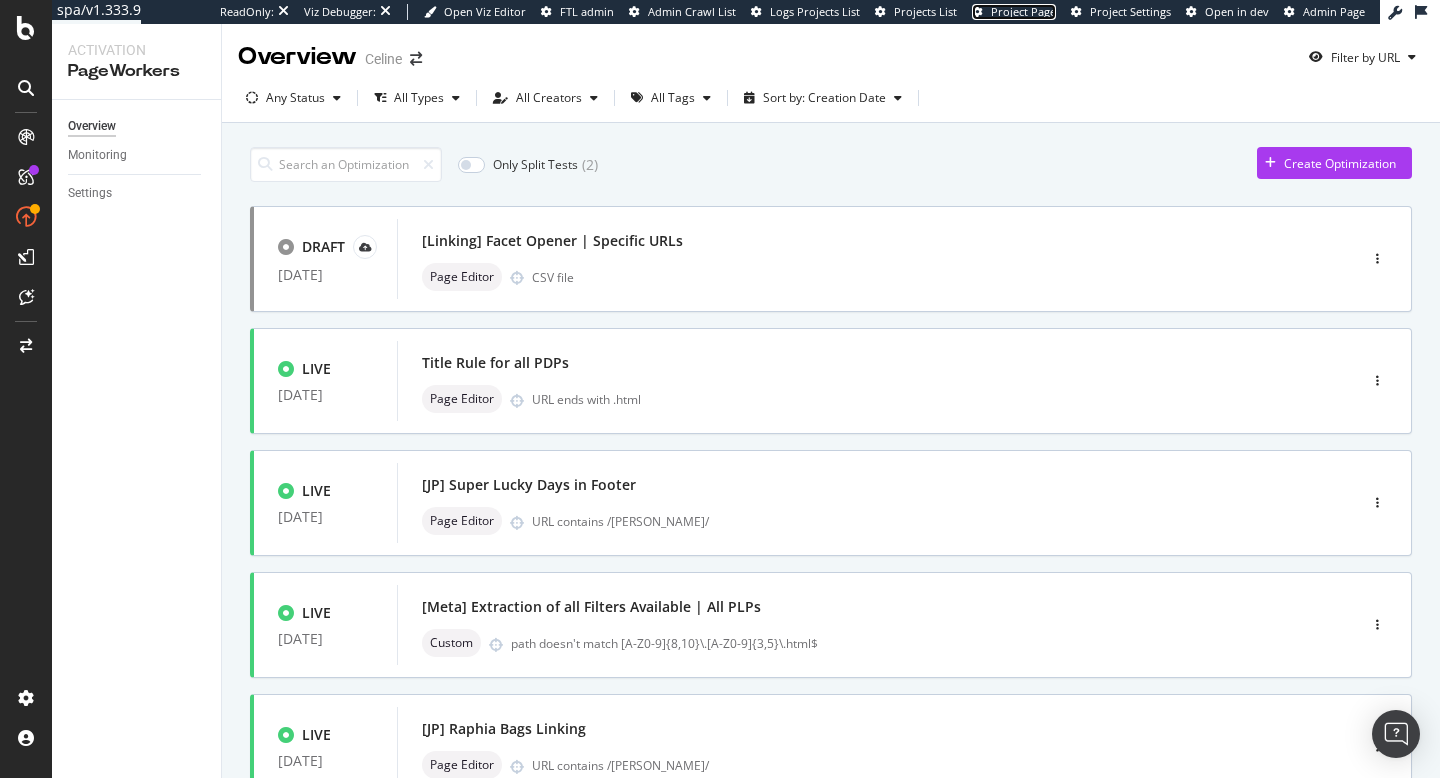 click on "Project Page" at bounding box center (1023, 11) 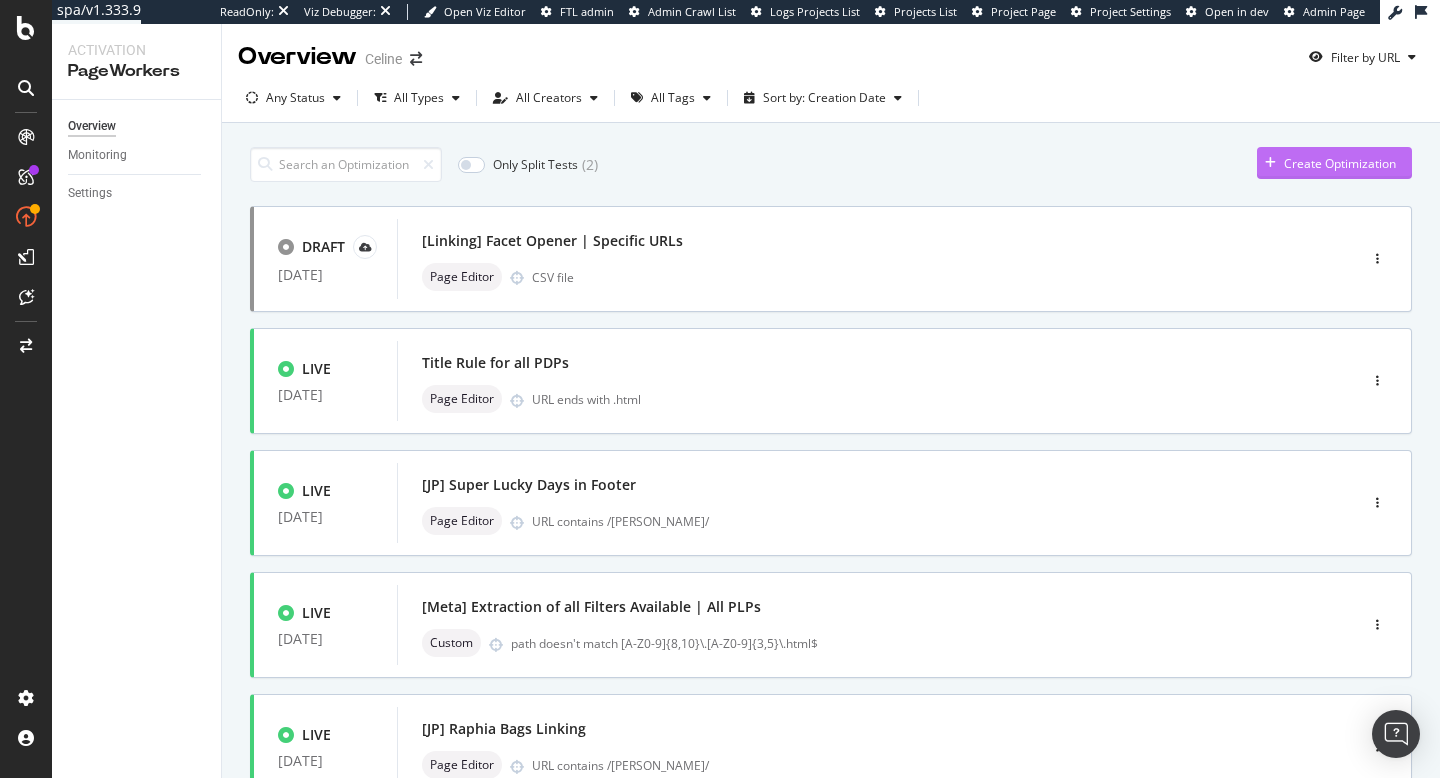 click on "Create Optimization" at bounding box center (1326, 163) 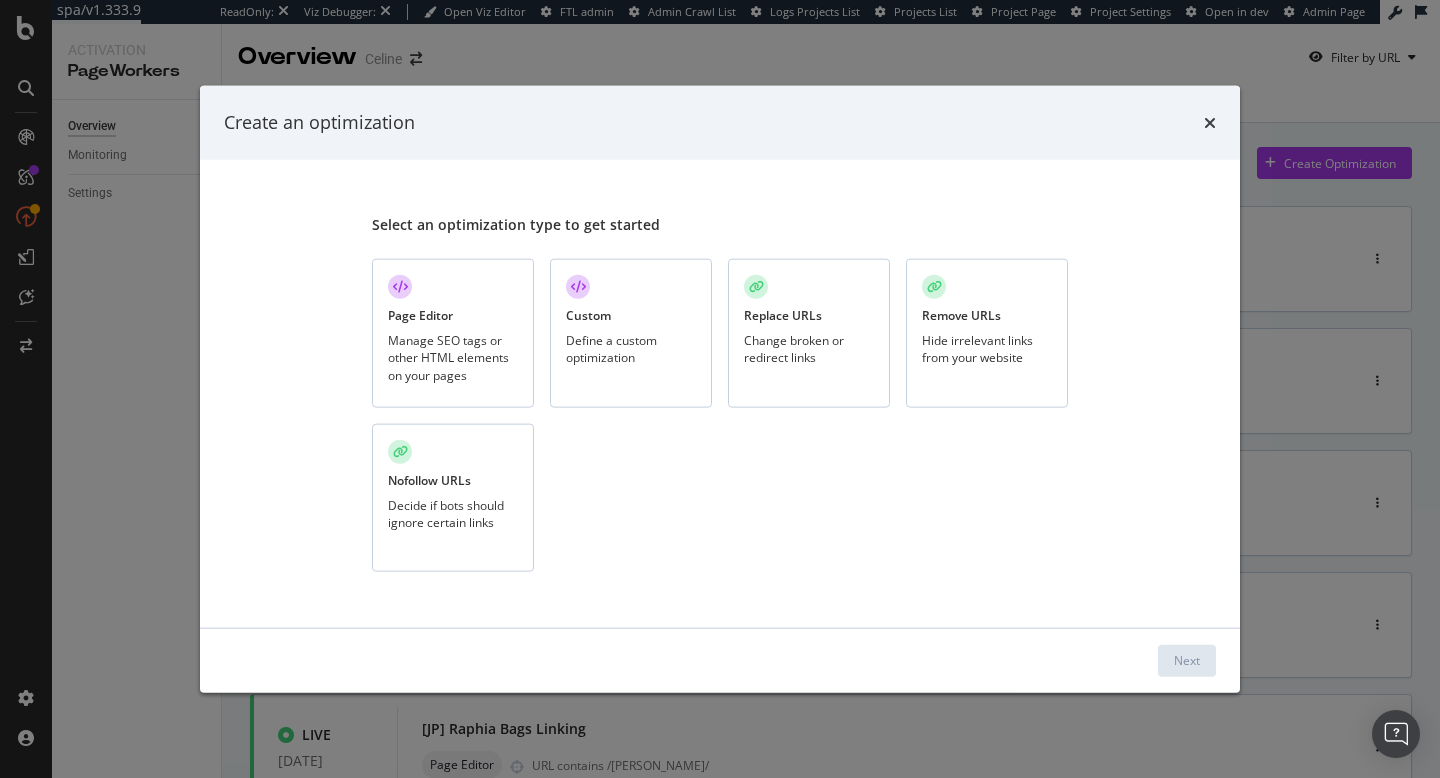 click on "Manage SEO tags or other HTML elements on your pages" at bounding box center [453, 357] 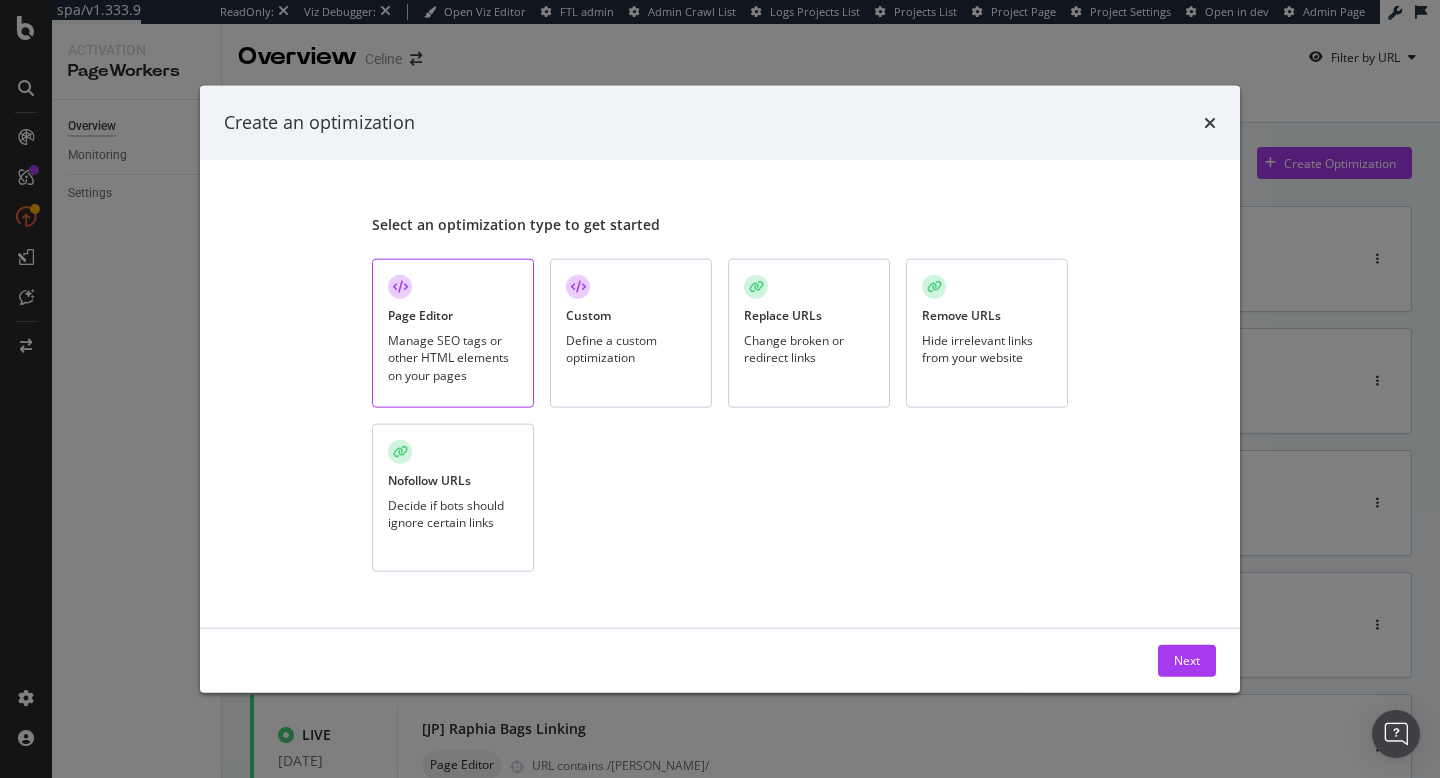 click on "Custom Define a custom optimization" at bounding box center [631, 333] 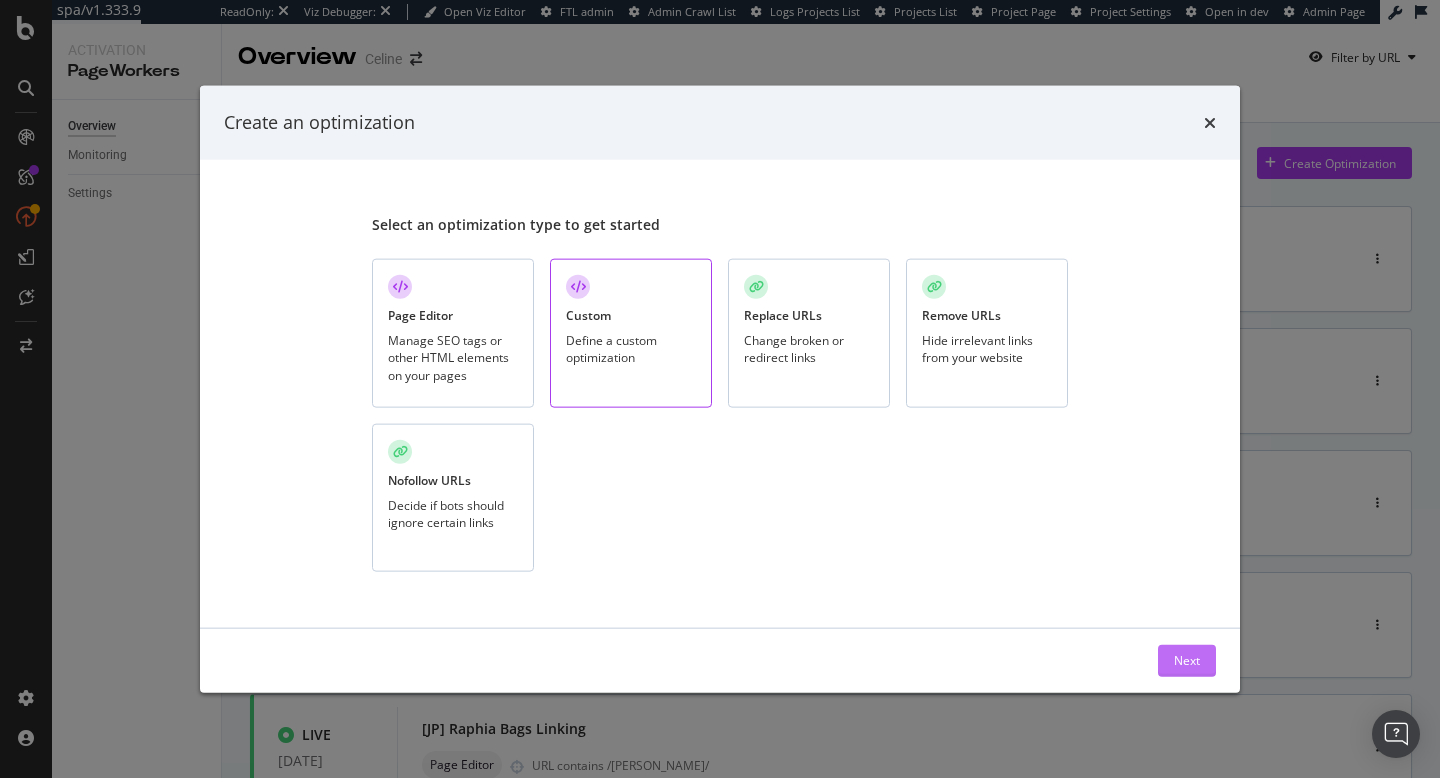 click on "Next" at bounding box center (1187, 660) 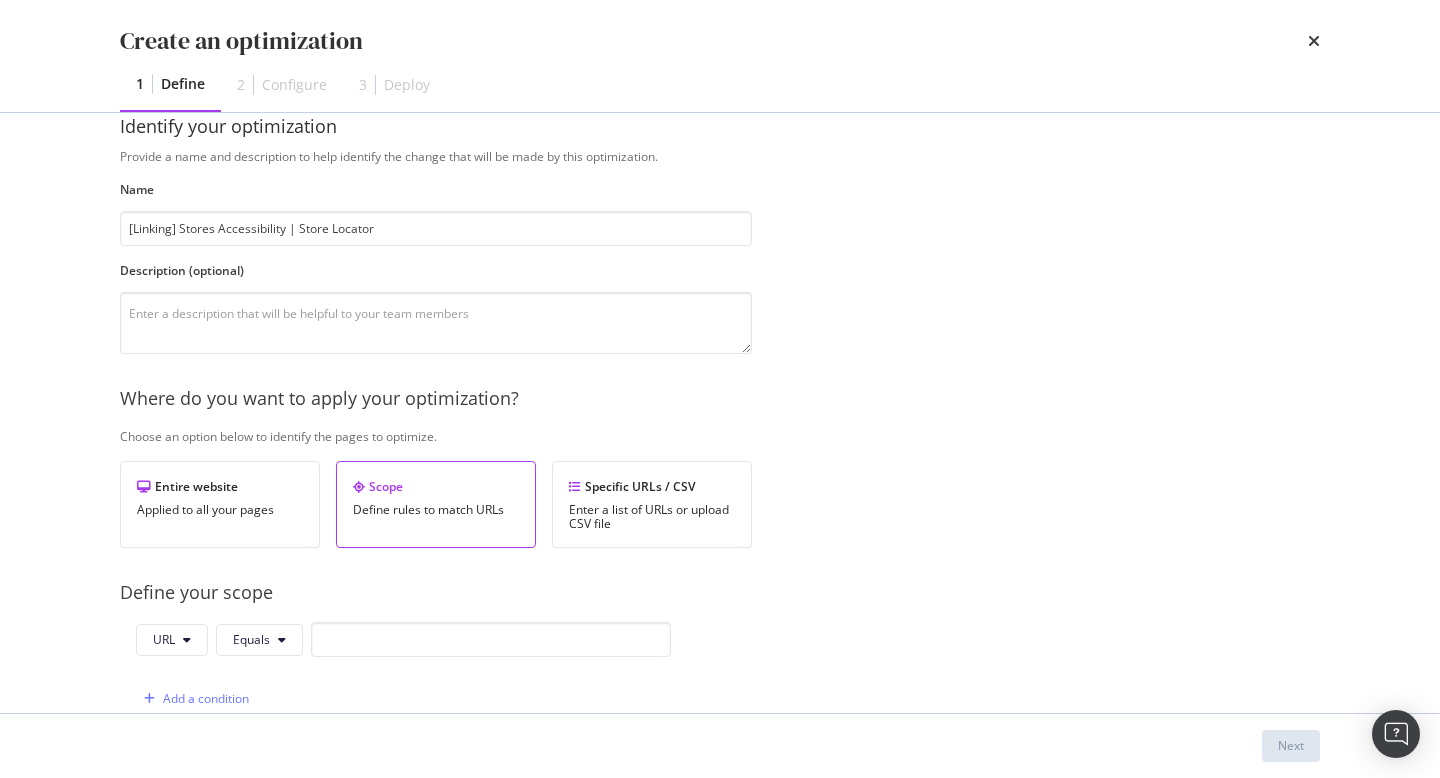 scroll, scrollTop: 87, scrollLeft: 0, axis: vertical 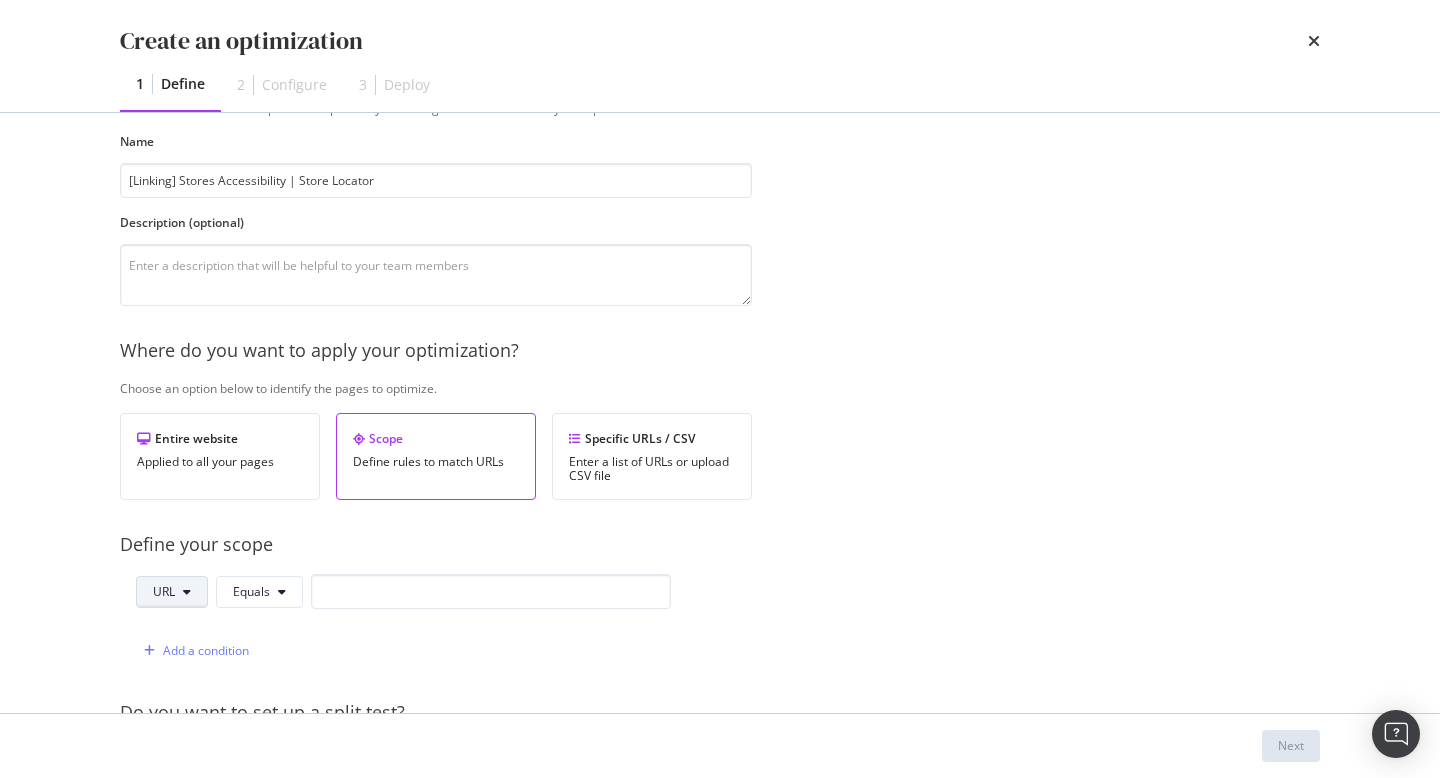 type on "[Linking] Stores Accessibility | Store Locator" 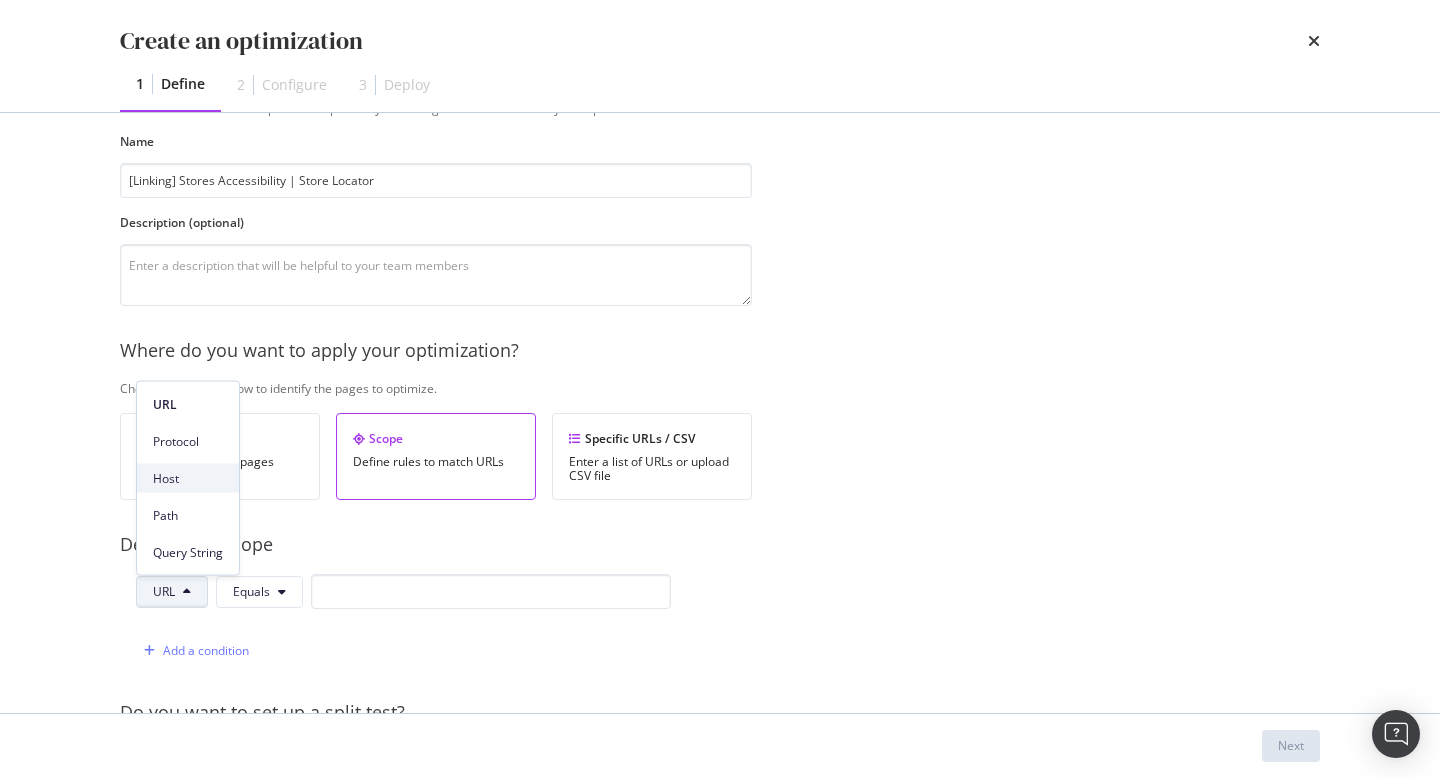click on "Host" at bounding box center [188, 478] 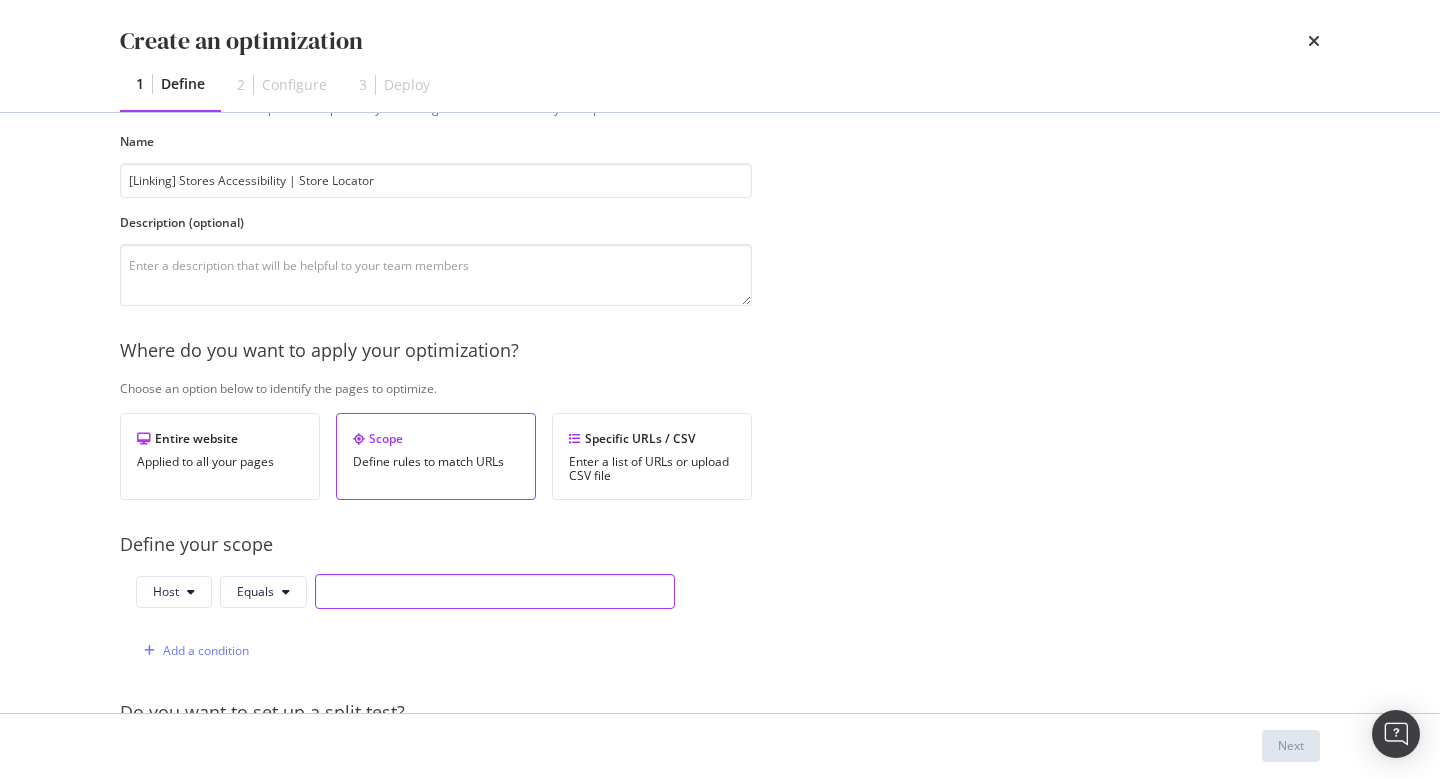 click at bounding box center [495, 591] 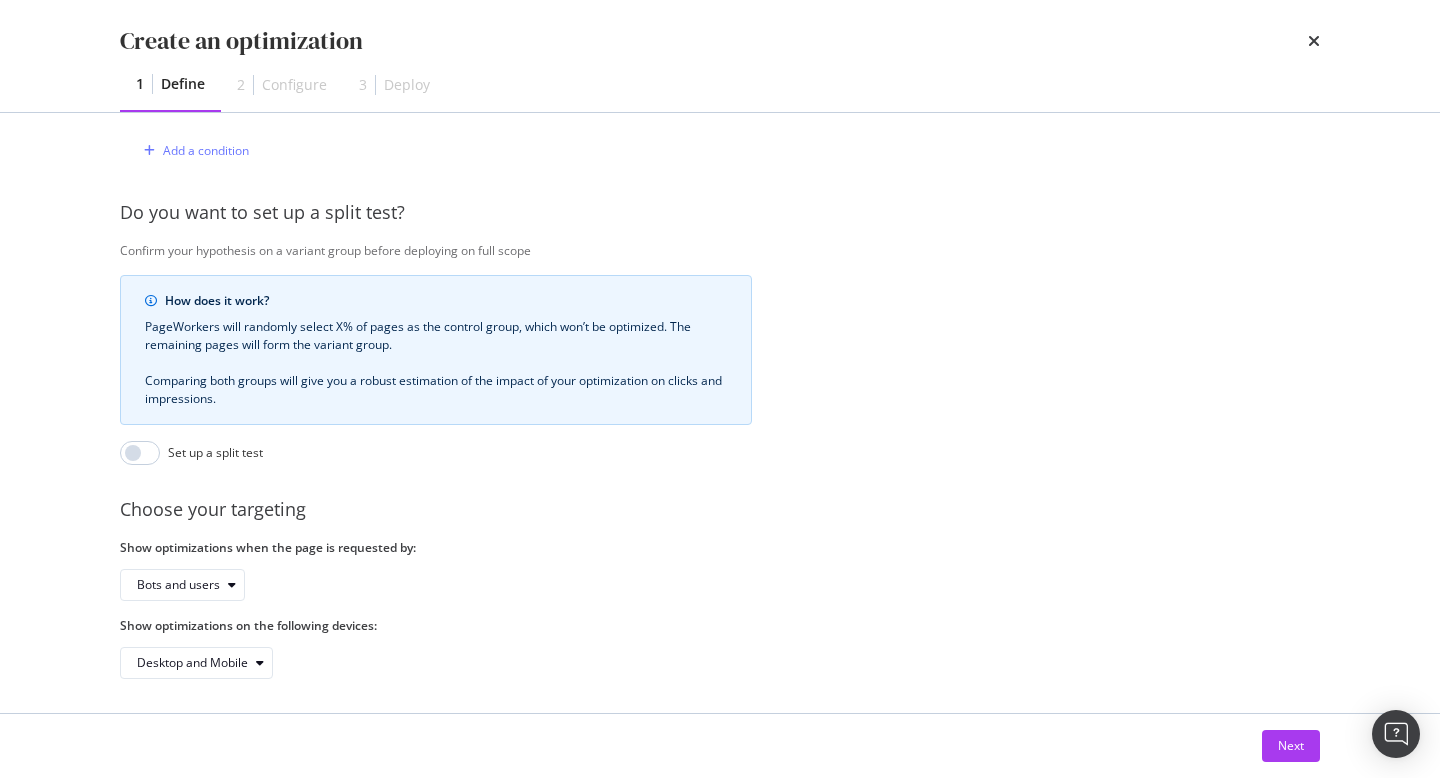 scroll, scrollTop: 593, scrollLeft: 0, axis: vertical 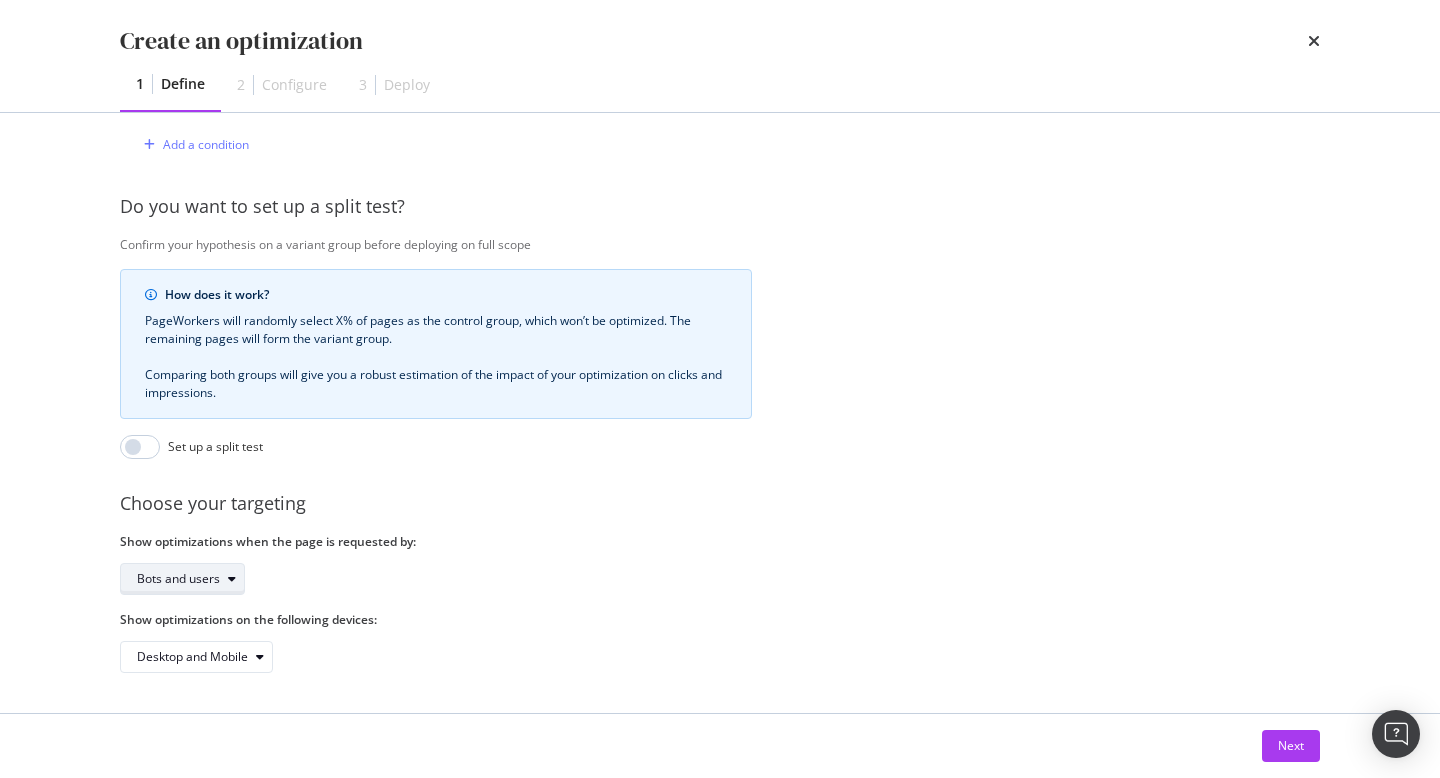 type on "stores.celine.com" 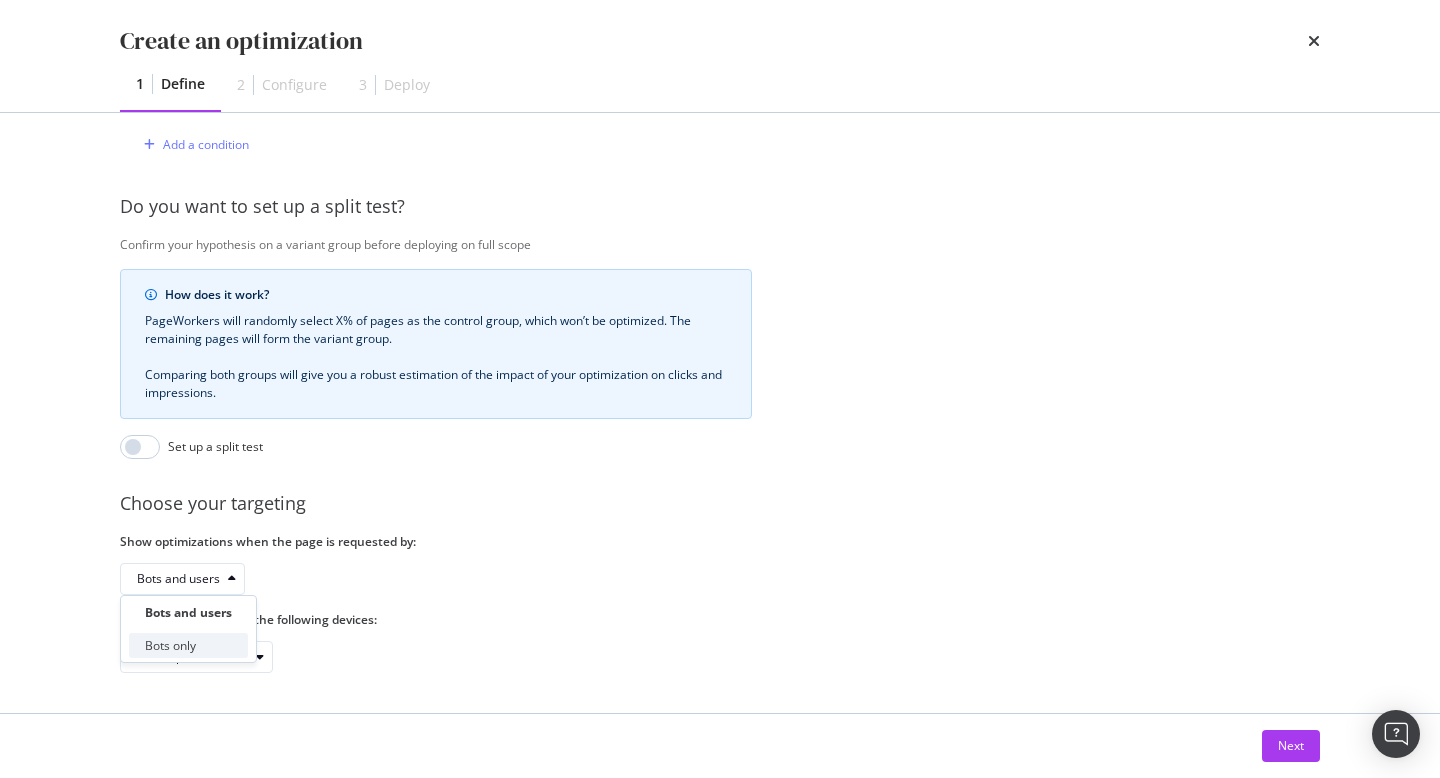 click on "Bots only" at bounding box center (188, 645) 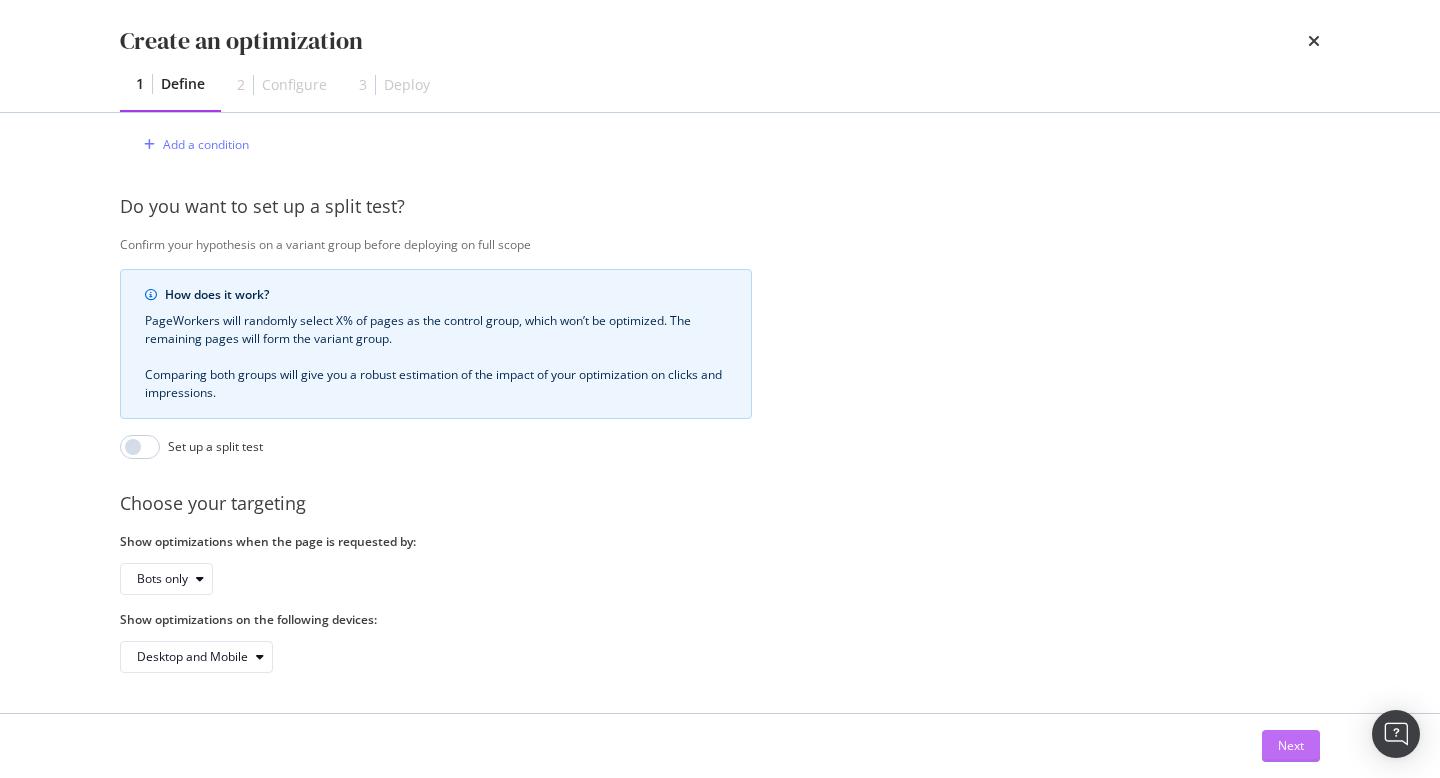 click on "Next" at bounding box center (1291, 745) 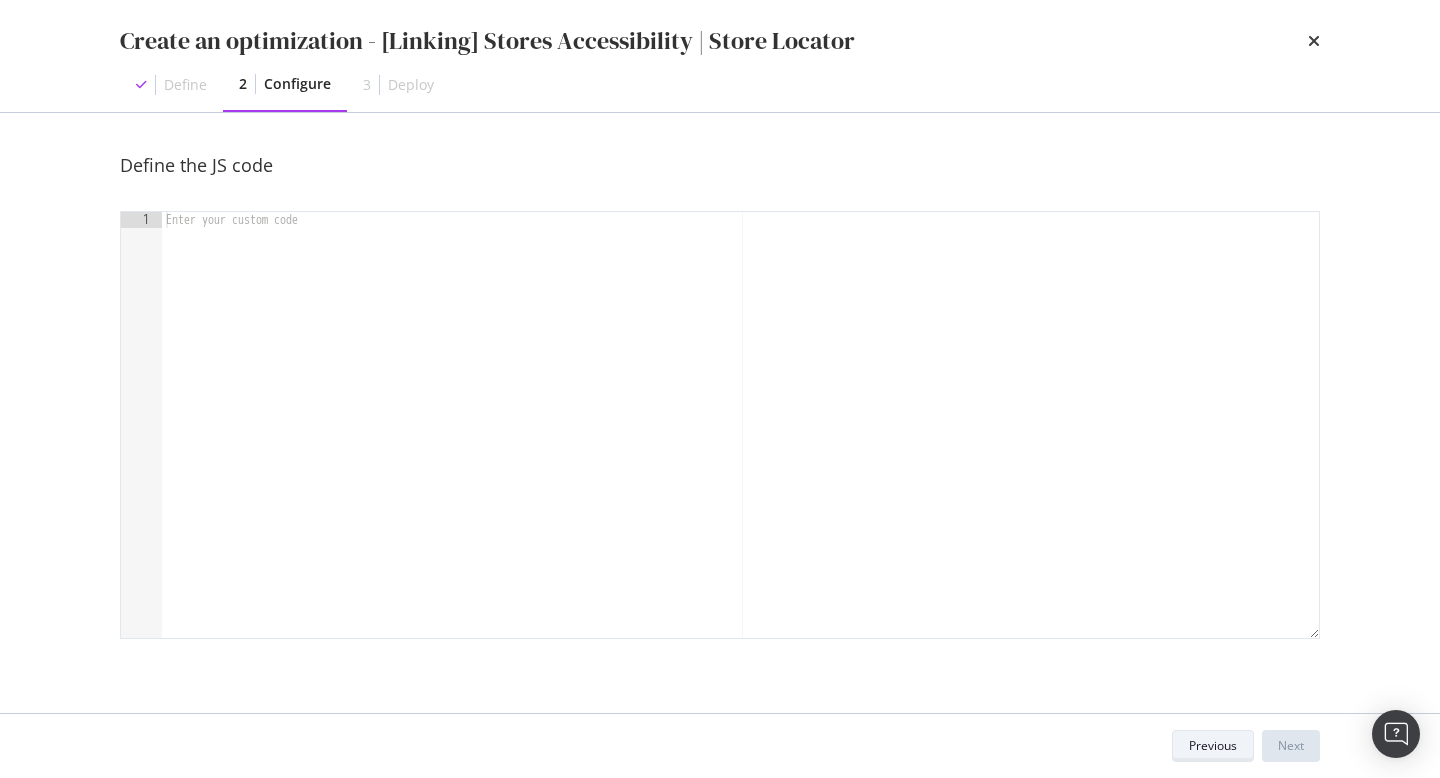 scroll, scrollTop: 0, scrollLeft: 0, axis: both 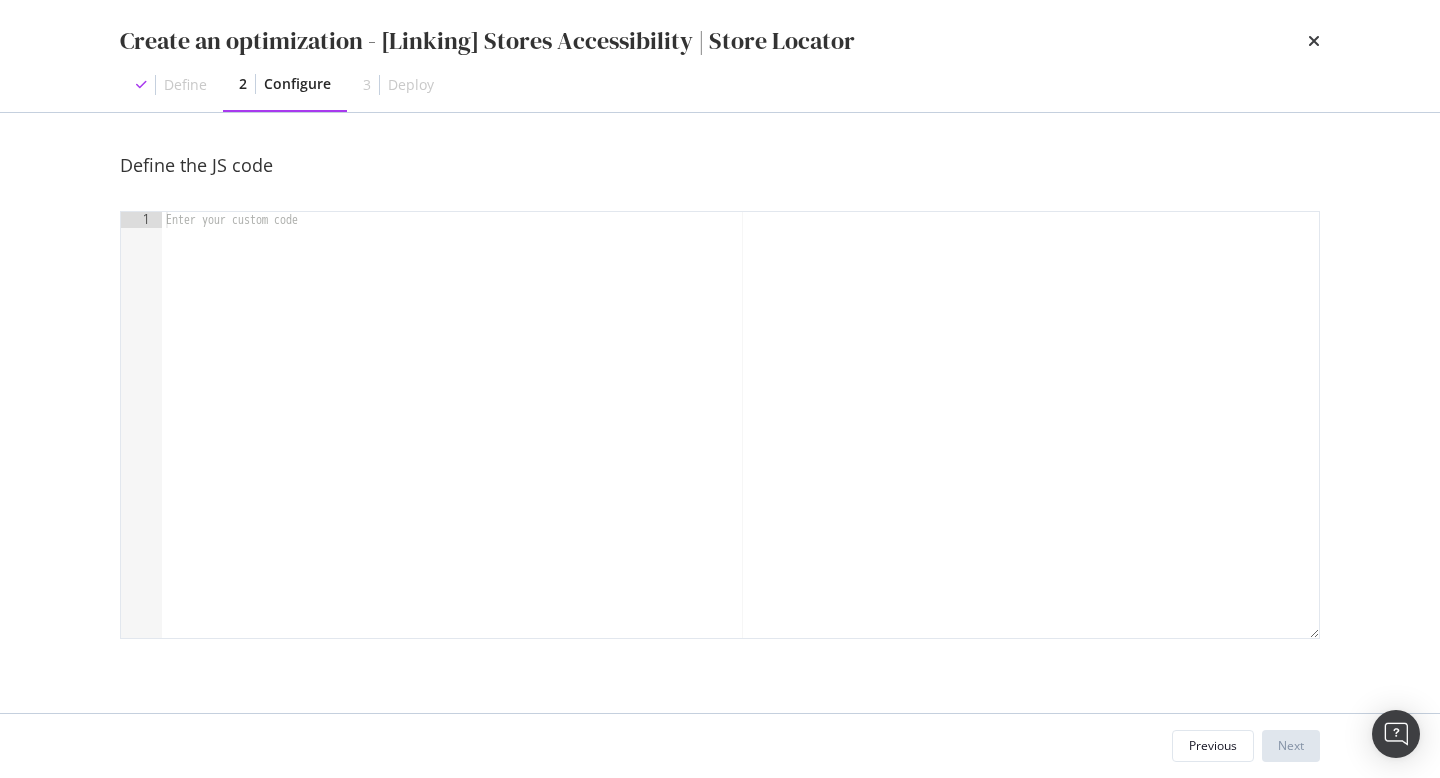 click at bounding box center (740, 441) 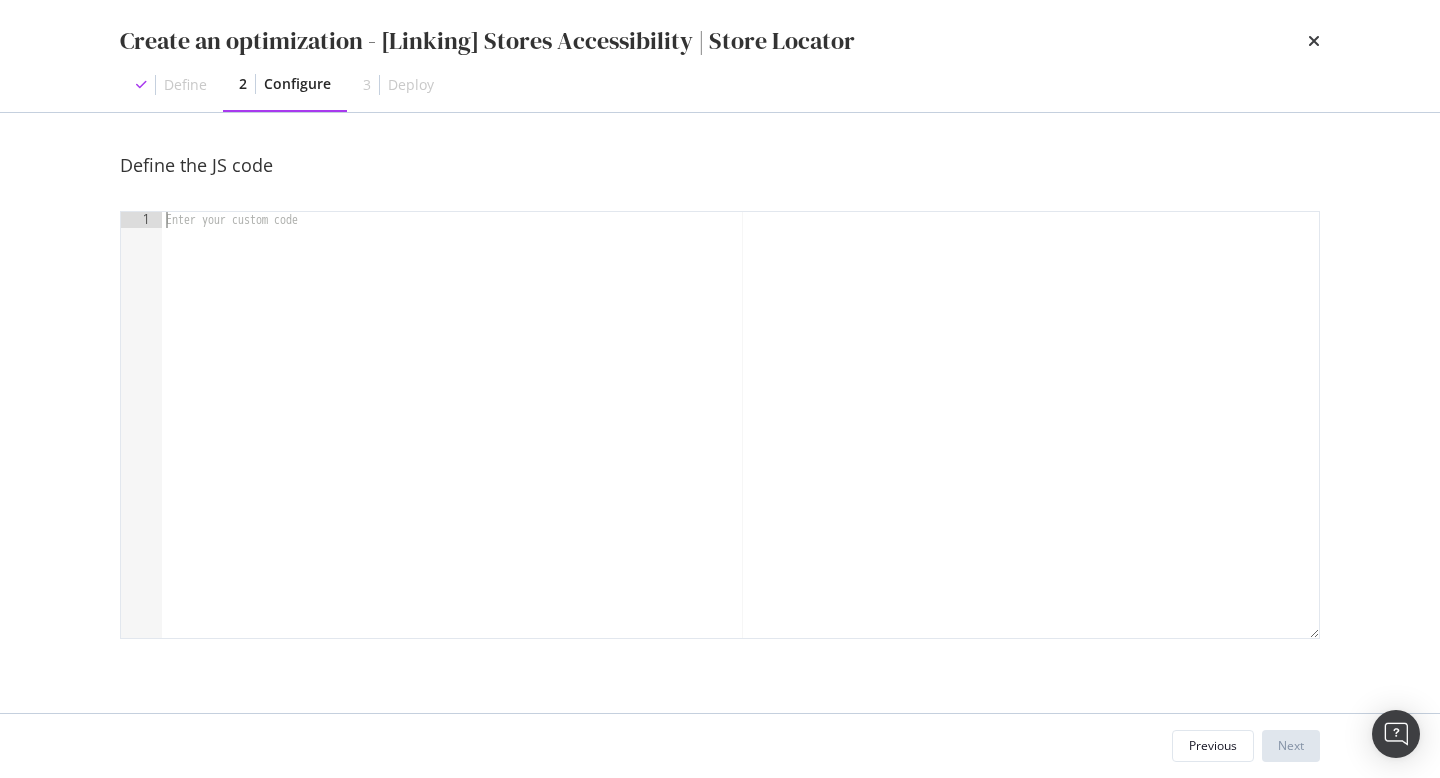 paste on "}" 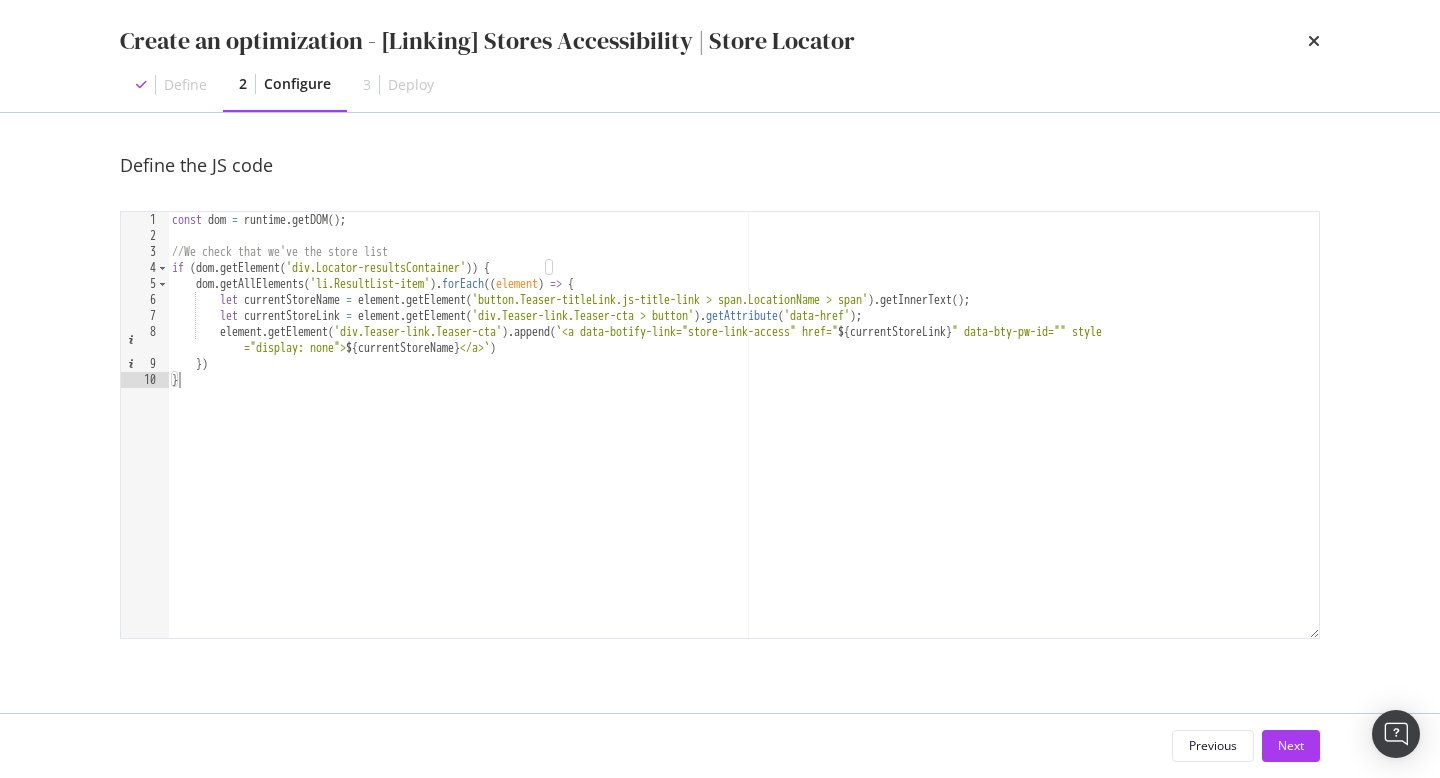 click on "const   dom   =   runtime . getDOM ( ) ; //We check that we've the store list if   ( dom . getElement ( 'div.Locator-resultsContainer' ))   {      dom . getAllElements ( 'li.ResultList-item' ) . forEach (( element )   =>   {           let   currentStoreName   =   element . getElement ( 'button.Teaser-titleLink.js-title-link > span.LocationName > span' ) . getInnerText ( ) ;           let   currentStoreLink   =   element . getElement ( 'div.Teaser-link.Teaser-cta > button' ) . getAttribute ( 'data-href' ) ;           element . getElement ( 'div.Teaser-link.Teaser-cta' ) . append ( ` <a data-botify-link="store-link-access" href=" ${ currentStoreLink } " data-bty-pw-id="" style              ="display: none"> ${ currentStoreName } </a> ` )      }) }" at bounding box center (743, 441) 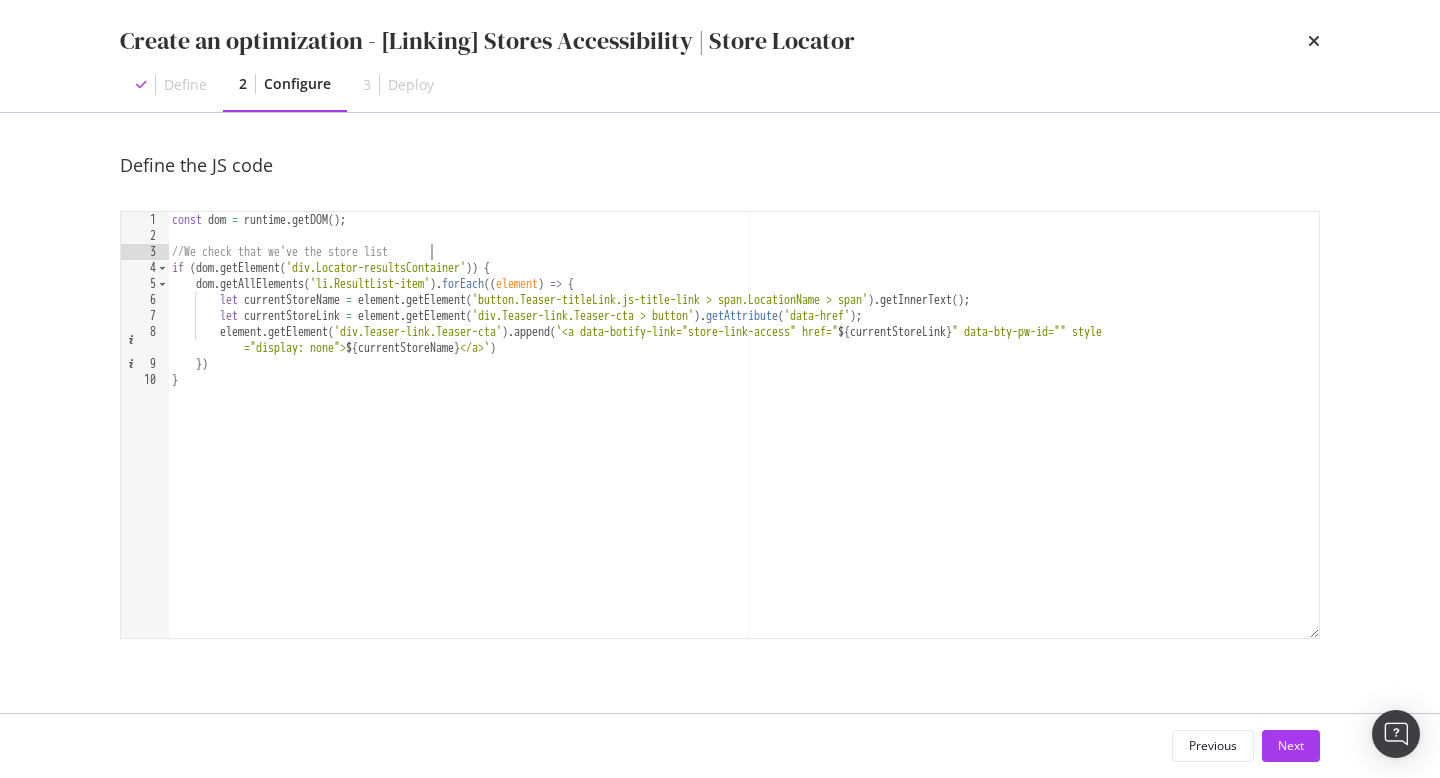 type on "})
}" 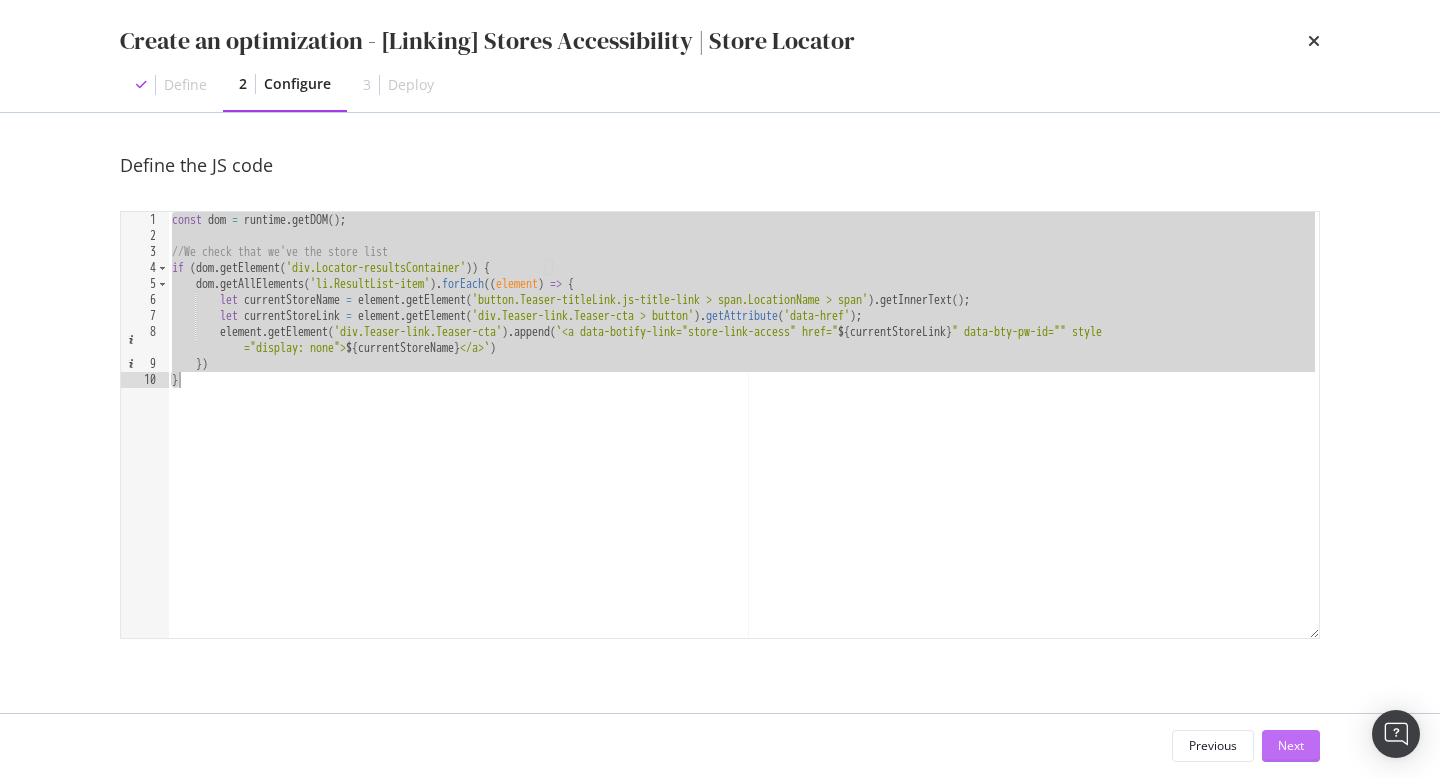 click on "Next" at bounding box center (1291, 745) 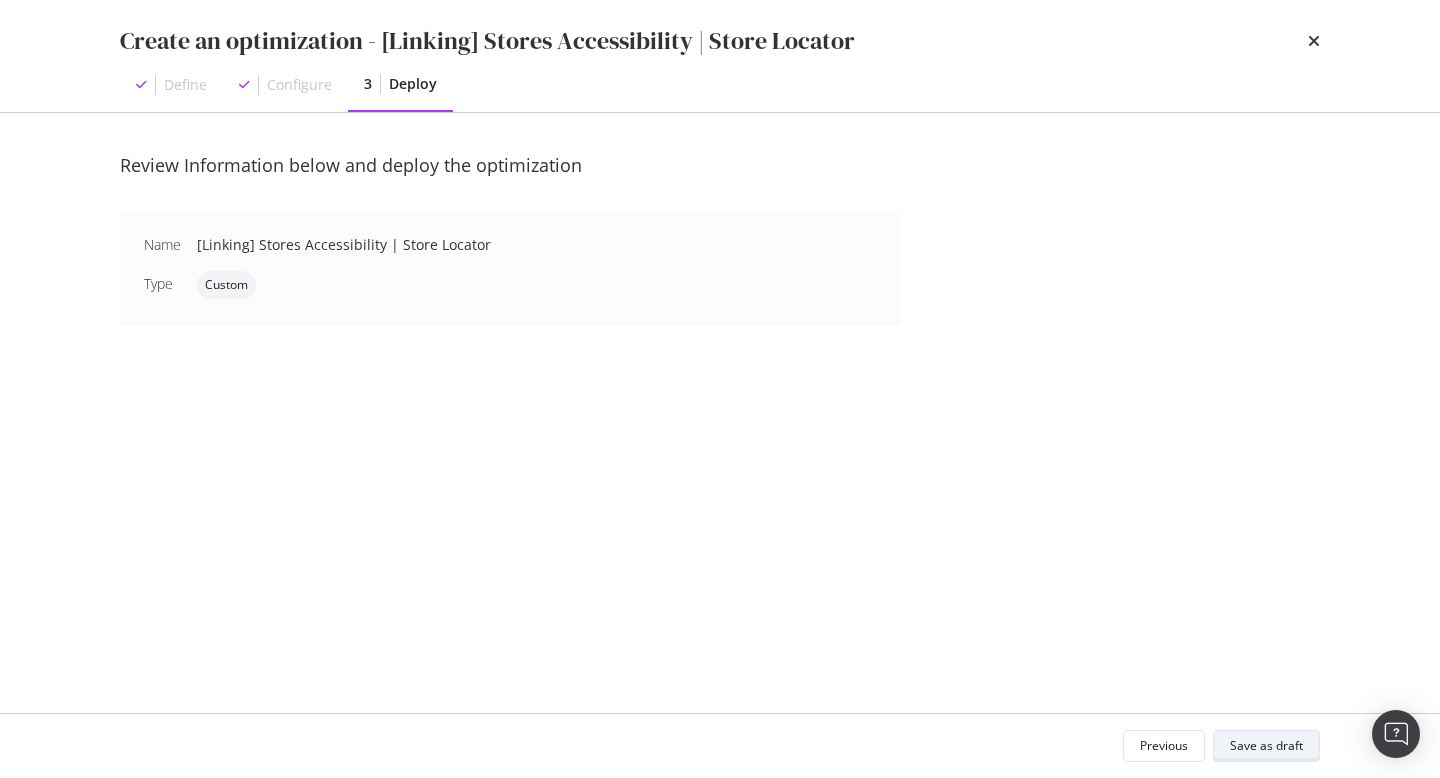 click on "Save as draft" at bounding box center (1266, 745) 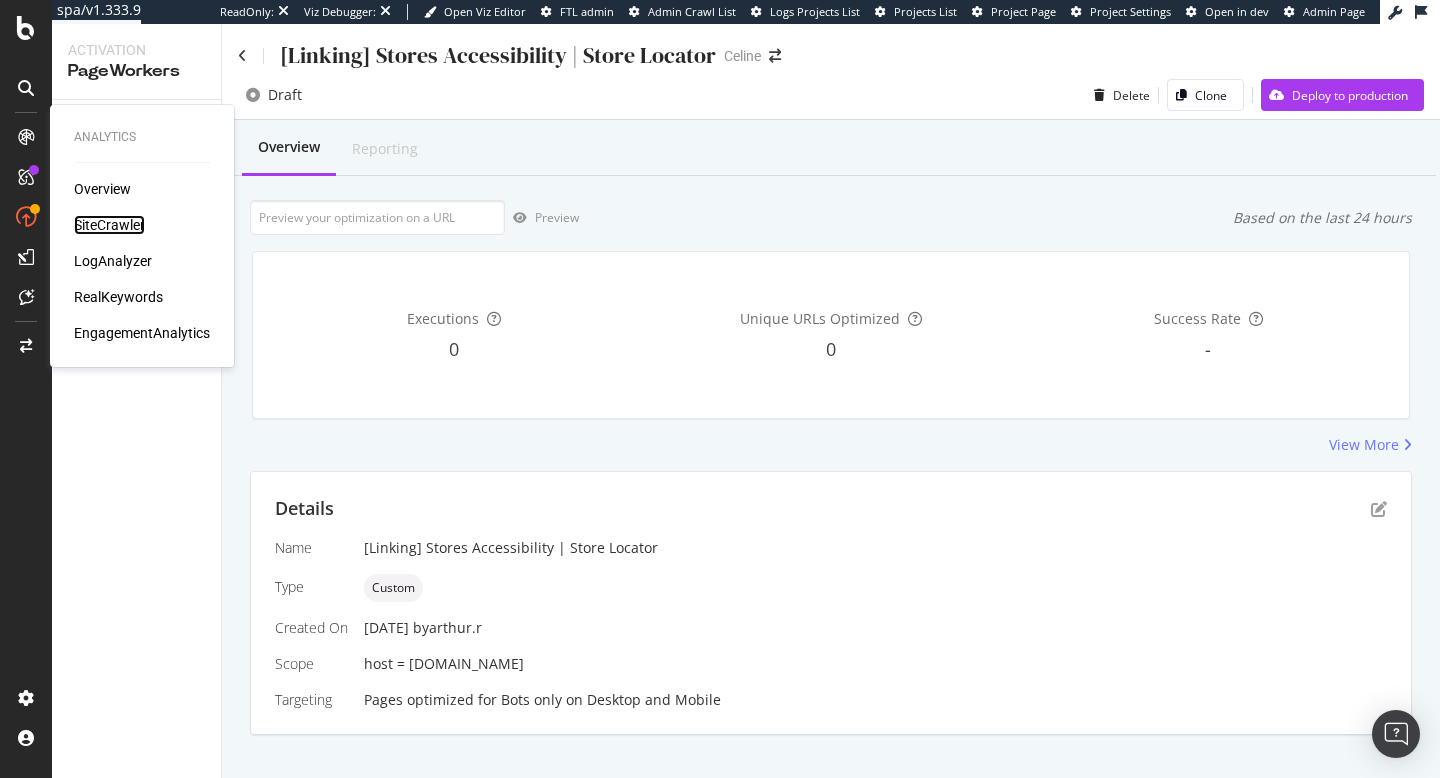 click on "SiteCrawler" at bounding box center [109, 225] 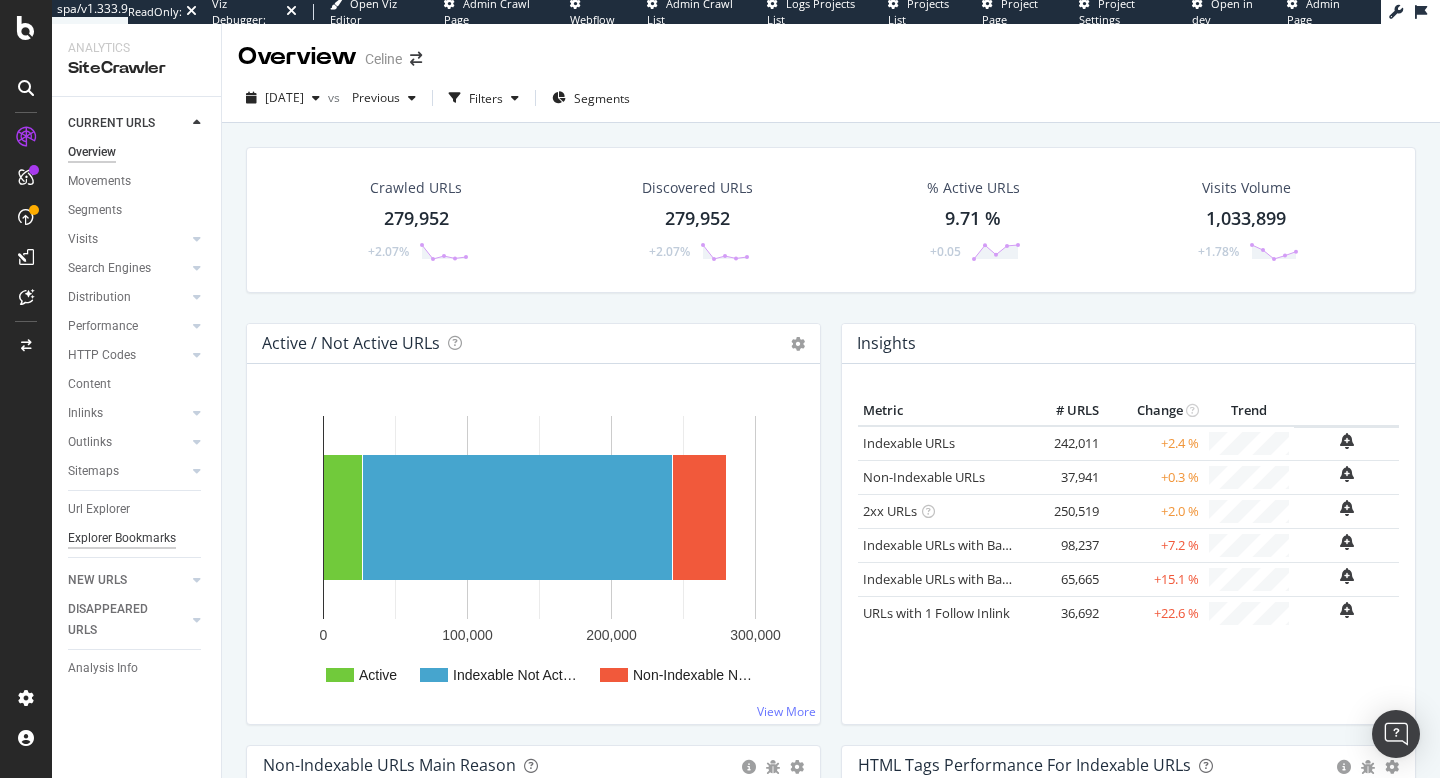 click on "Explorer Bookmarks" at bounding box center [122, 538] 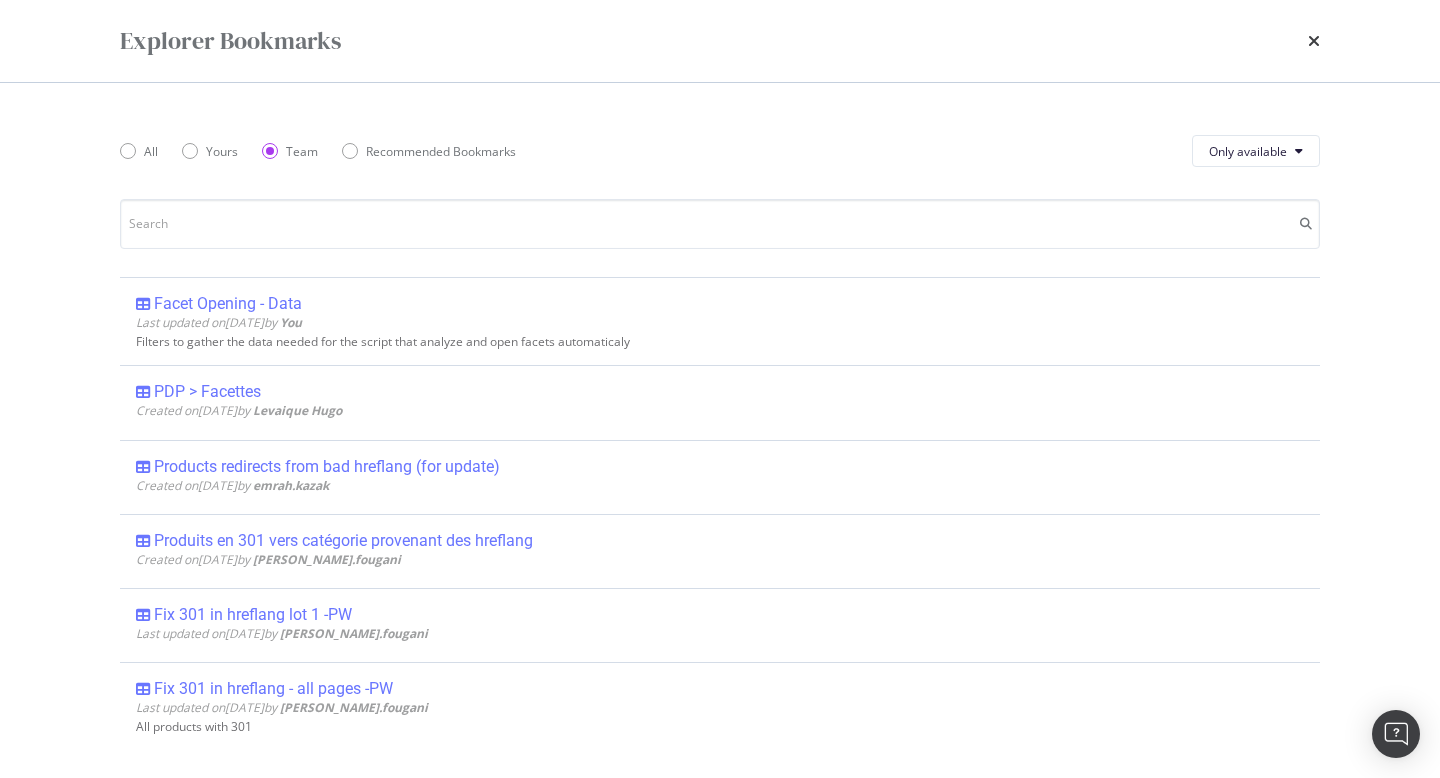 click on "Facet Opening - Data" at bounding box center (228, 304) 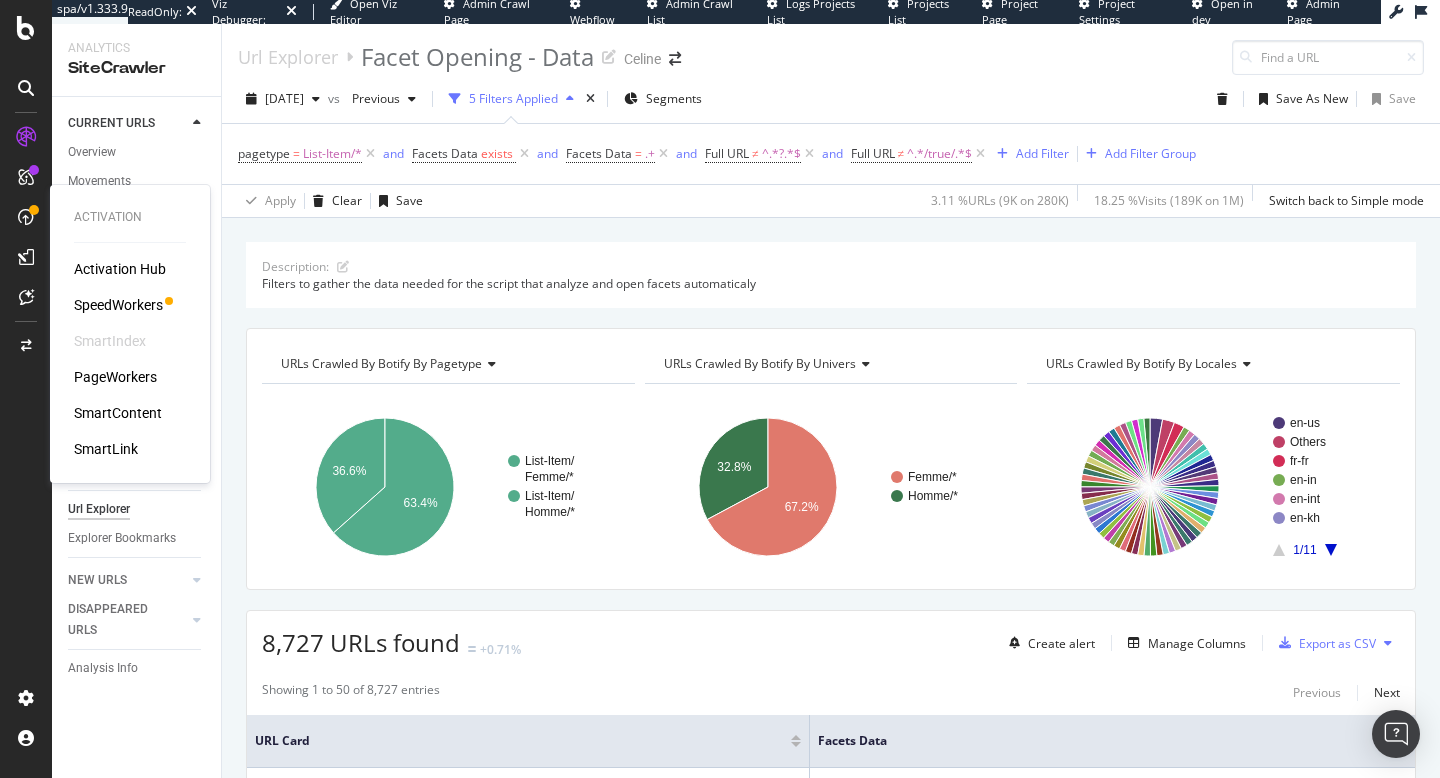 click on "PageWorkers" at bounding box center [115, 377] 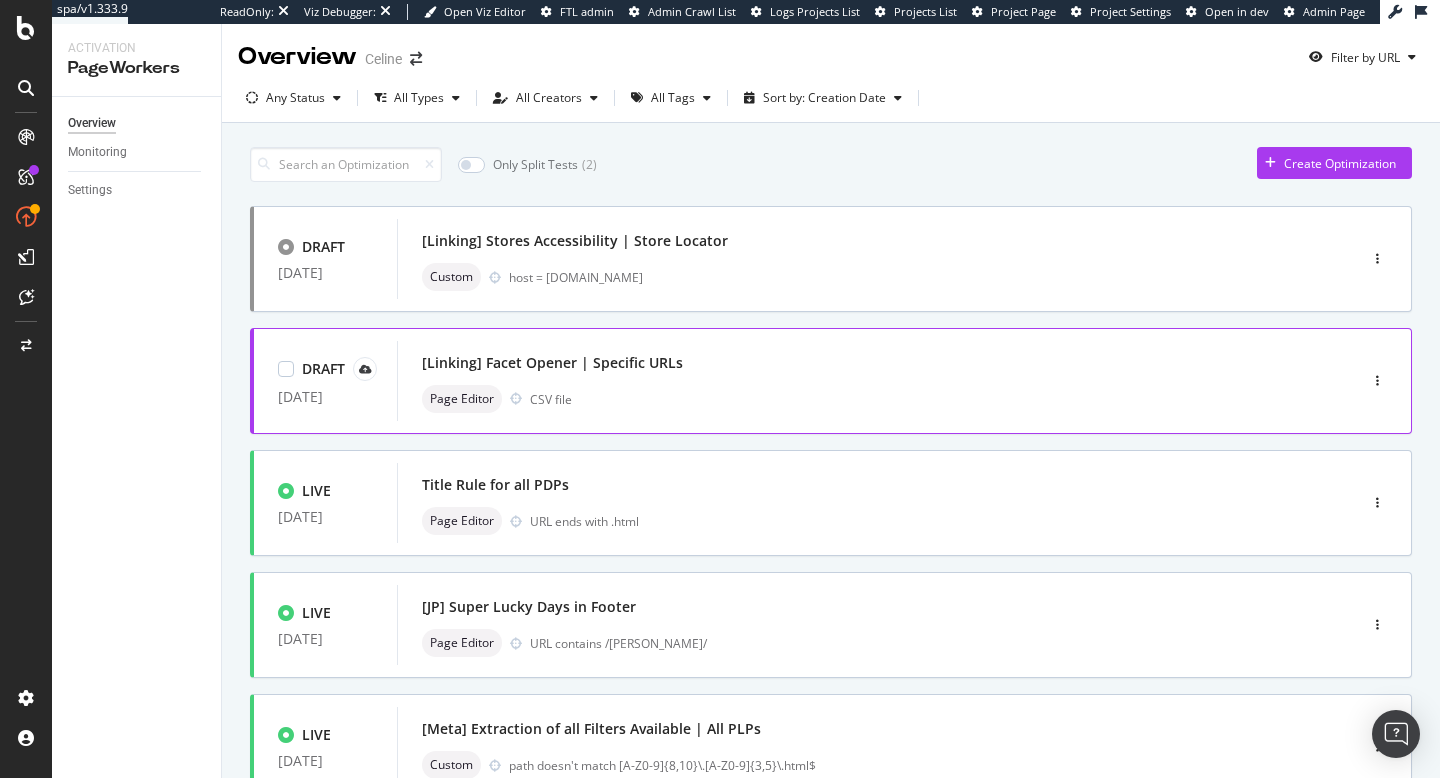click on "[Linking] Facet Opener | Specific URLs" at bounding box center [847, 363] 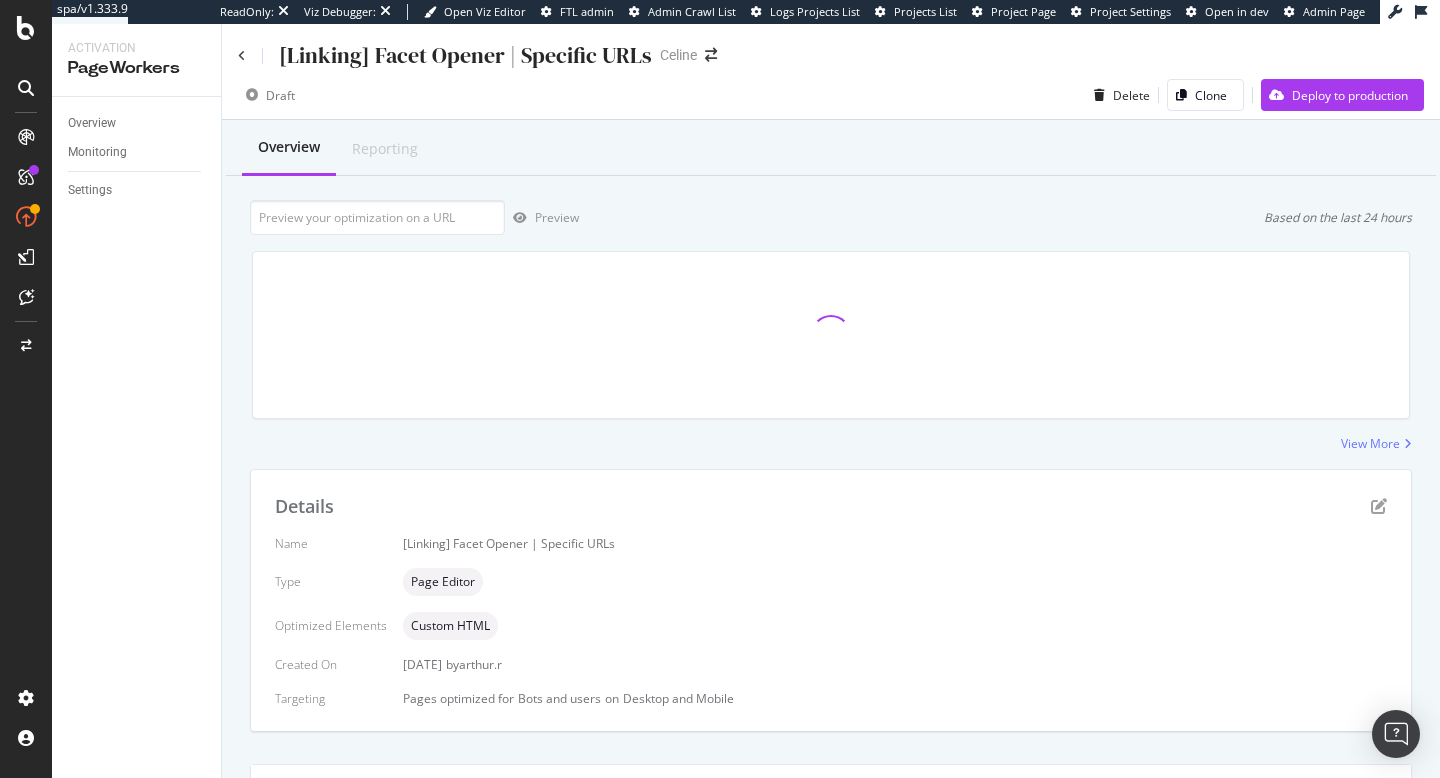 scroll, scrollTop: 367, scrollLeft: 0, axis: vertical 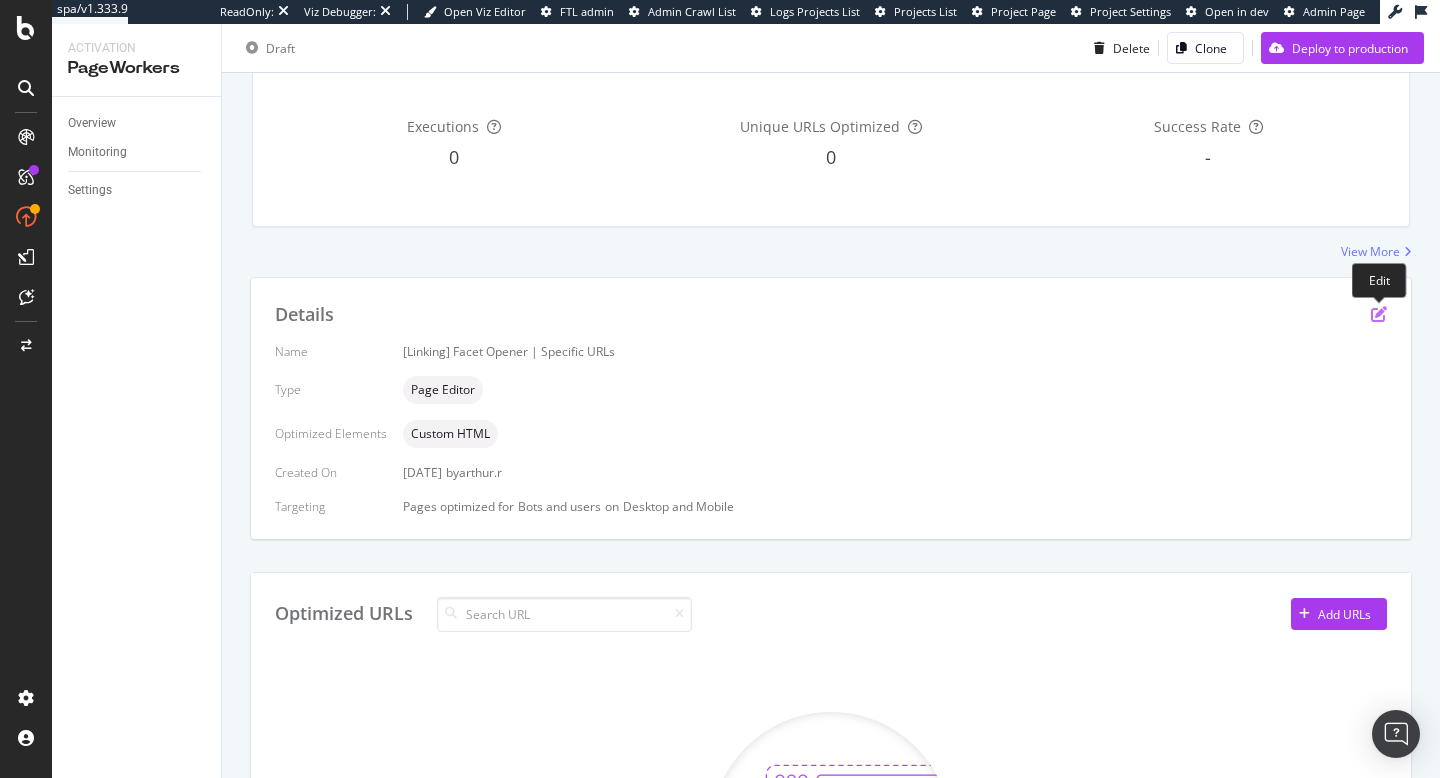 click at bounding box center [1379, 314] 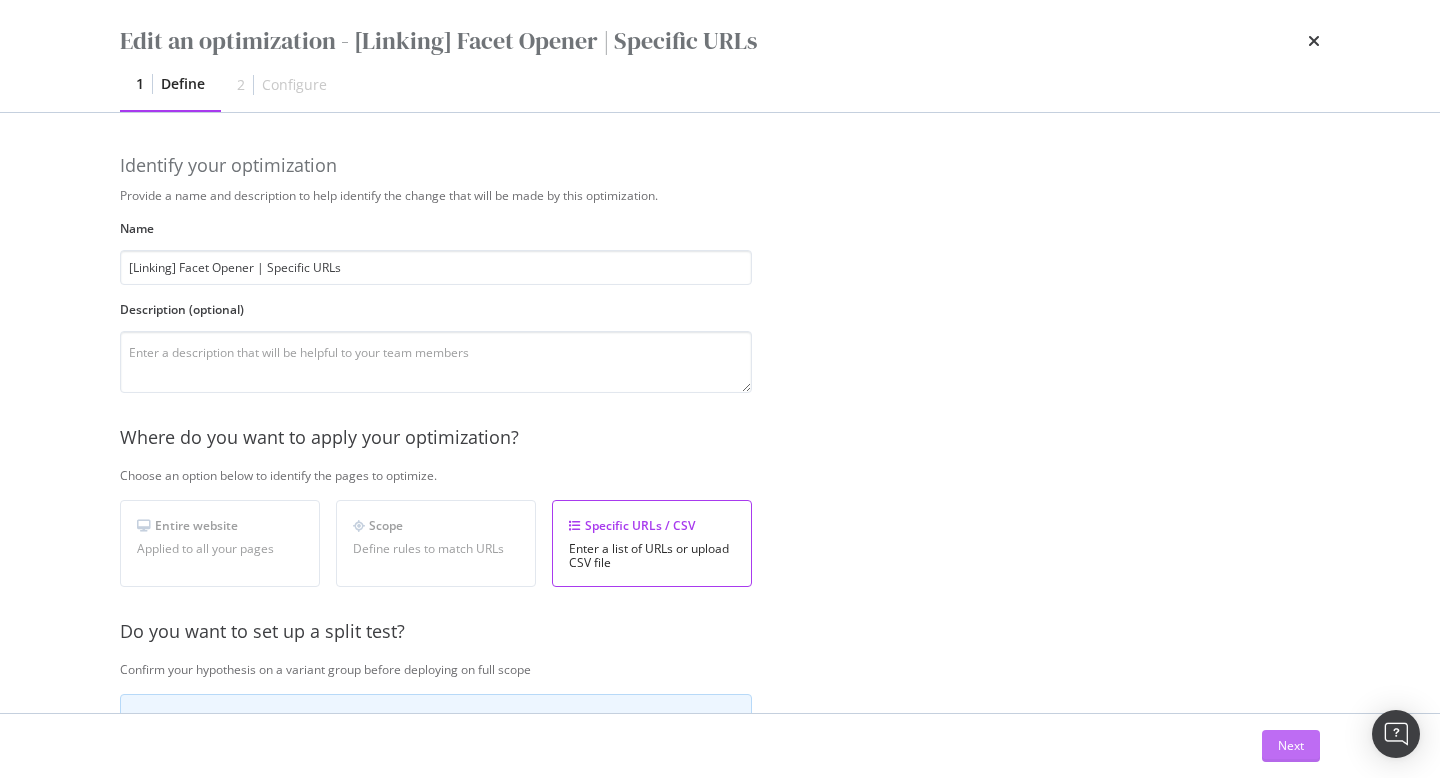 click on "Next" at bounding box center (1291, 745) 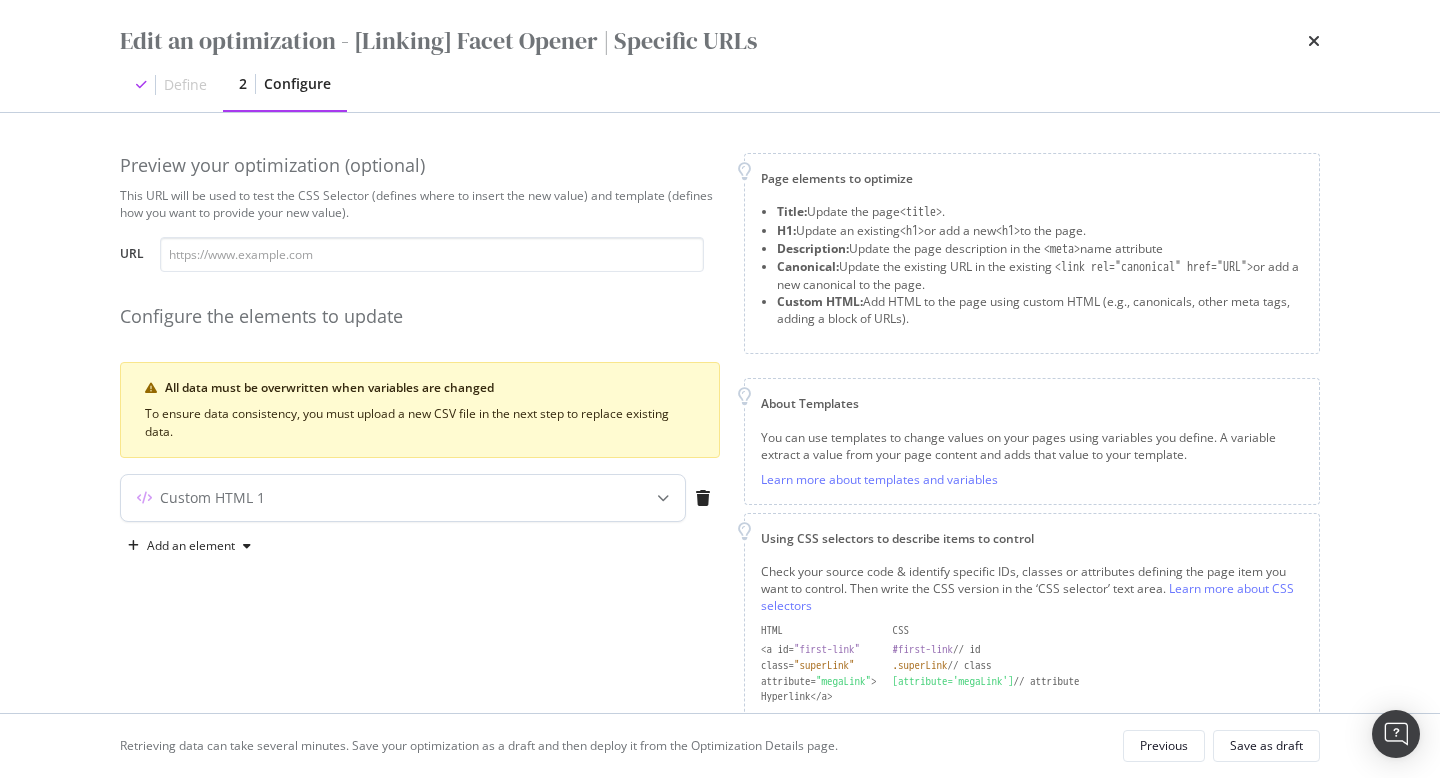 click on "Custom HTML 1" at bounding box center (403, 498) 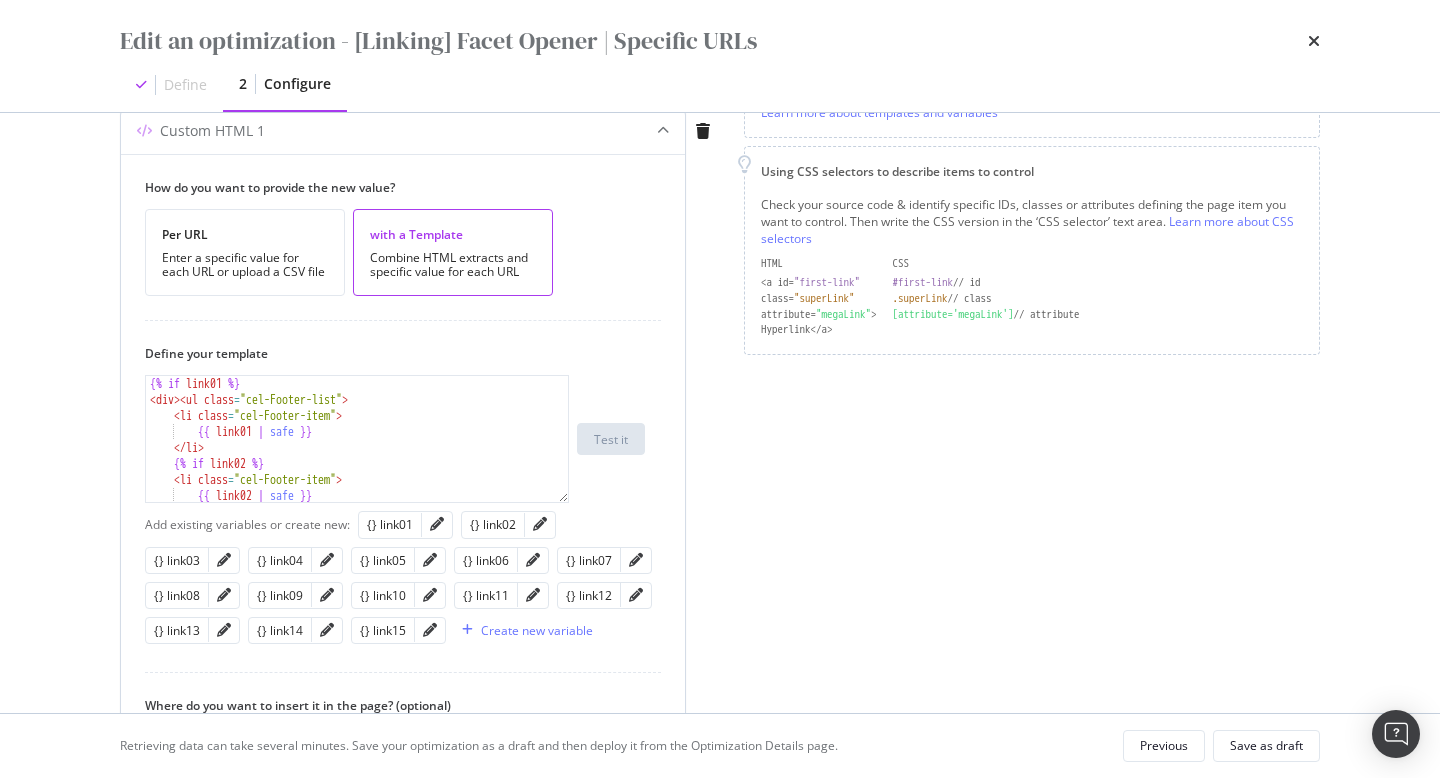 scroll, scrollTop: 642, scrollLeft: 0, axis: vertical 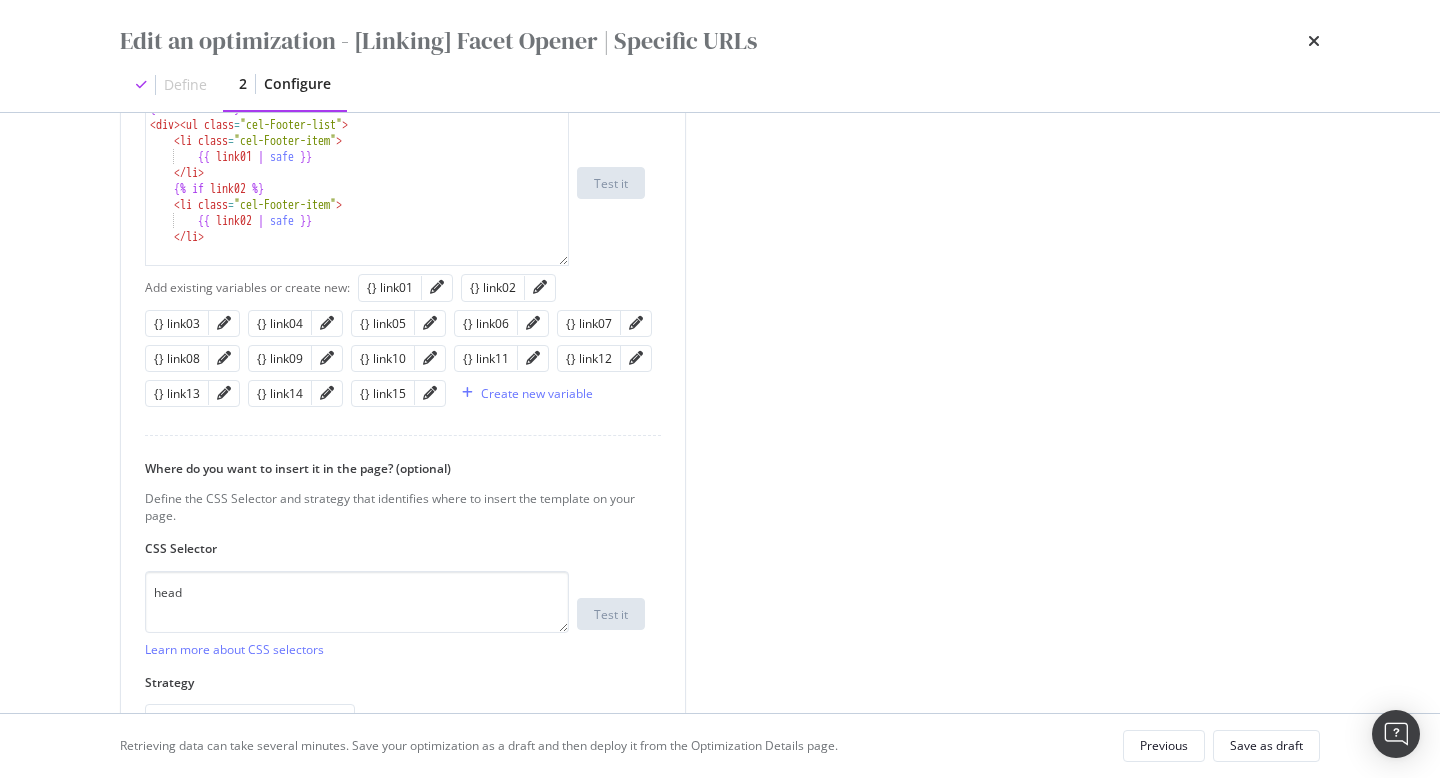 drag, startPoint x: 564, startPoint y: 224, endPoint x: 566, endPoint y: 755, distance: 531.0038 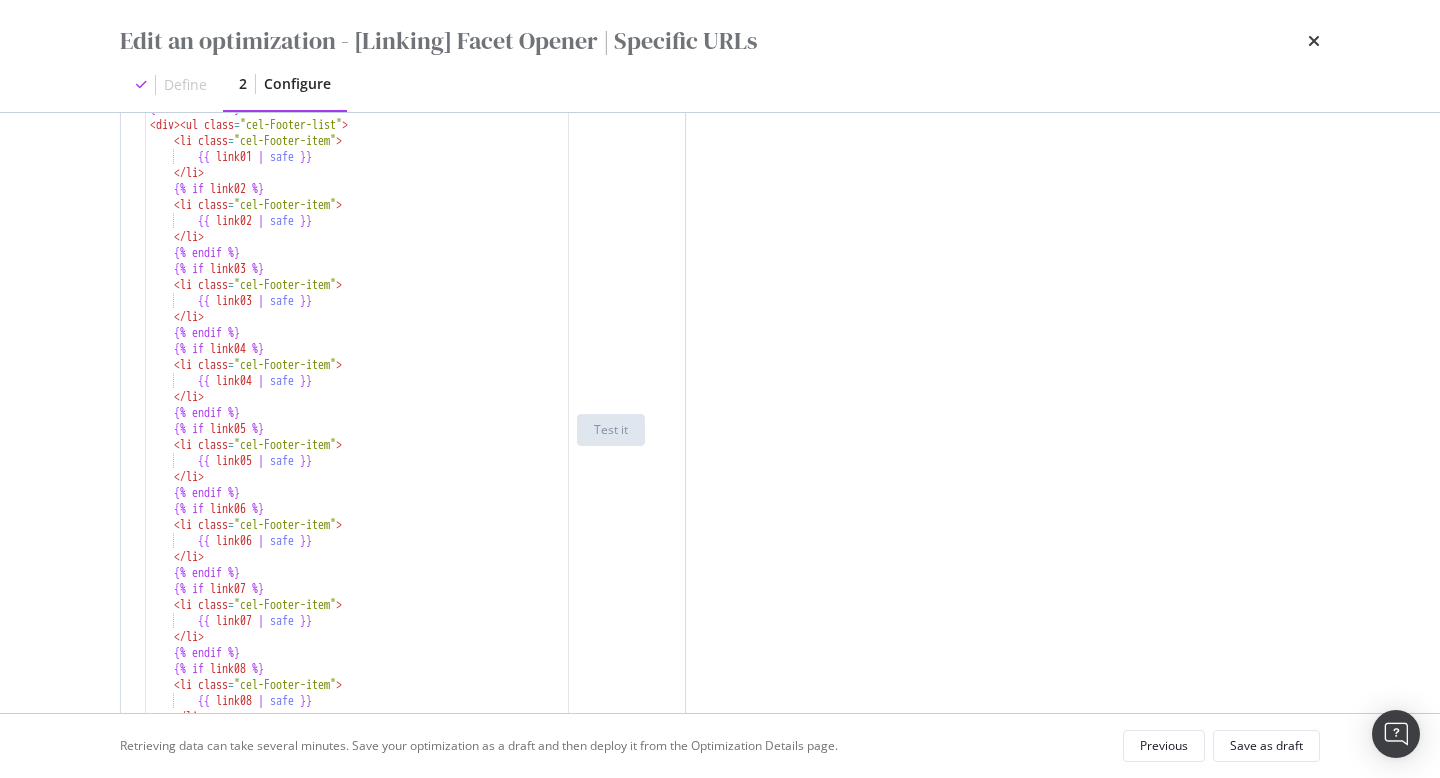 type on "</li>" 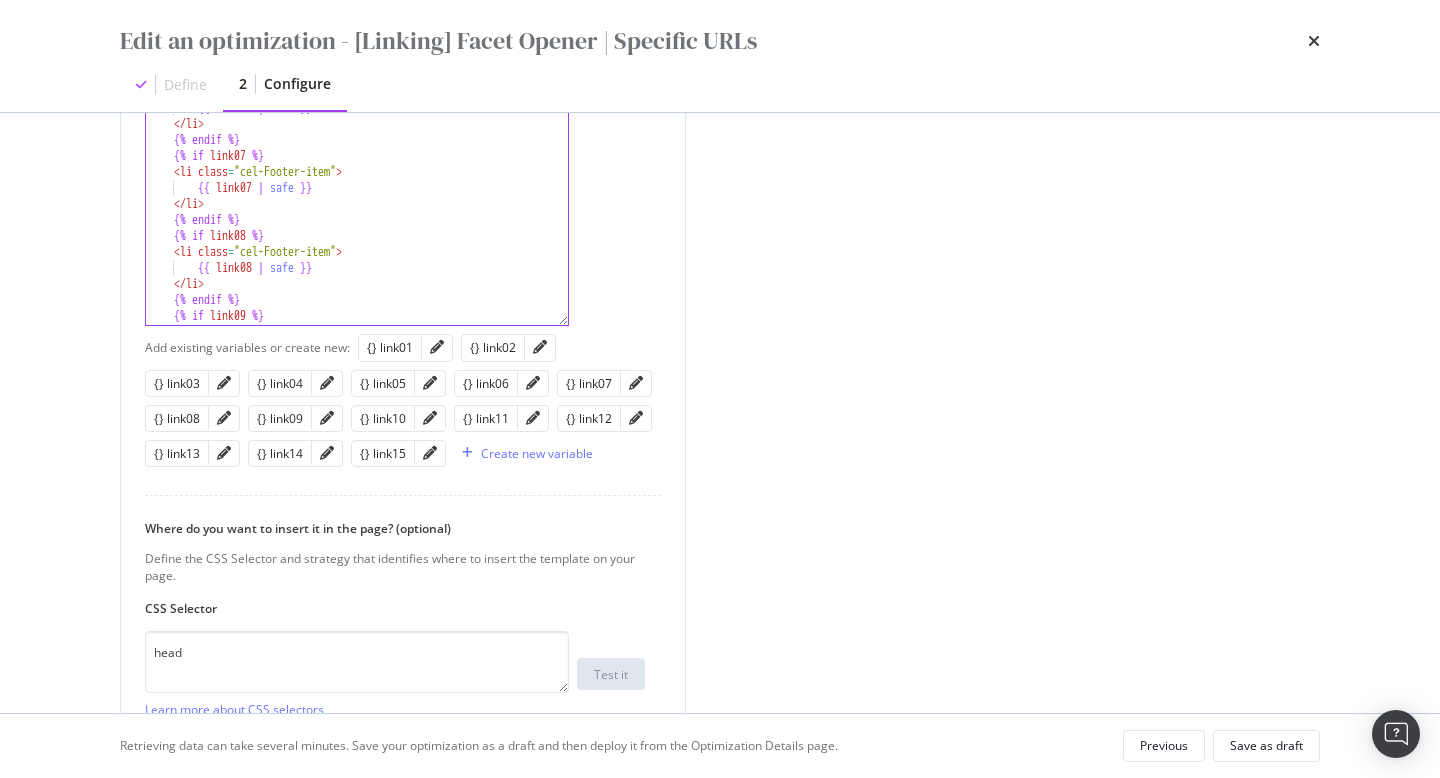scroll, scrollTop: 1263, scrollLeft: 0, axis: vertical 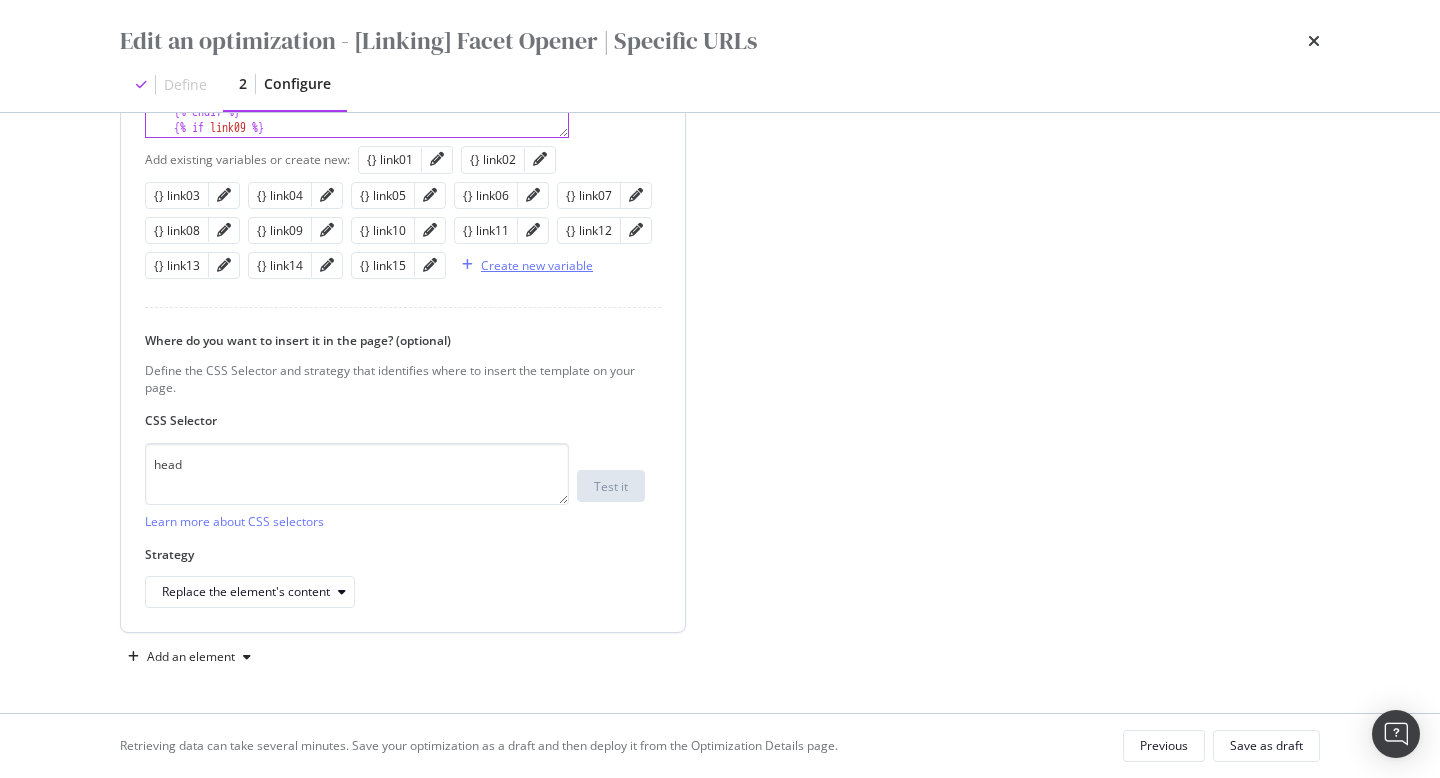 click on "Create new variable" at bounding box center (537, 265) 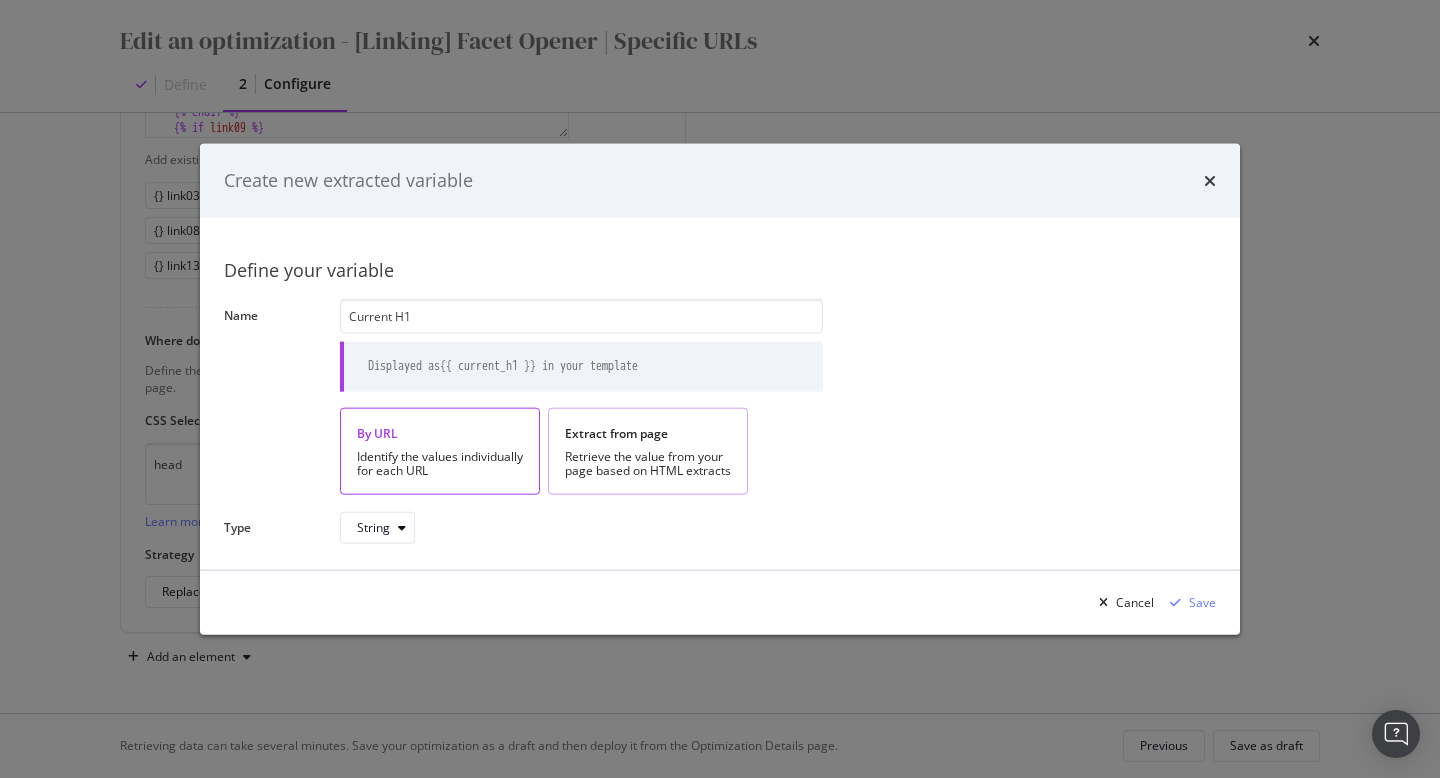 type on "Current H1" 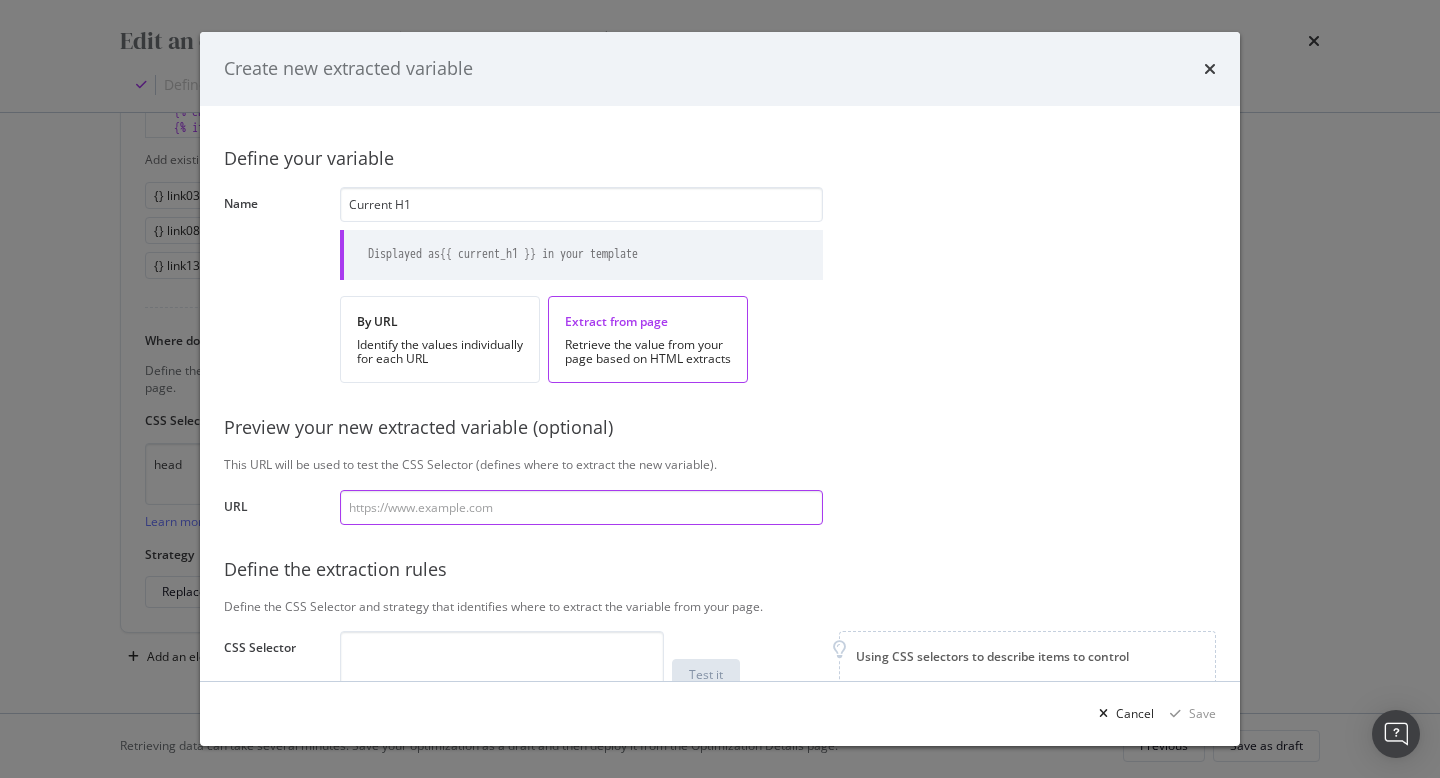 click at bounding box center [581, 507] 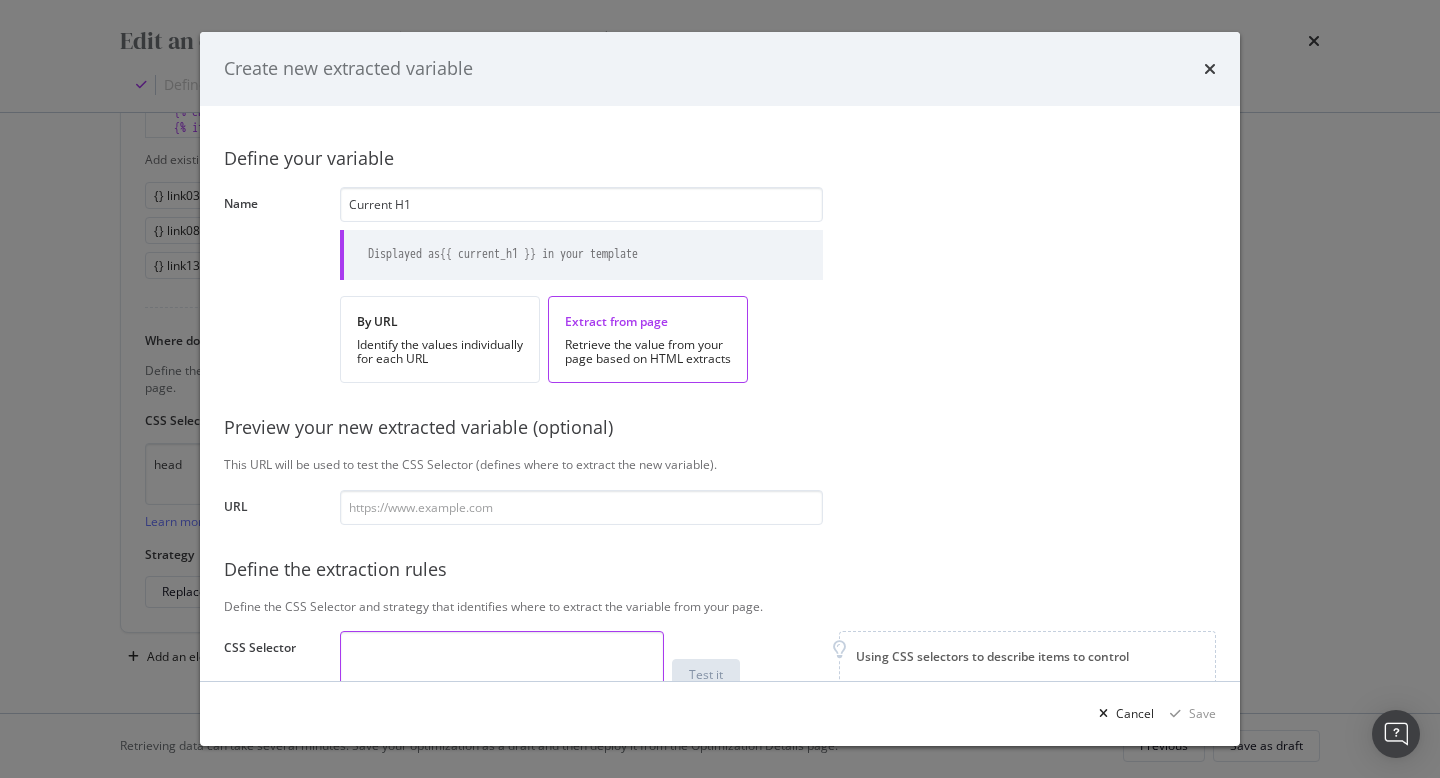 click at bounding box center [502, 662] 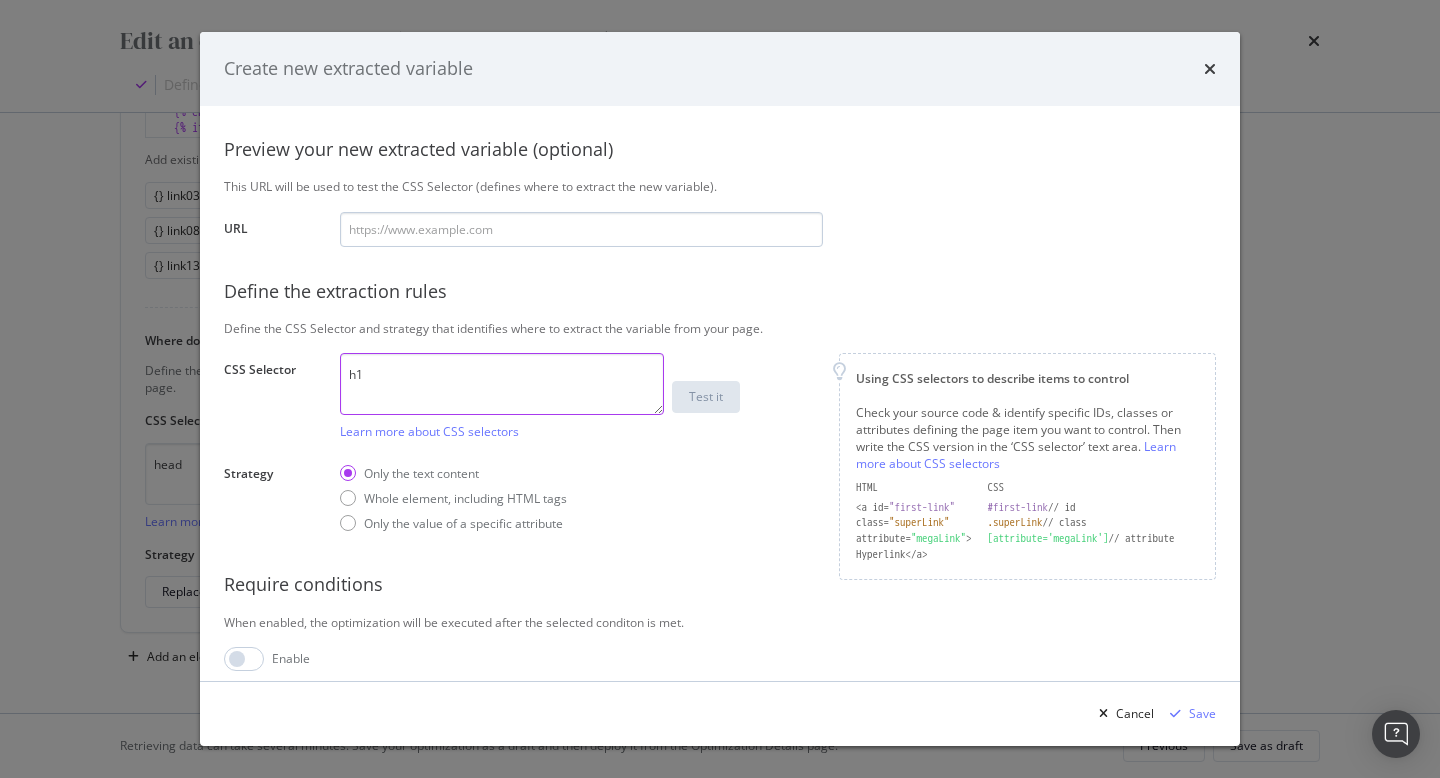 scroll, scrollTop: 291, scrollLeft: 0, axis: vertical 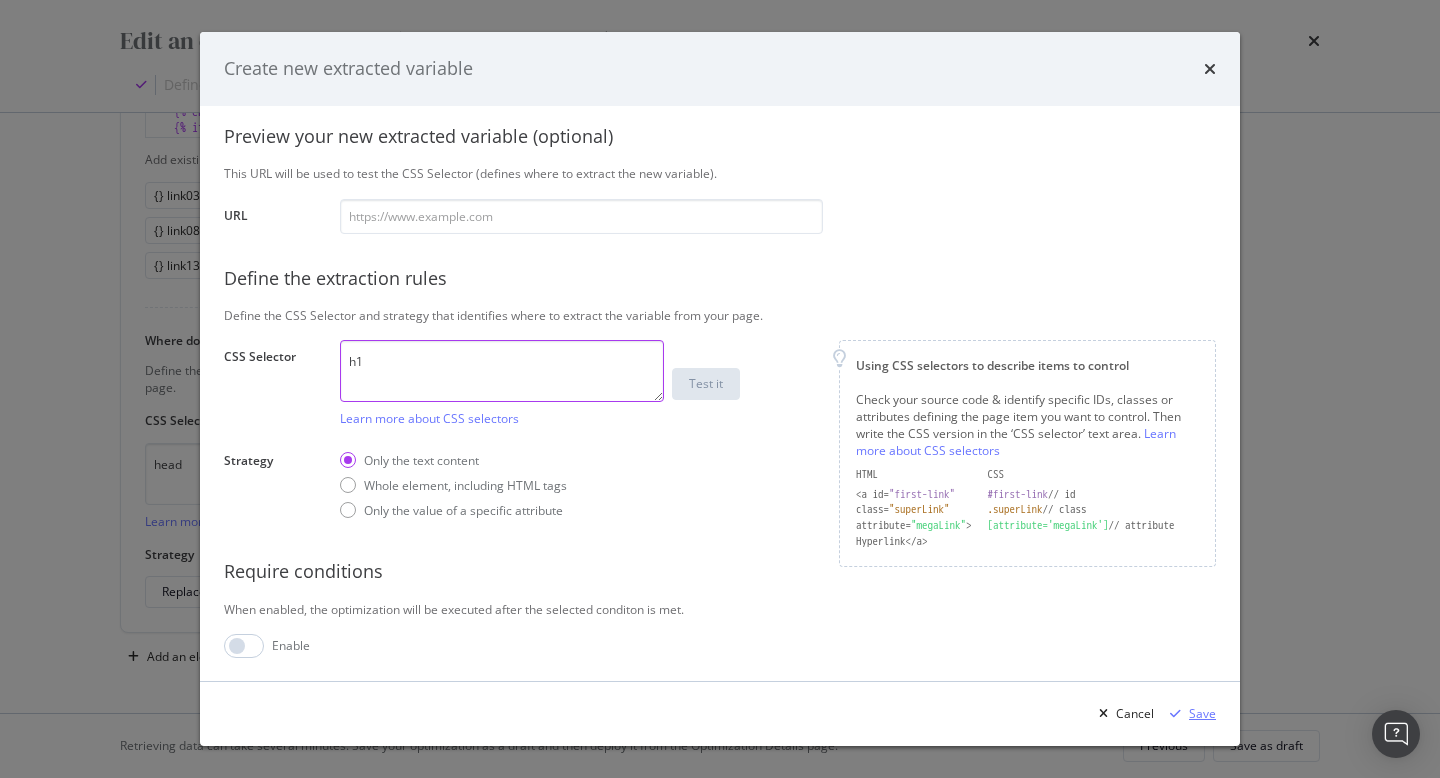 type on "h1" 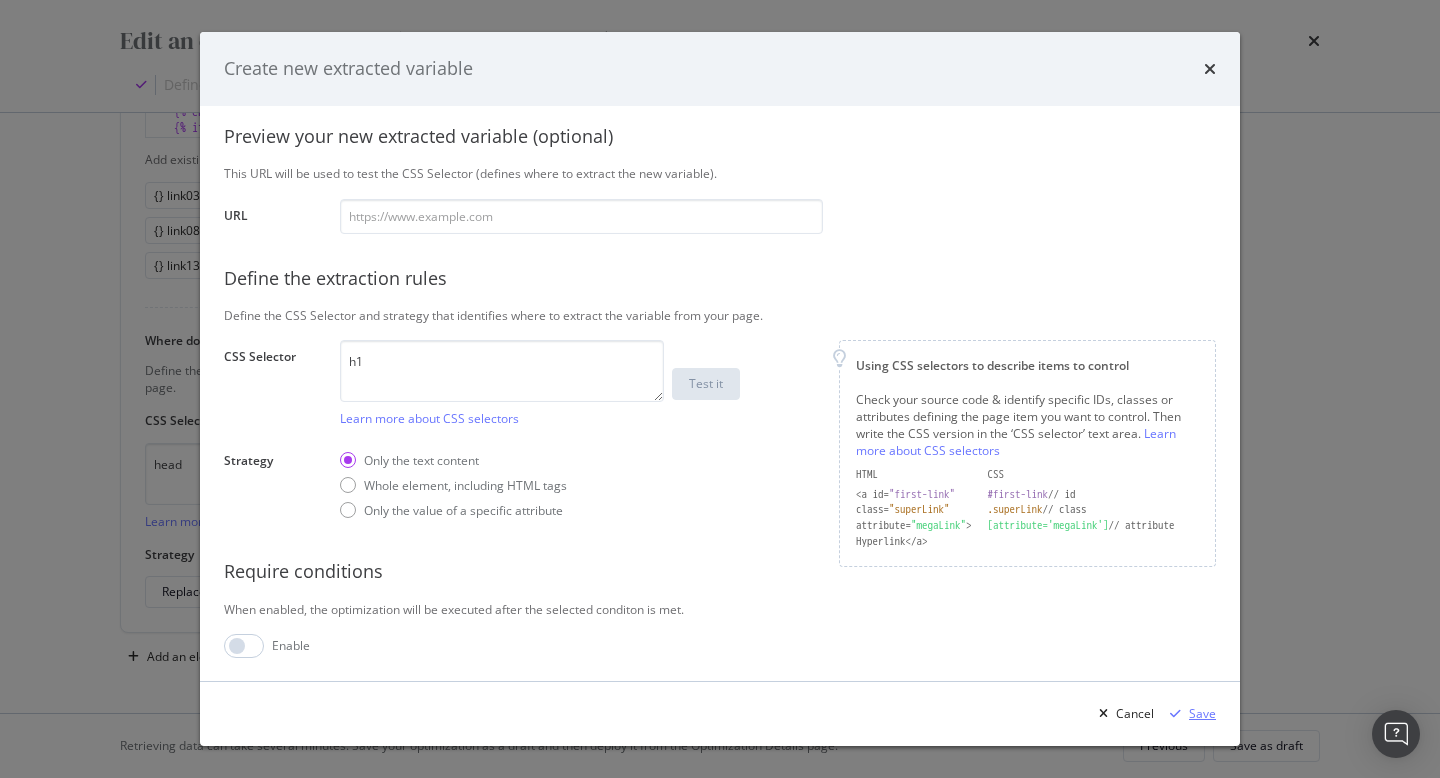 click on "Save" at bounding box center [1202, 713] 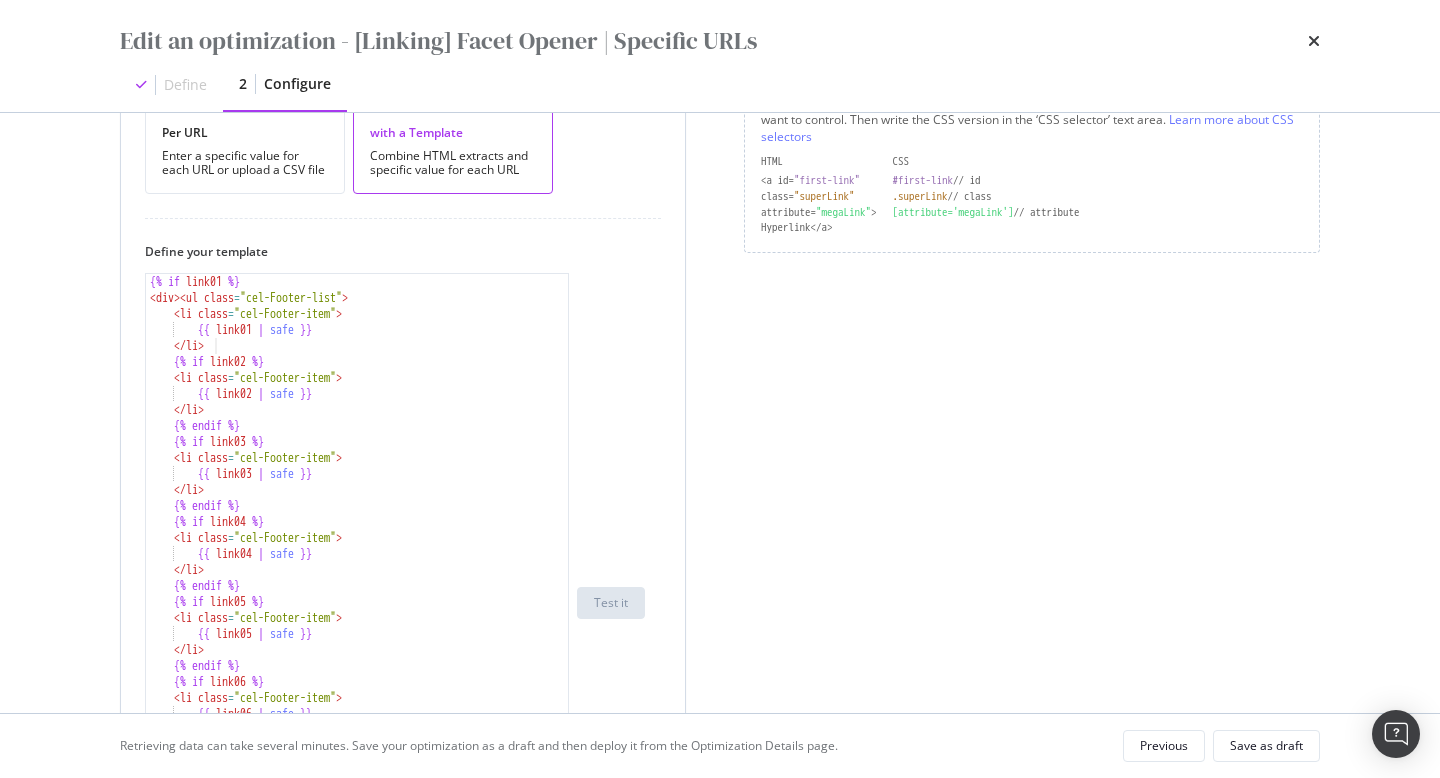 scroll, scrollTop: 467, scrollLeft: 0, axis: vertical 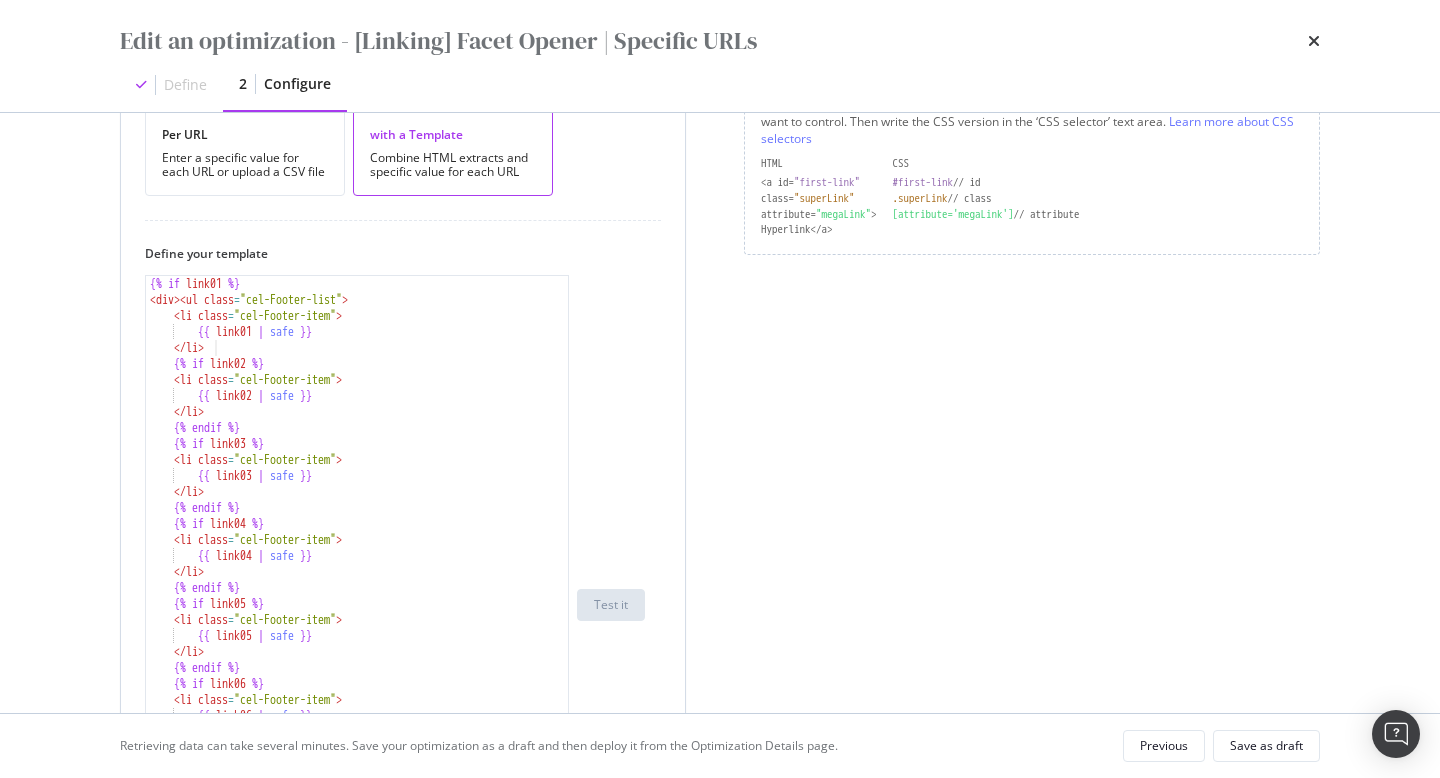 type on "{{ link01 | safe }}" 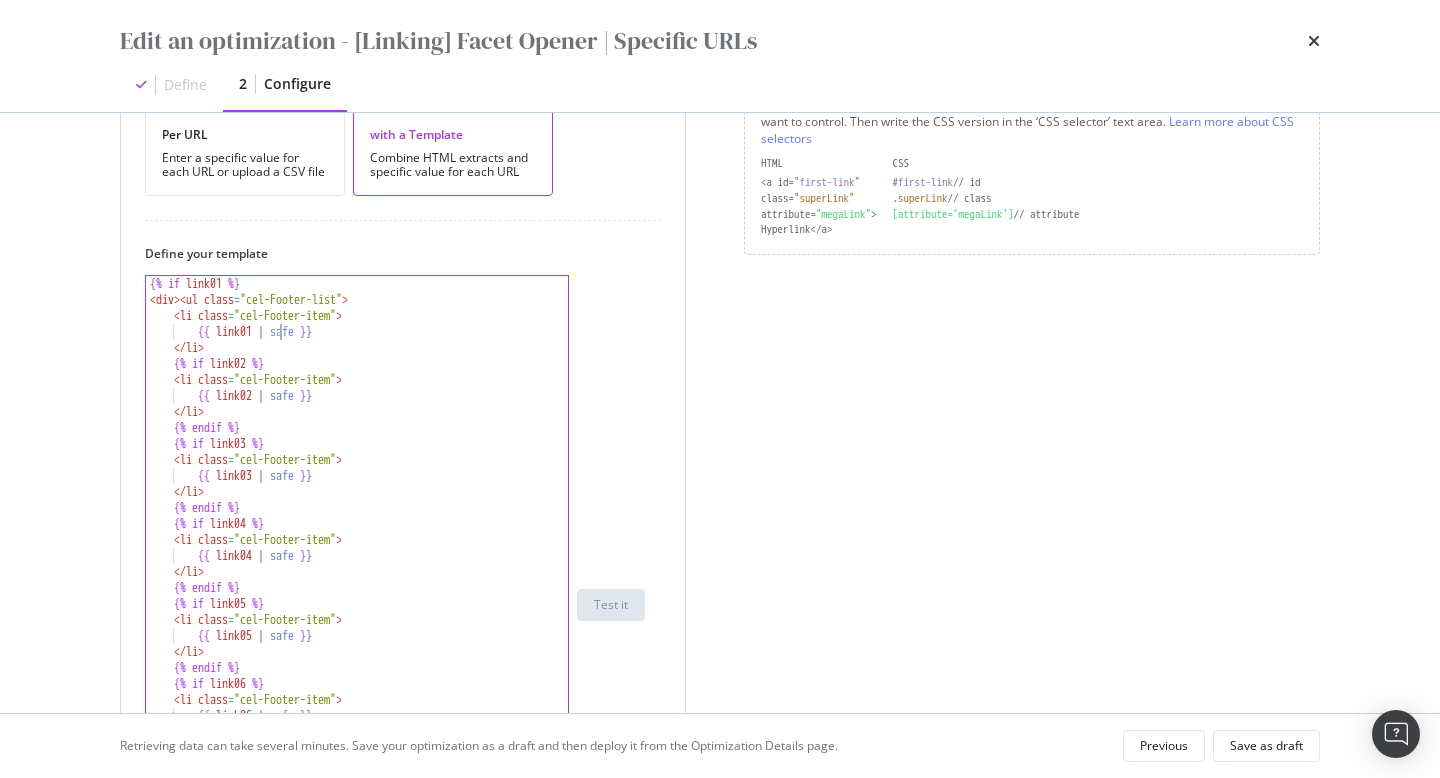 click on "{%   if   link01   %} < div > < ul   class = "cel-Footer-list" >      < li   class = "cel-Footer-item" >           {{   link01   |   safe   }}      </ li >      {%   if   link02   %}      < li   class = "cel-Footer-item" >           {{   link02   |   safe   }}      </ li >      {%   endif   %}      {%   if   link03   %}      < li   class = "cel-Footer-item" >           {{   link03   |   safe   }}      </ li >      {%   endif   %}      {%   if   link04   %}      < li   class = "cel-Footer-item" >           {{   link04   |   safe   }}      </ li >      {%   endif   %}      {%   if   link05   %}      < li   class = "cel-Footer-item" >           {{   link05   |   safe   }}      </ li >      {%   endif   %}      {%   if   link06   %}      < li   class = "cel-Footer-item" >           {{   link06   |   safe   }}      </ li >      {%   endif   %}      {%   if   link07   %}      < li   class = "cel-Footer-item" >           {{   link07   |   safe   }}      </ li >      {%   endif   %}      {%   if   link08   %}      <" at bounding box center (357, 620) 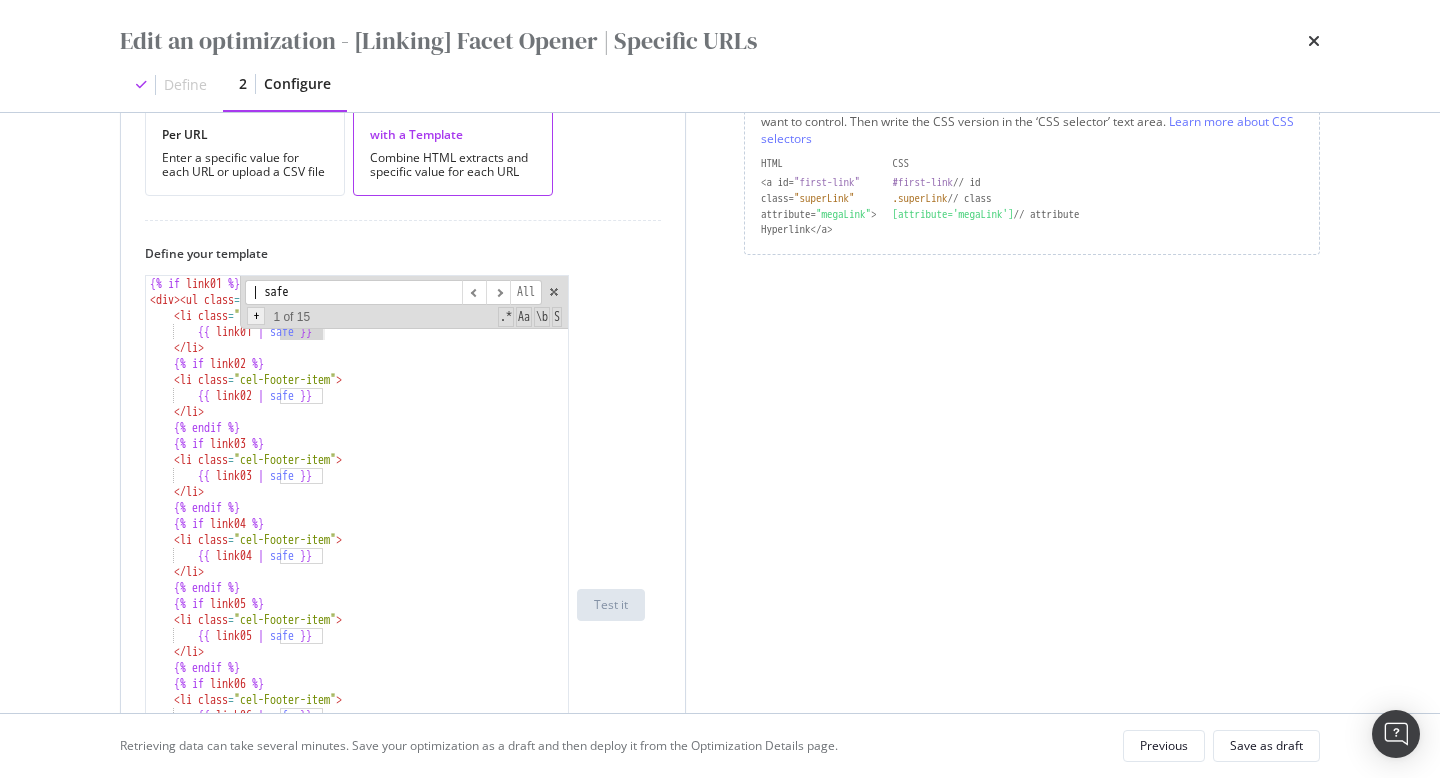 click on "+" at bounding box center [256, 316] 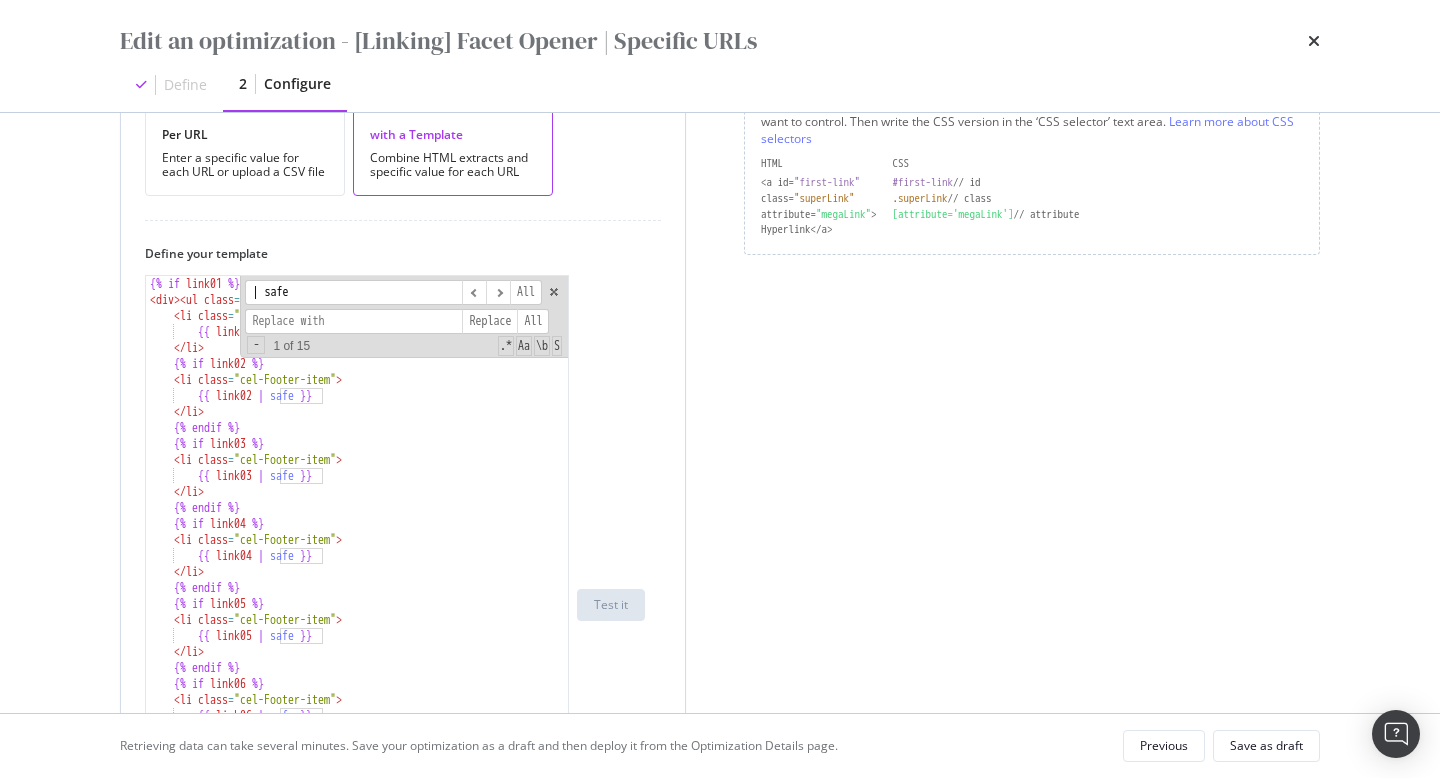 click at bounding box center [353, 321] 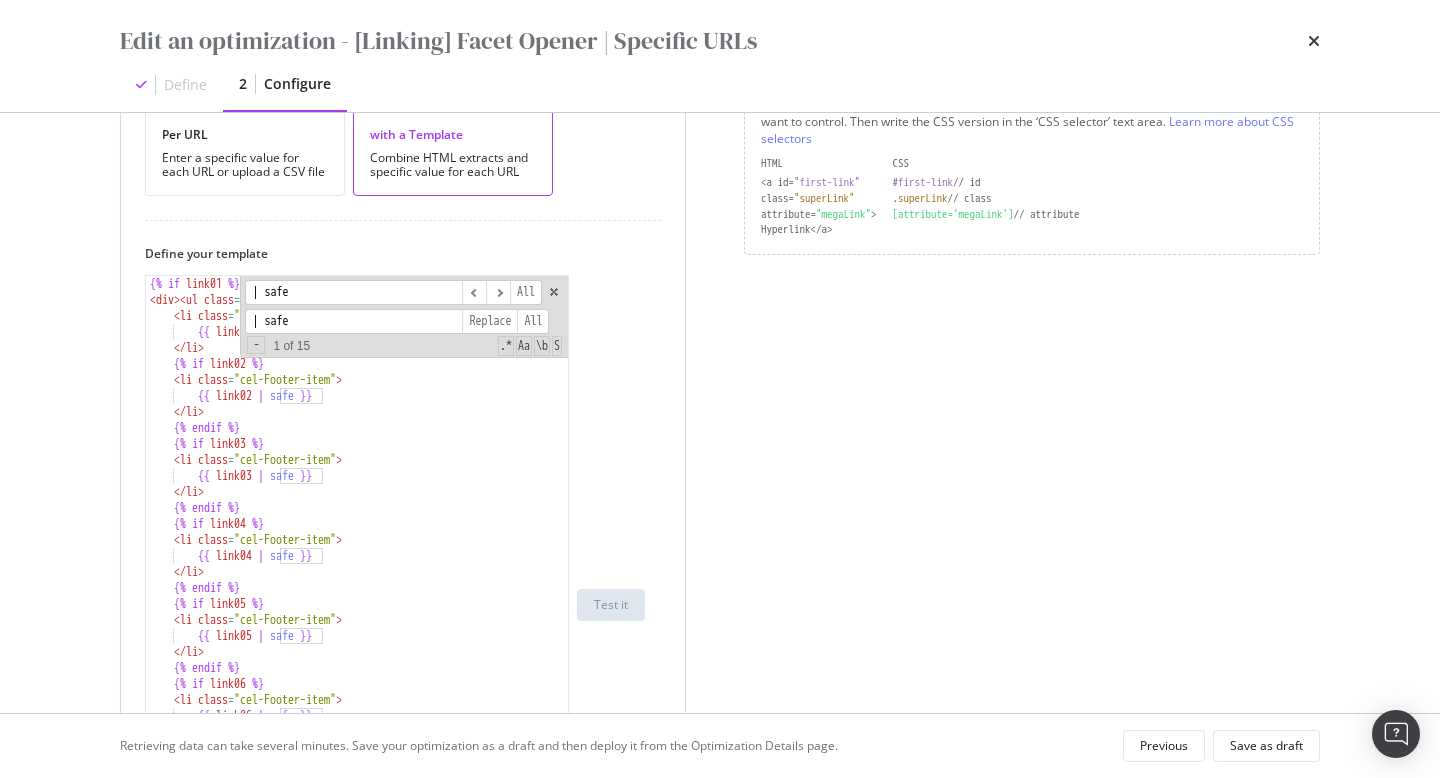 click on "| safe" at bounding box center [353, 321] 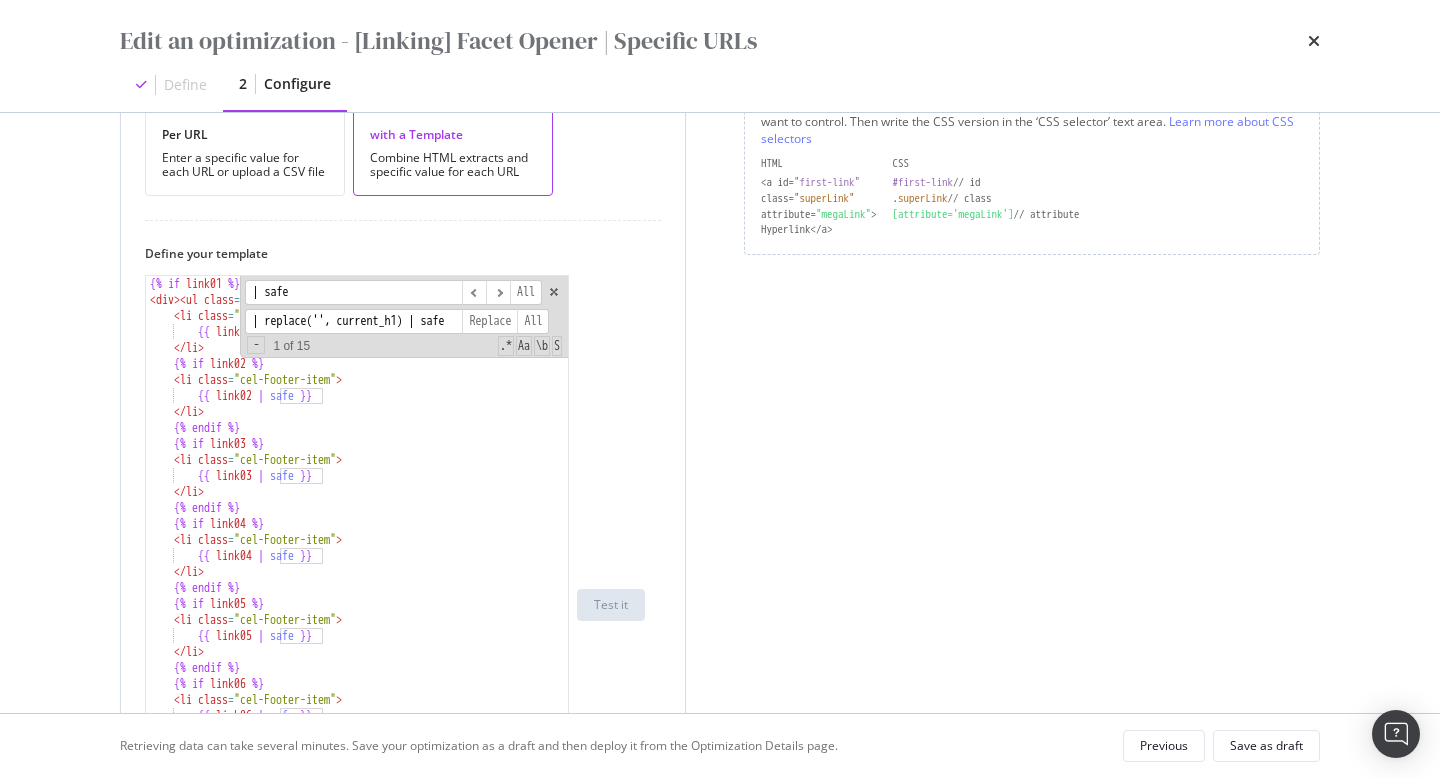 click on "| replace('', current_h1) | safe" at bounding box center (353, 321) 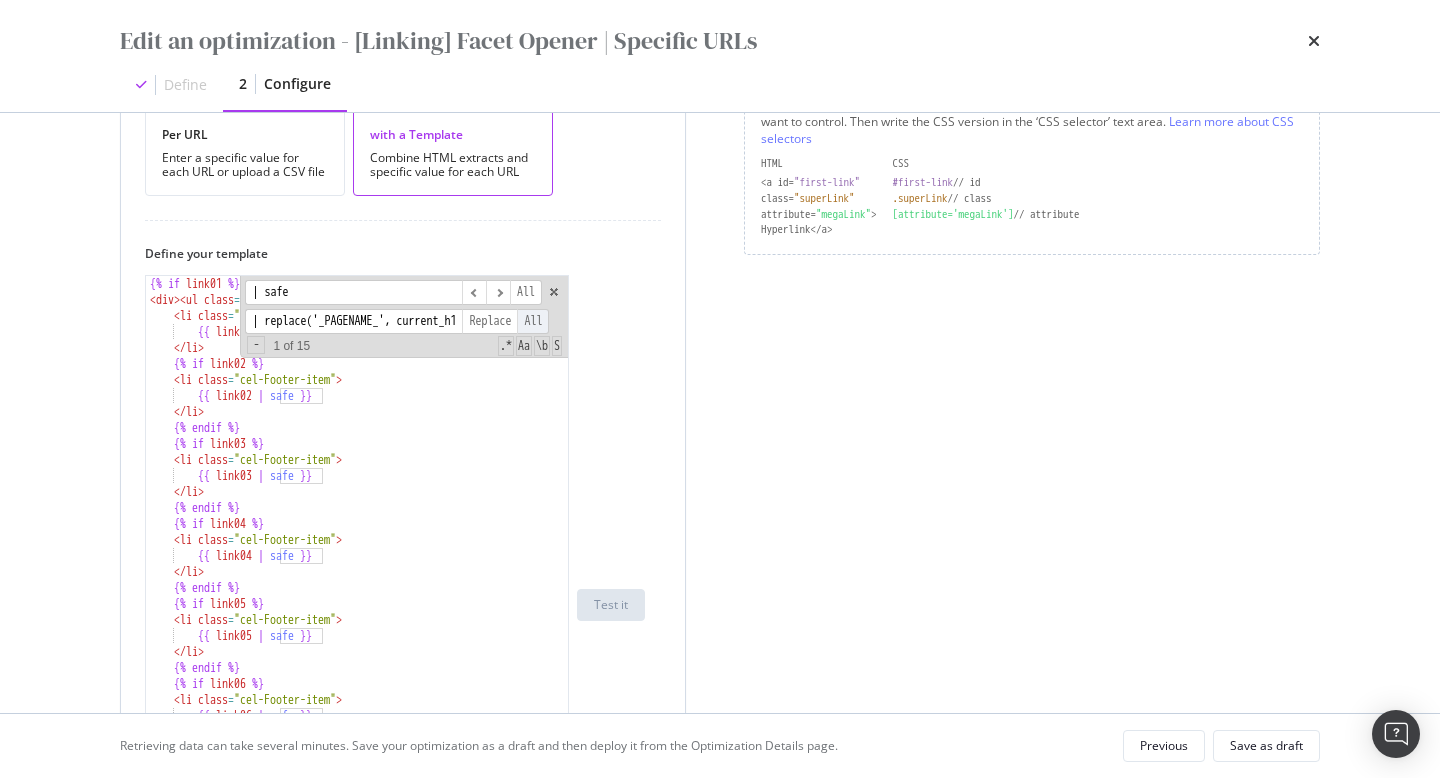 type on "| replace('_PAGENAME_', current_h1) | safe" 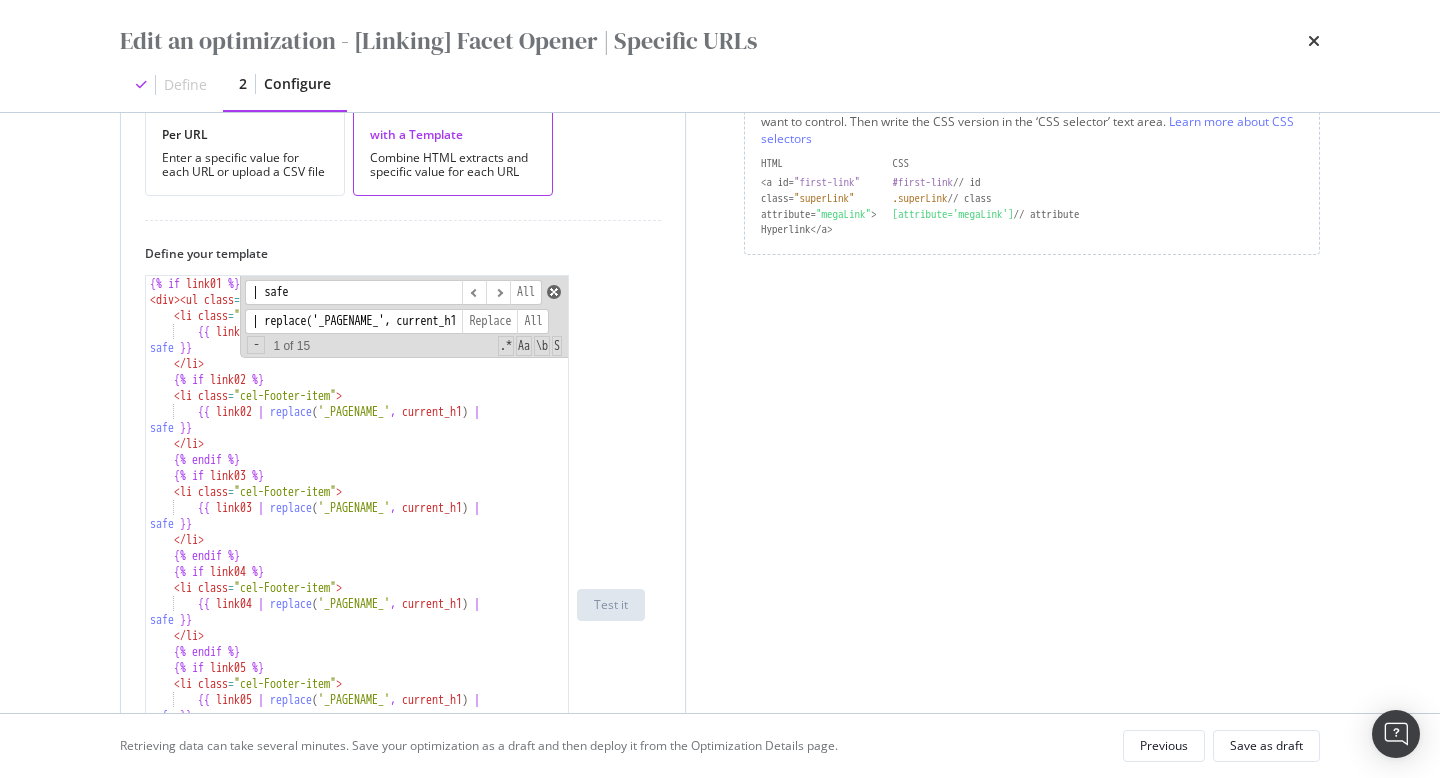 click at bounding box center (554, 292) 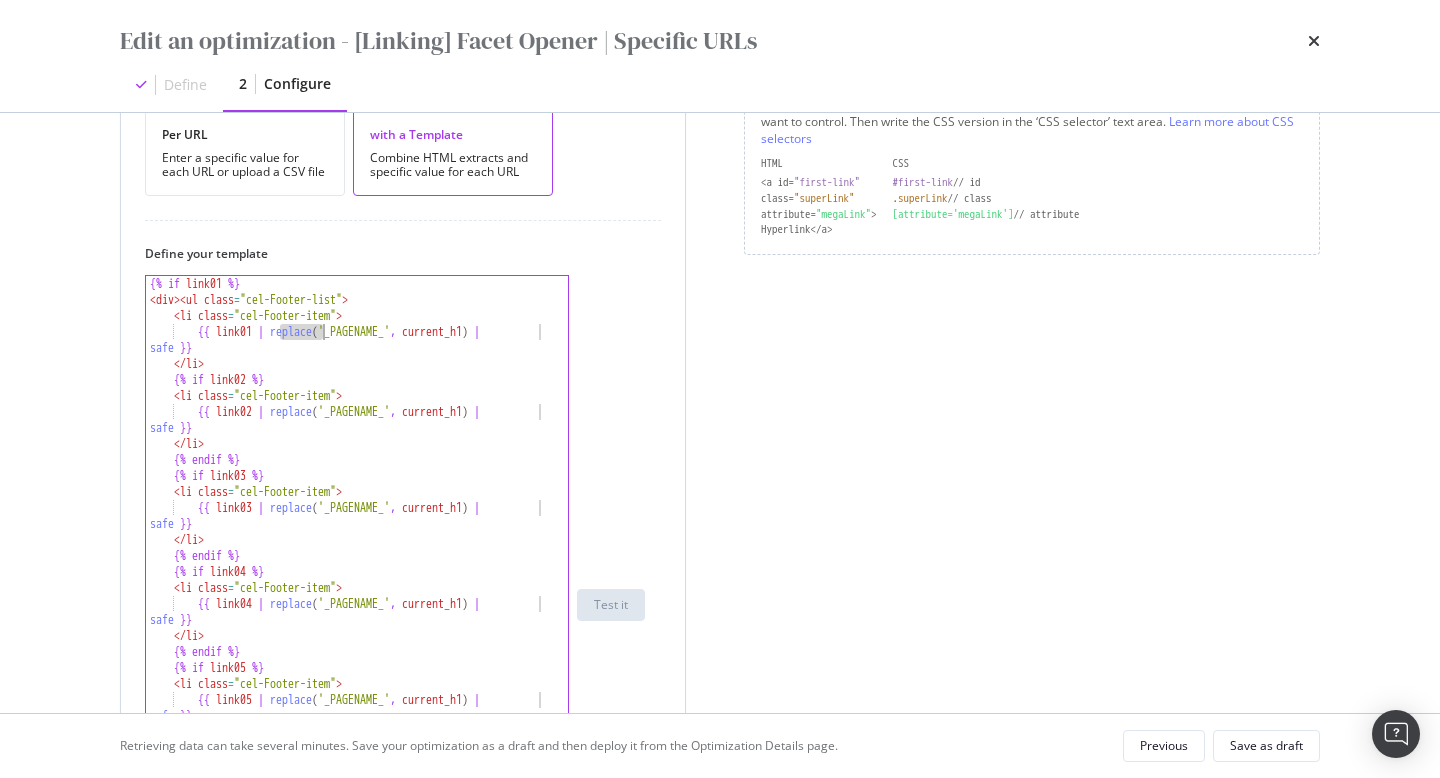 click on "{%   if   link01   %} < div > < ul   class = "cel-Footer-list" >      < li   class = "cel-Footer-item" >           {{   link01   |   replace ( '_PAGENAME_' ,   current_h1 )   |   safe   }}      </ li >      {%   if   link02   %}      < li   class = "cel-Footer-item" >           {{   link02   |   replace ( '_PAGENAME_' ,   current_h1 )   |   safe   }}      </ li >      {%   endif   %}      {%   if   link03   %}      < li   class = "cel-Footer-item" >           {{   link03   |   replace ( '_PAGENAME_' ,   current_h1 )   |   safe   }}      </ li >      {%   endif   %}      {%   if   link04   %}      < li   class = "cel-Footer-item" >           {{   link04   |   replace ( '_PAGENAME_' ,   current_h1 )   |   safe   }}      </ li >      {%   endif   %}      {%   if   link05   %}      < li   class = "cel-Footer-item" >           {{   link05   |   replace ( '_PAGENAME_' ,   current_h1 )   |   safe   }}      </ li >      {%   endif   %}      {%   if   link06   %}      < li   class = "cel-Footer-item" >           {{" at bounding box center (357, 620) 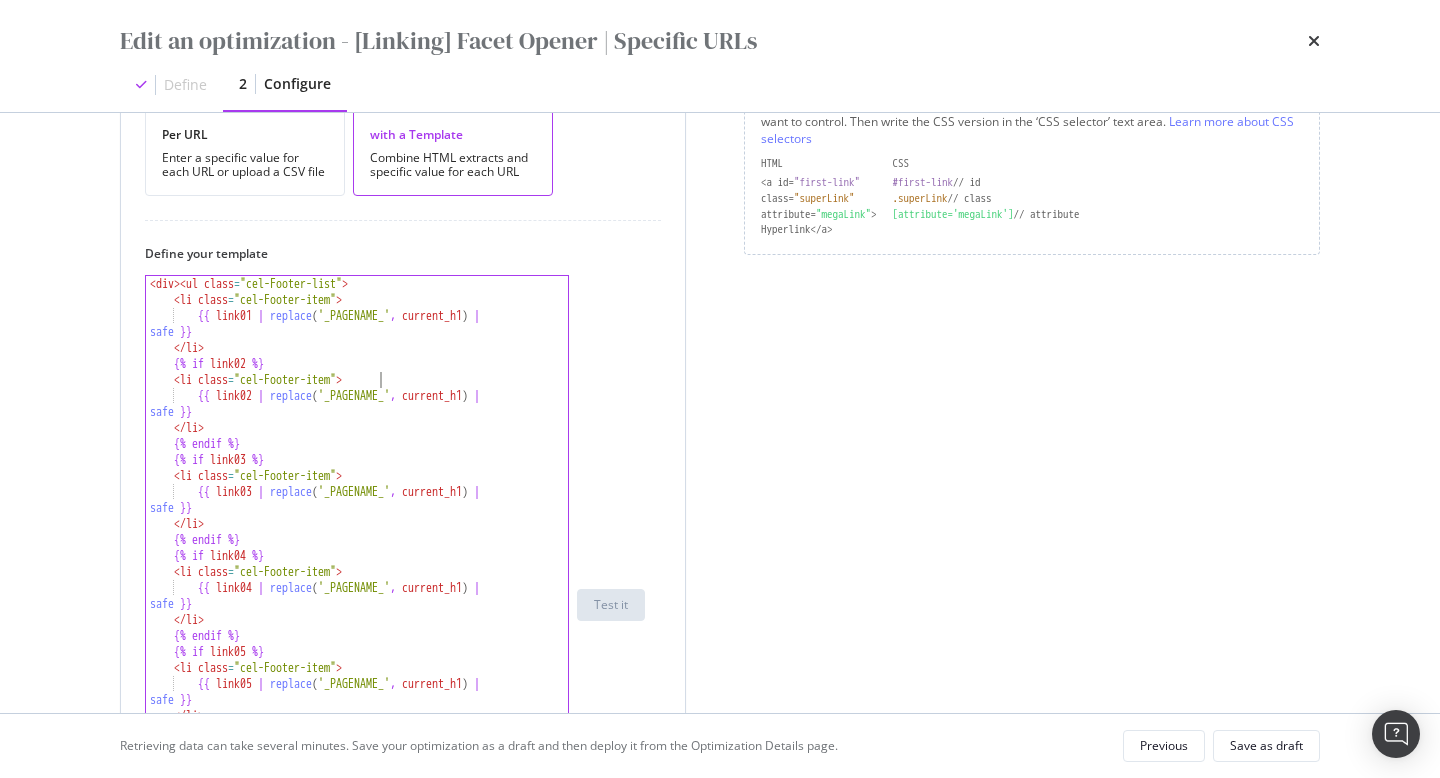 scroll, scrollTop: 0, scrollLeft: 0, axis: both 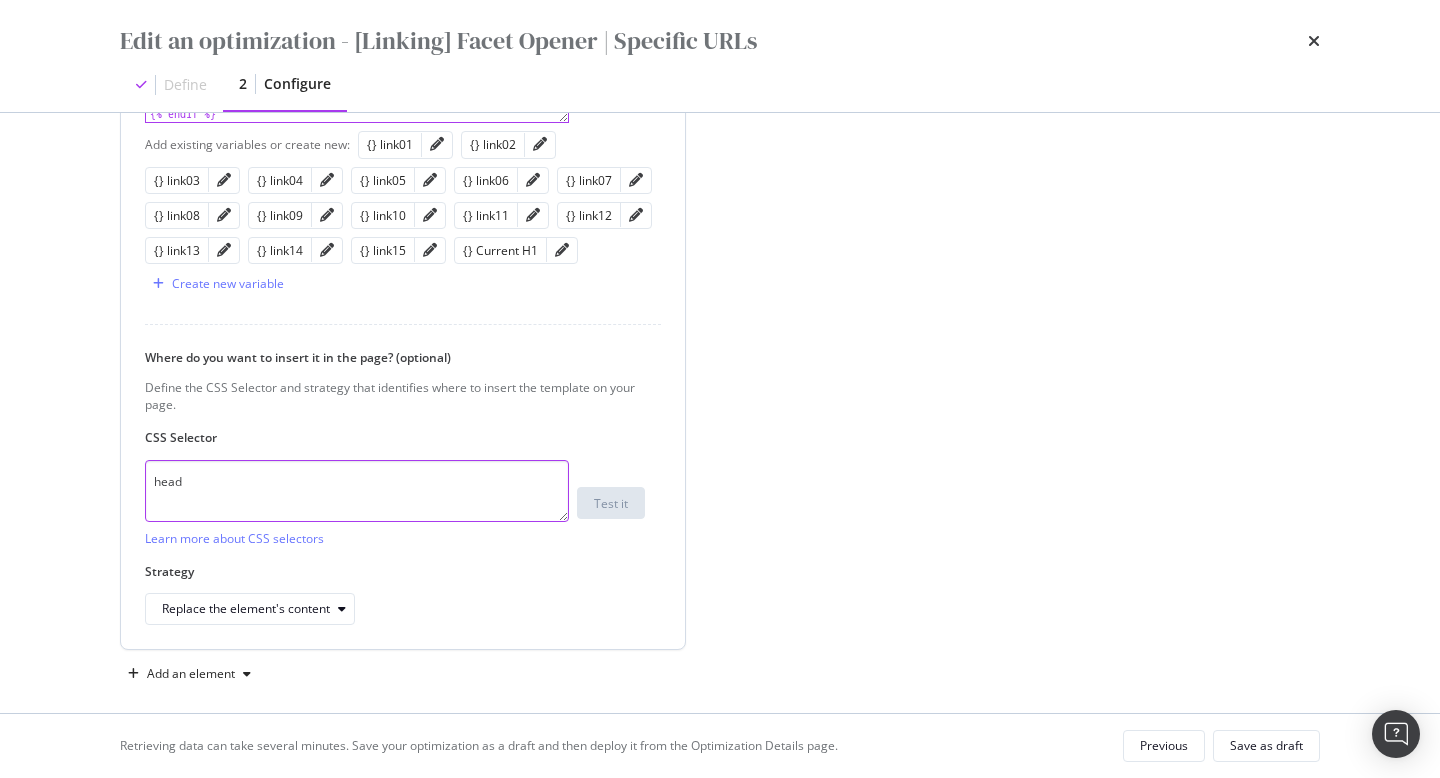 click on "head" at bounding box center [357, 491] 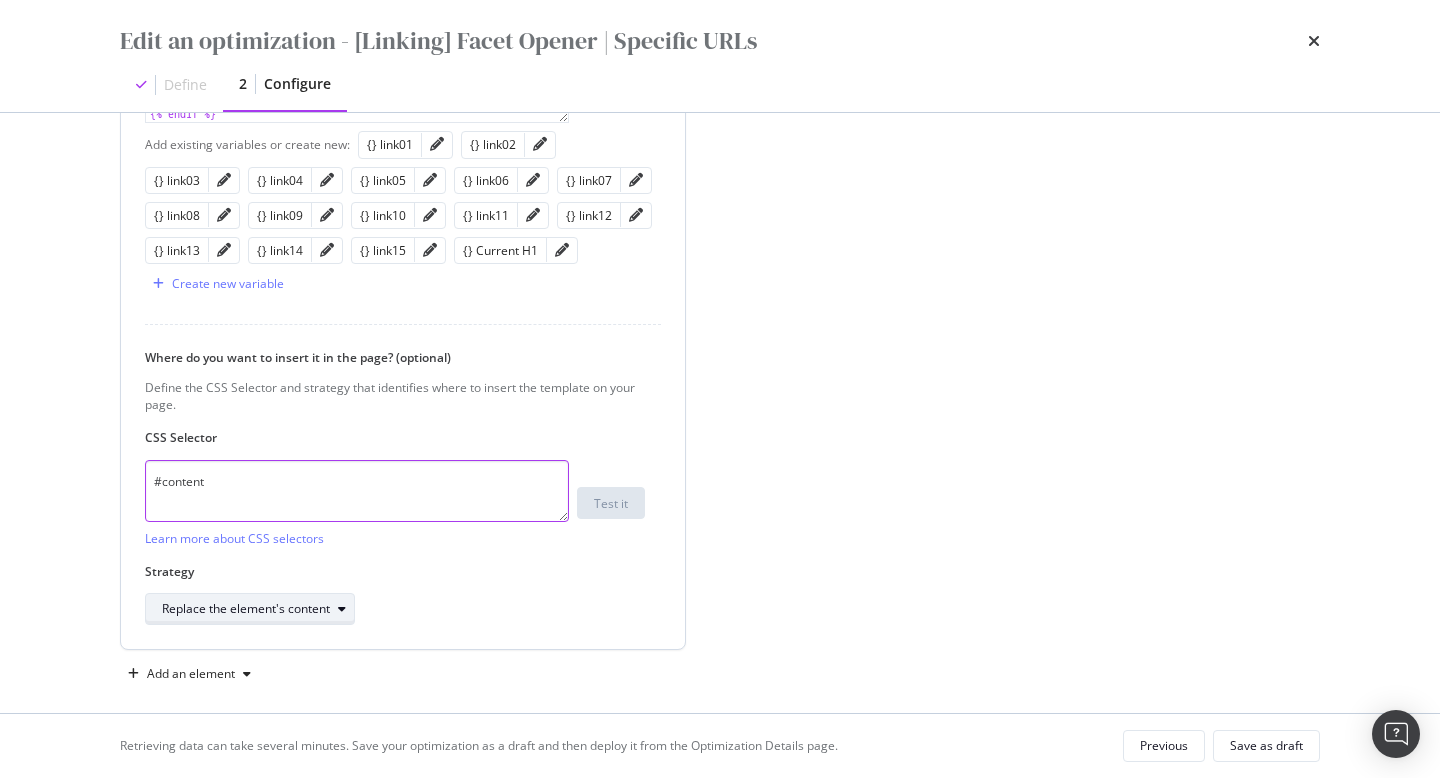 type on "#content" 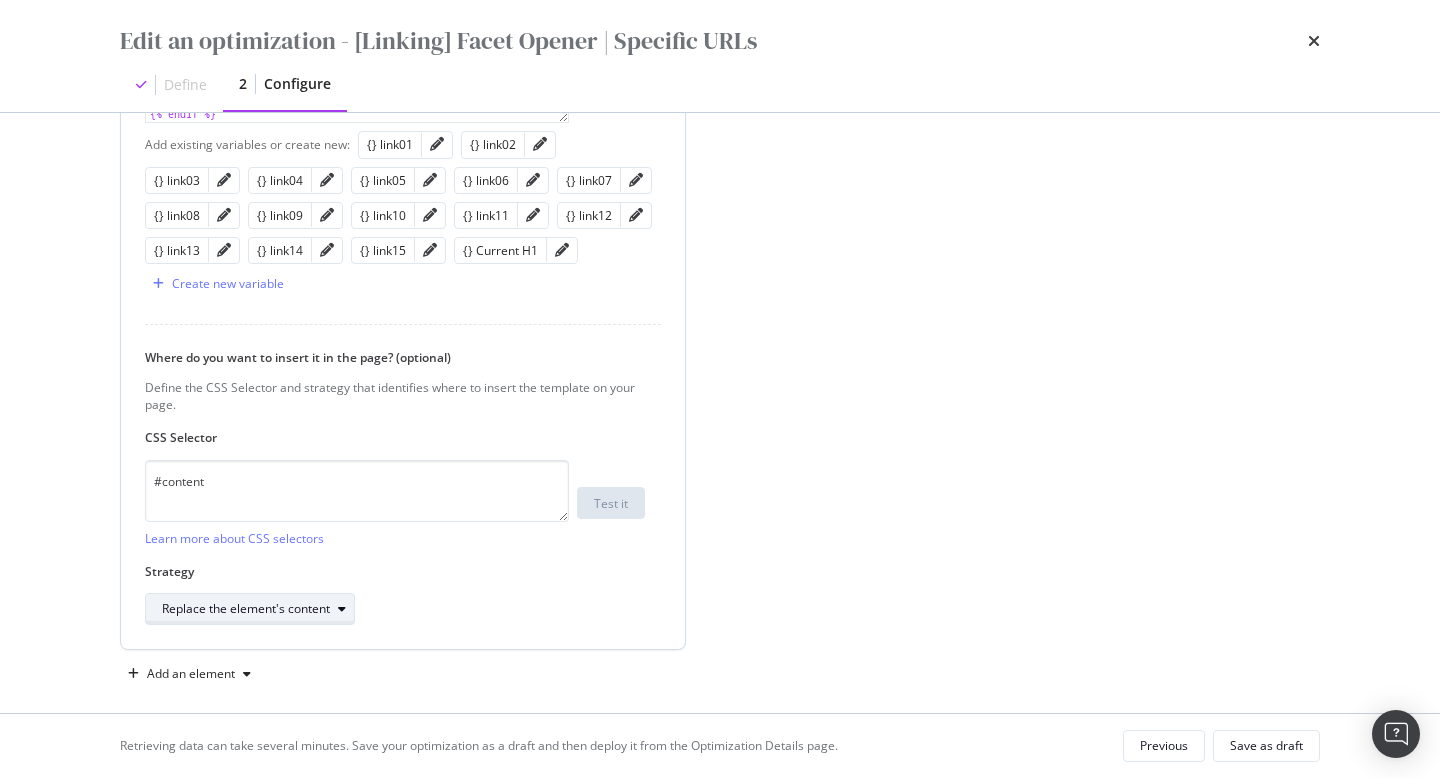 click on "Replace the element's content" at bounding box center (258, 609) 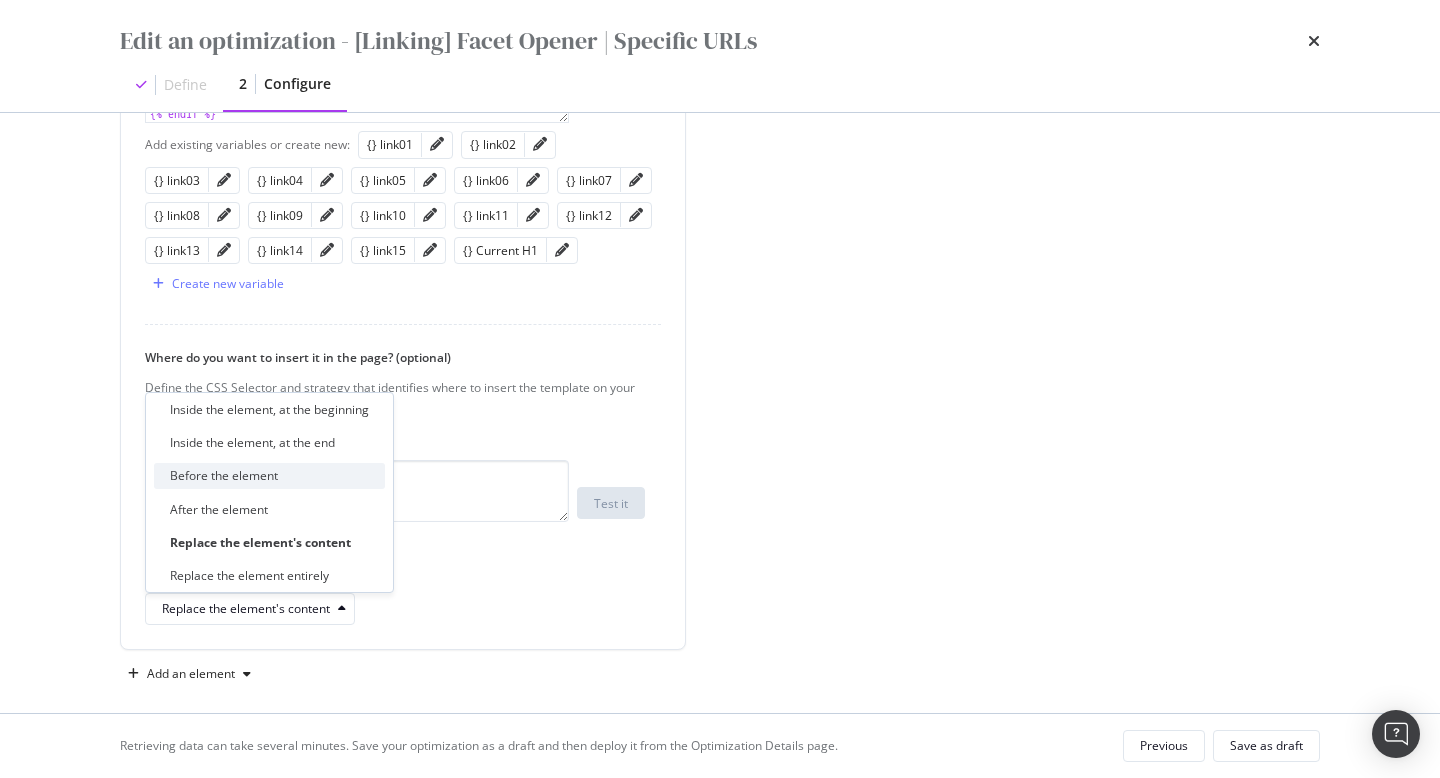 click on "Before the element" at bounding box center [269, 475] 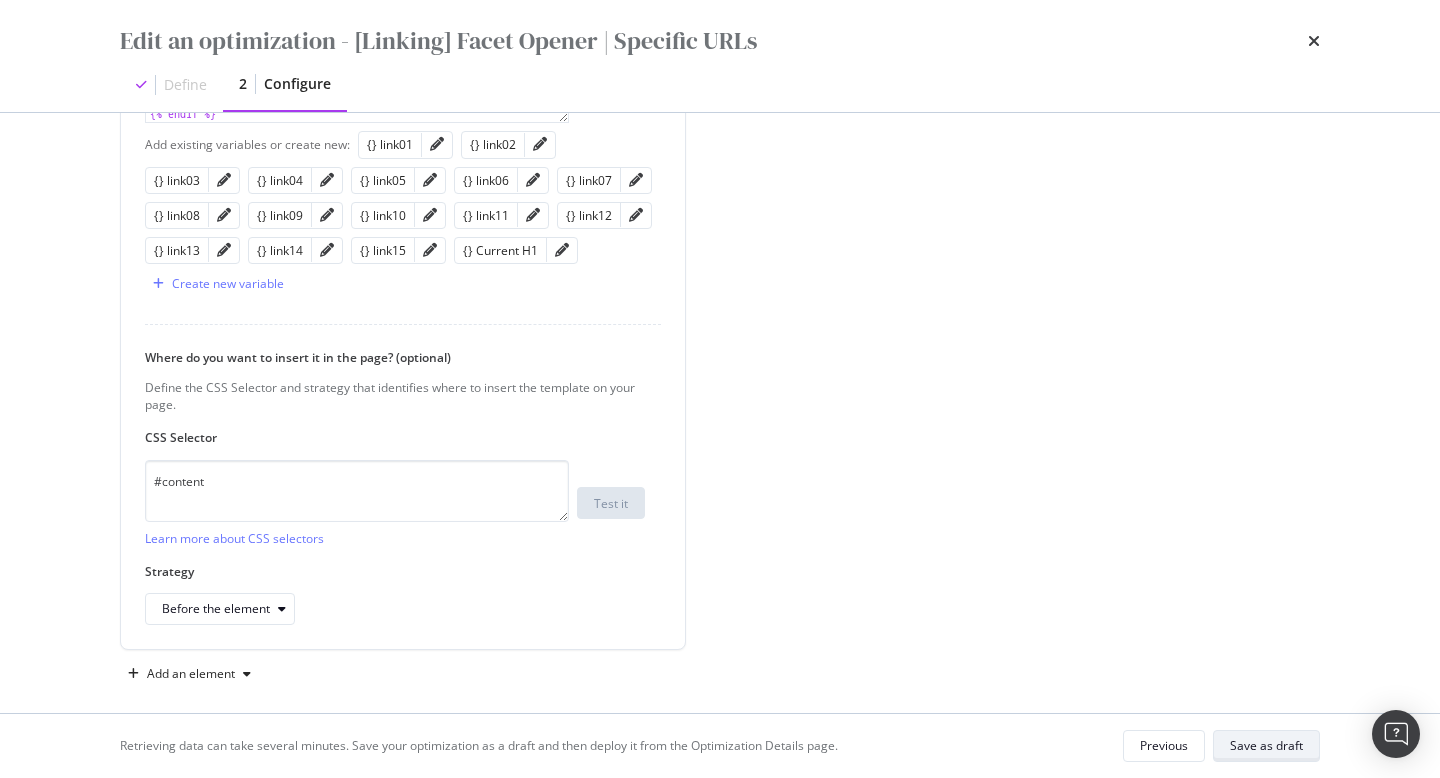 click on "Save as draft" at bounding box center [1266, 746] 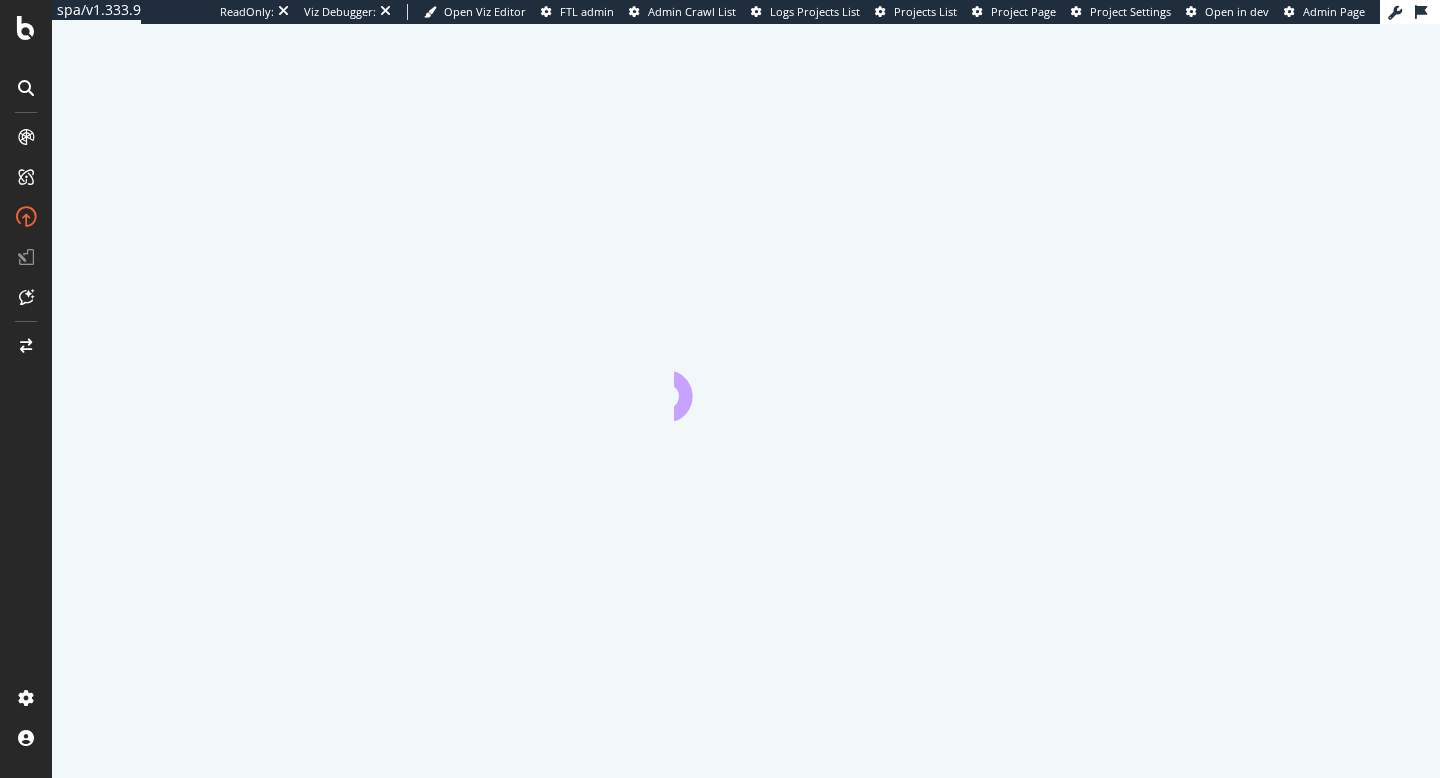 scroll, scrollTop: 0, scrollLeft: 0, axis: both 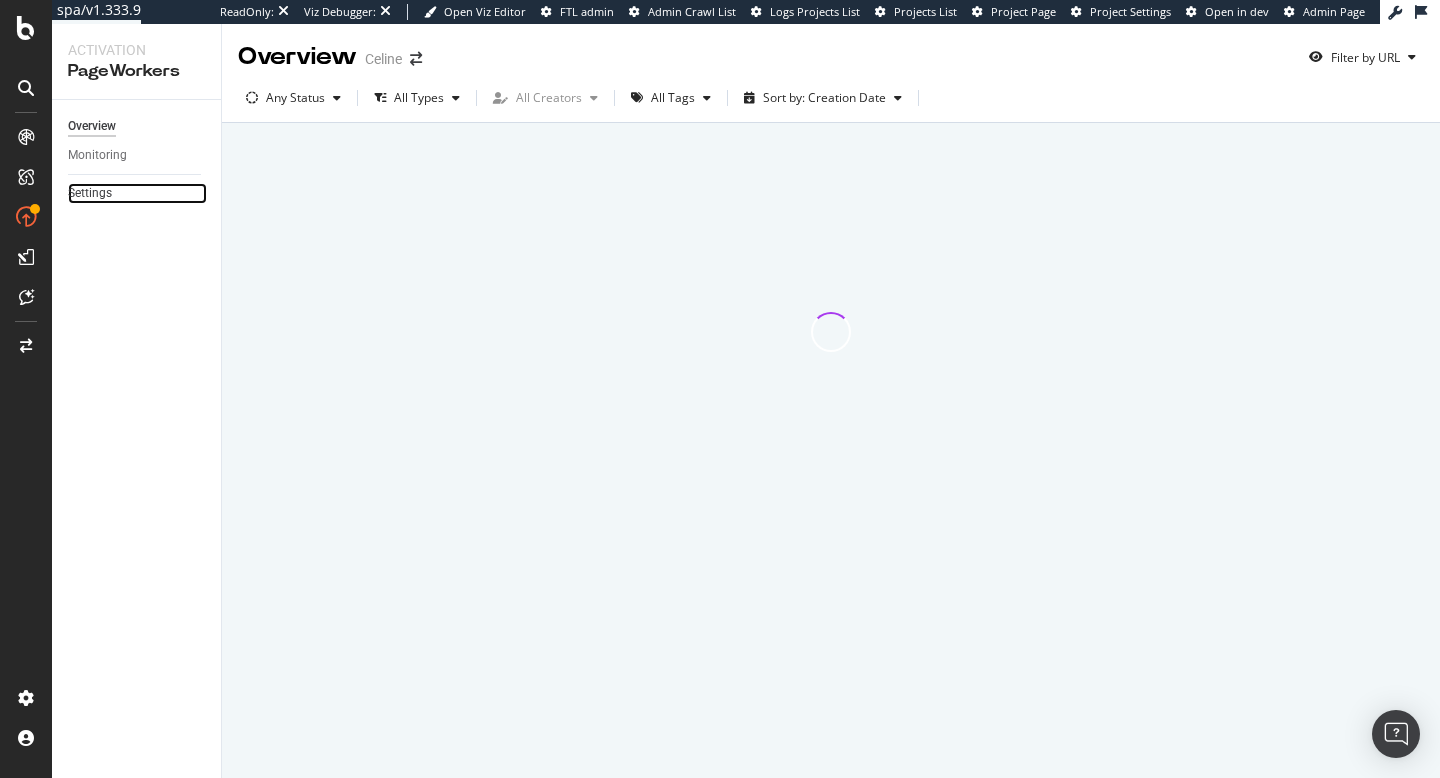 click on "Settings" at bounding box center [137, 193] 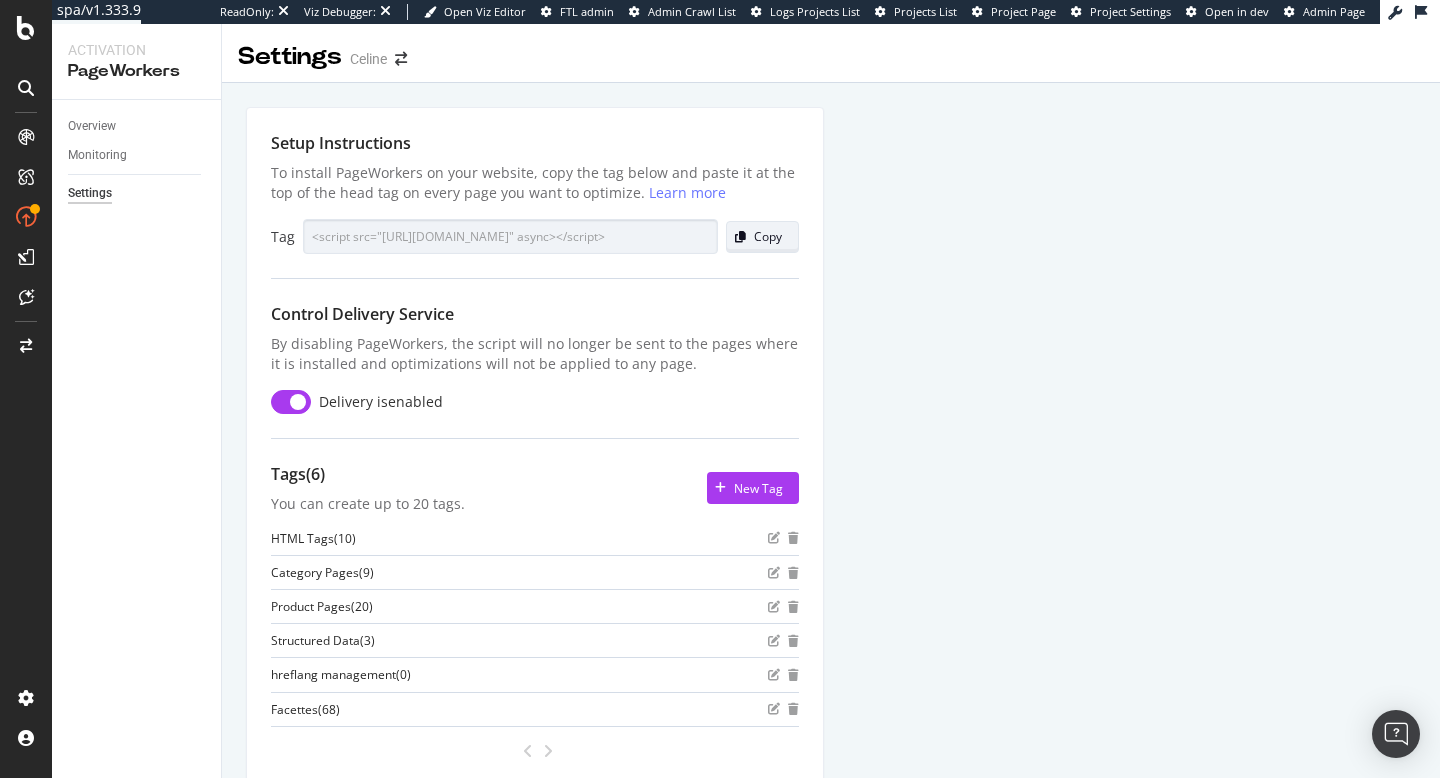 click at bounding box center (740, 237) 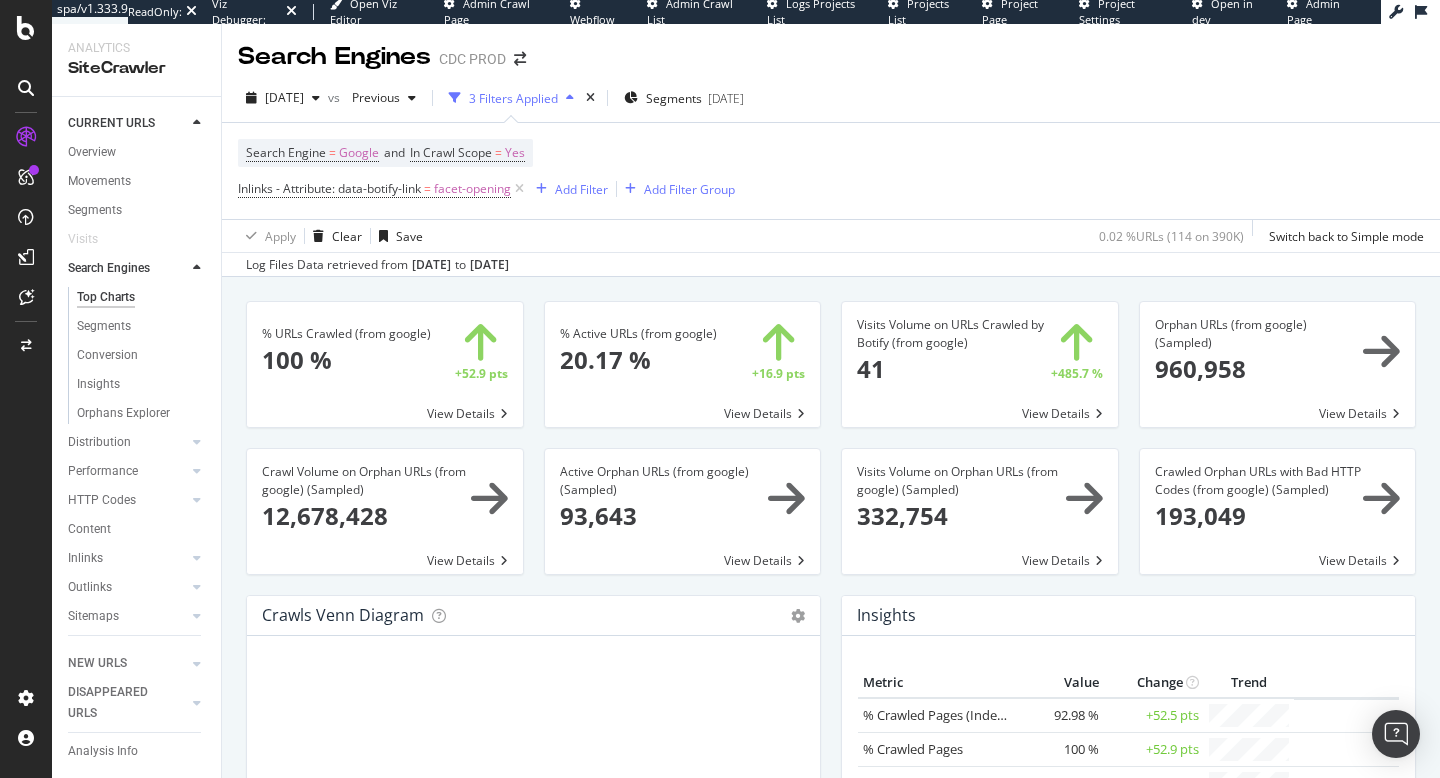 scroll, scrollTop: 0, scrollLeft: 0, axis: both 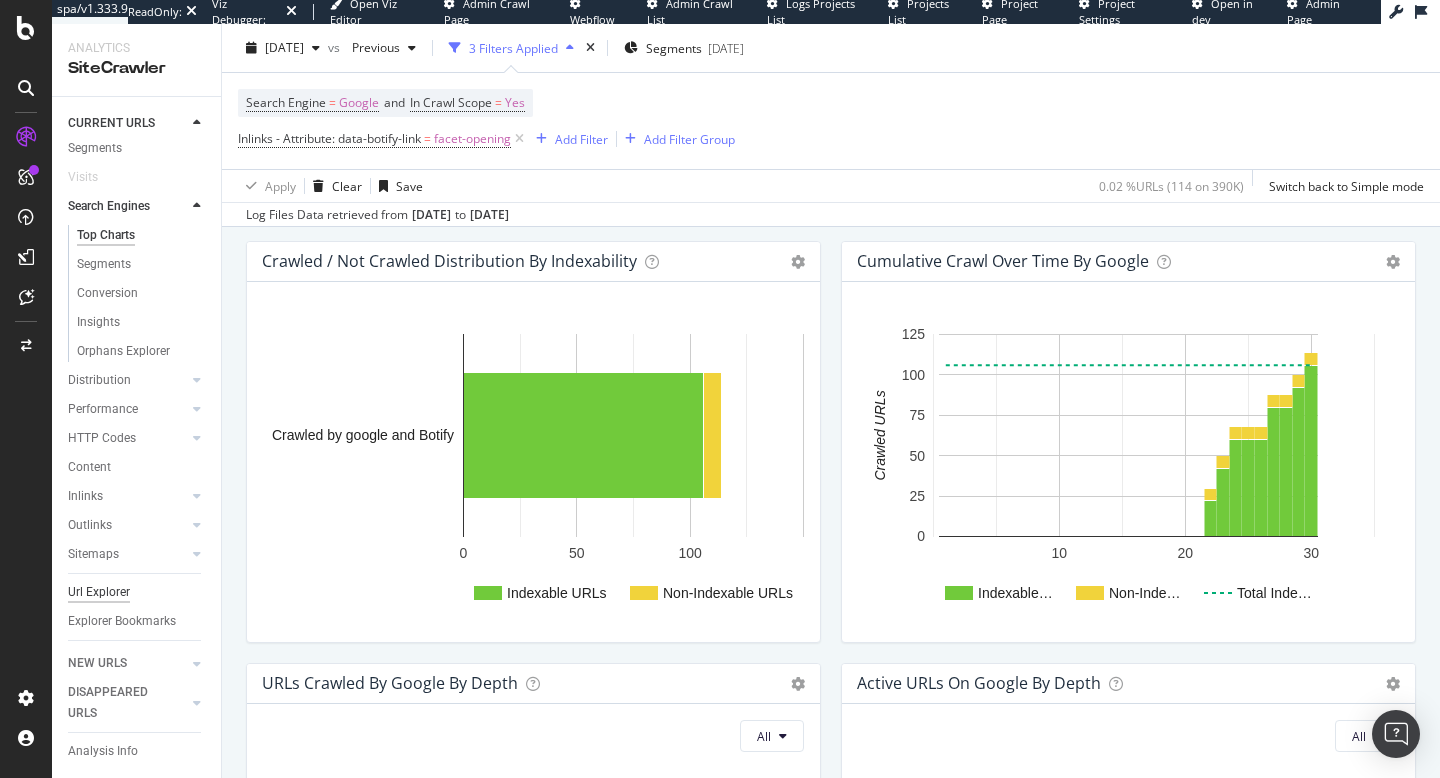 click on "Url Explorer" at bounding box center [99, 592] 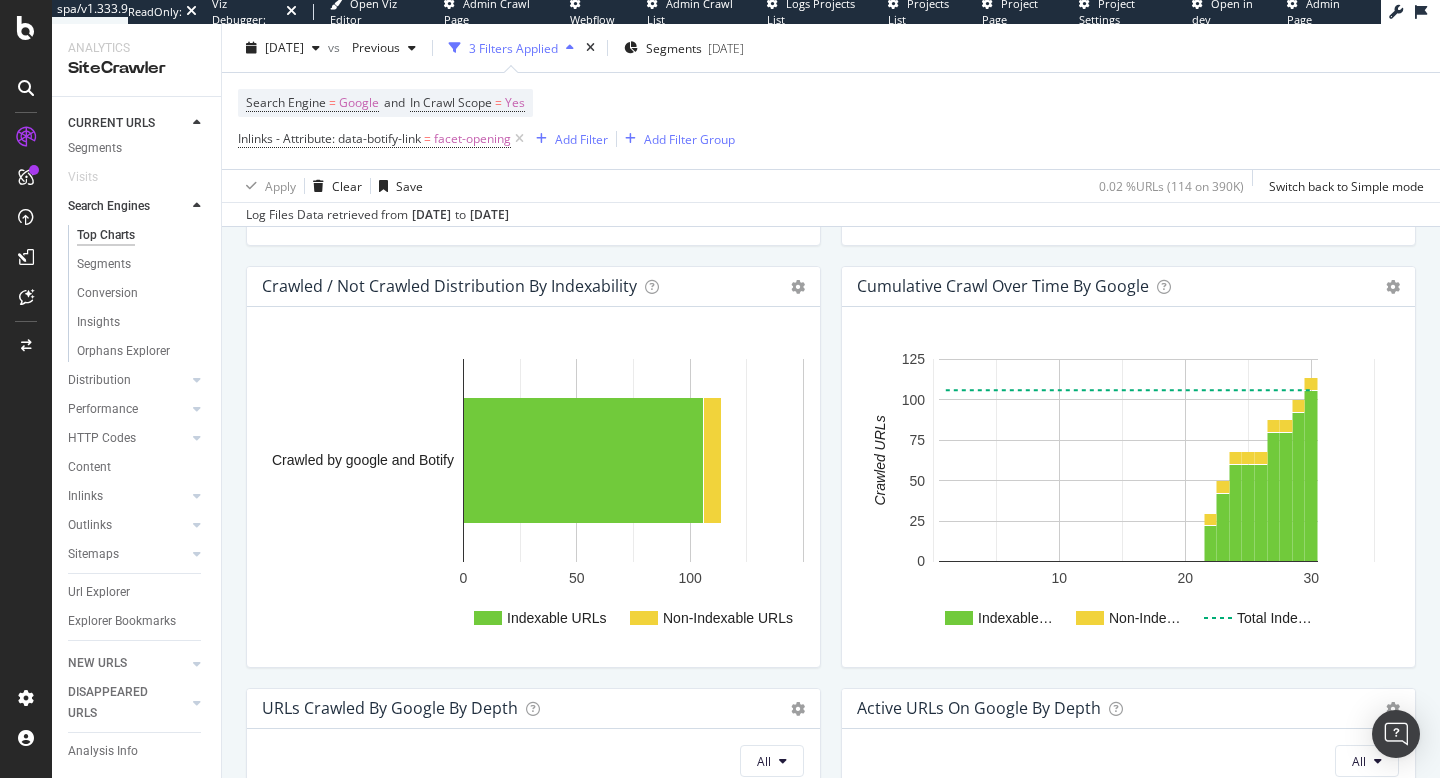 scroll, scrollTop: 151, scrollLeft: 0, axis: vertical 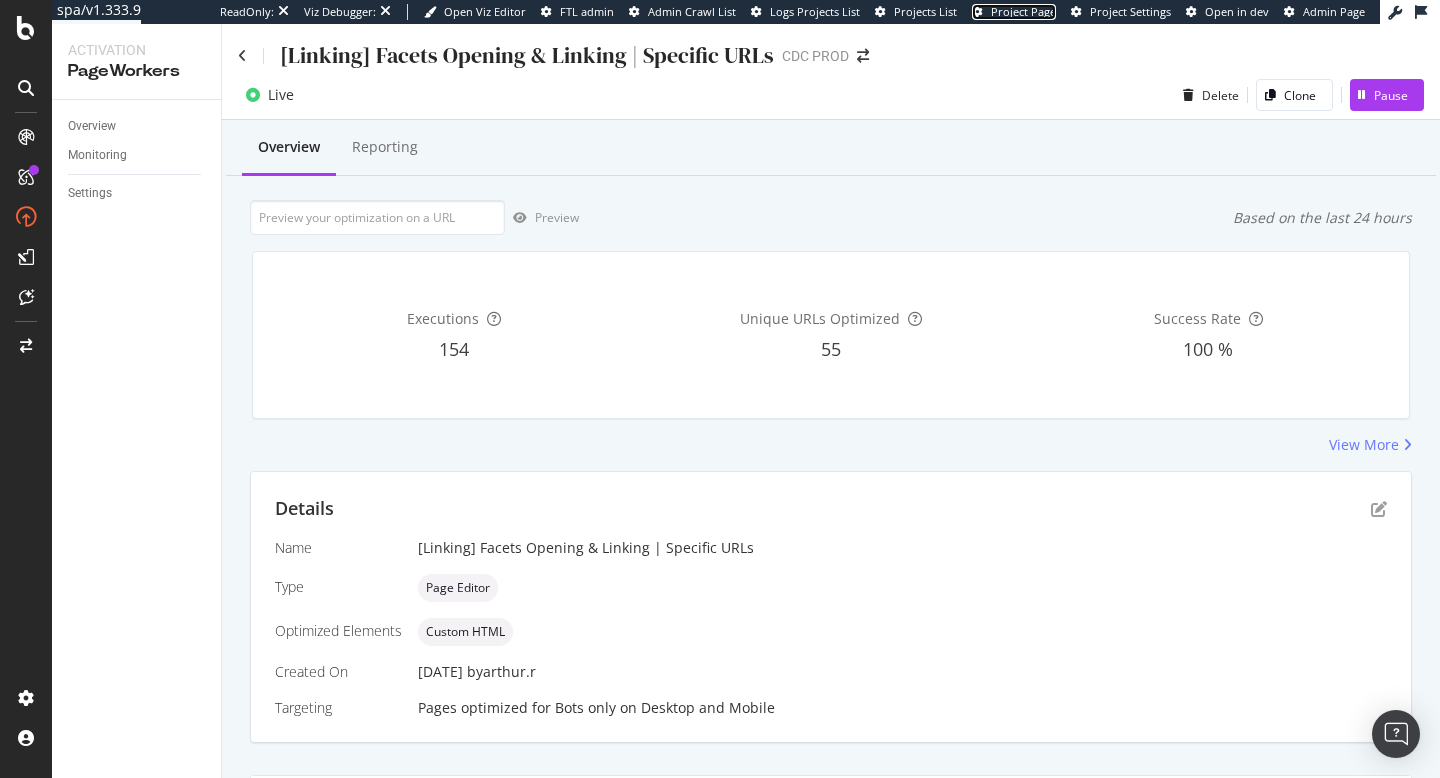 click on "Project Page" at bounding box center (1023, 11) 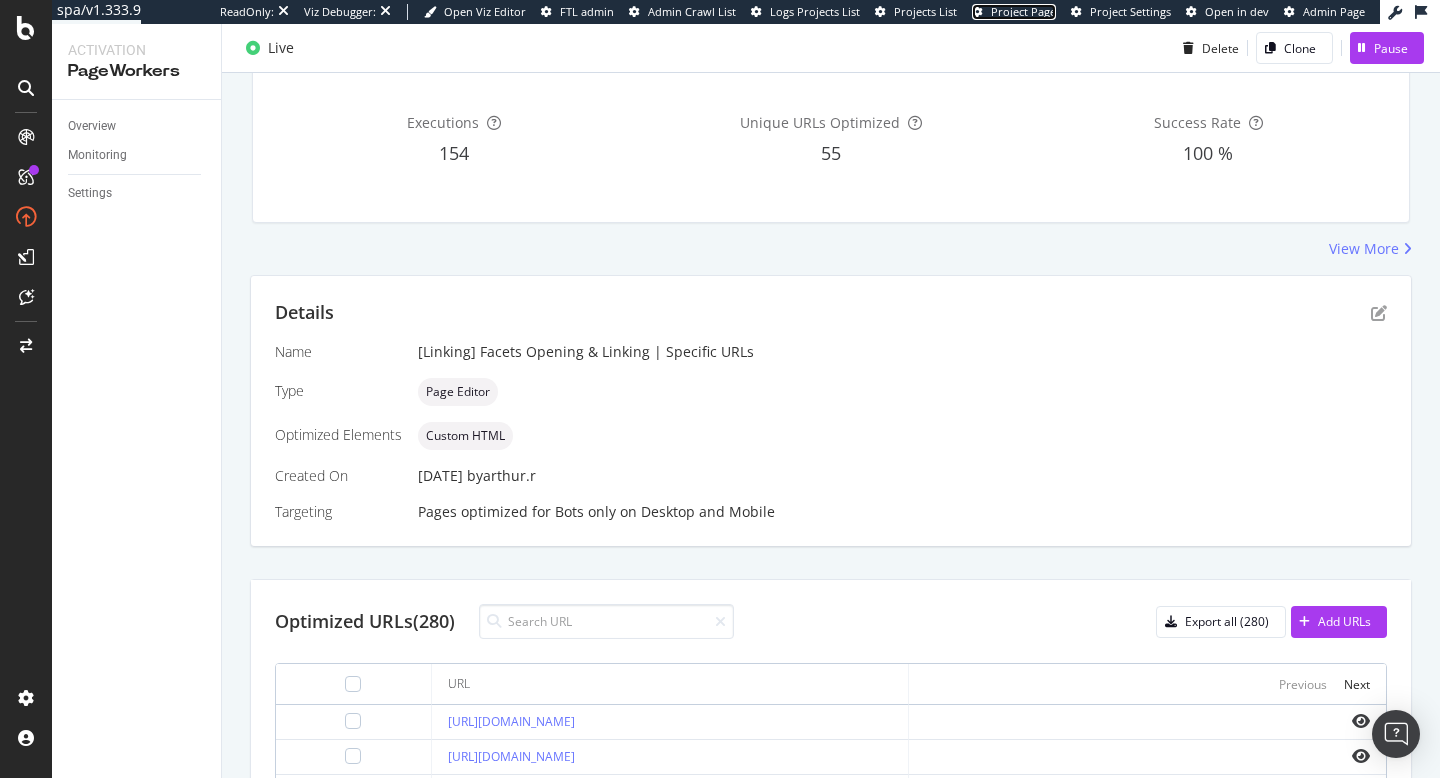 scroll, scrollTop: 0, scrollLeft: 0, axis: both 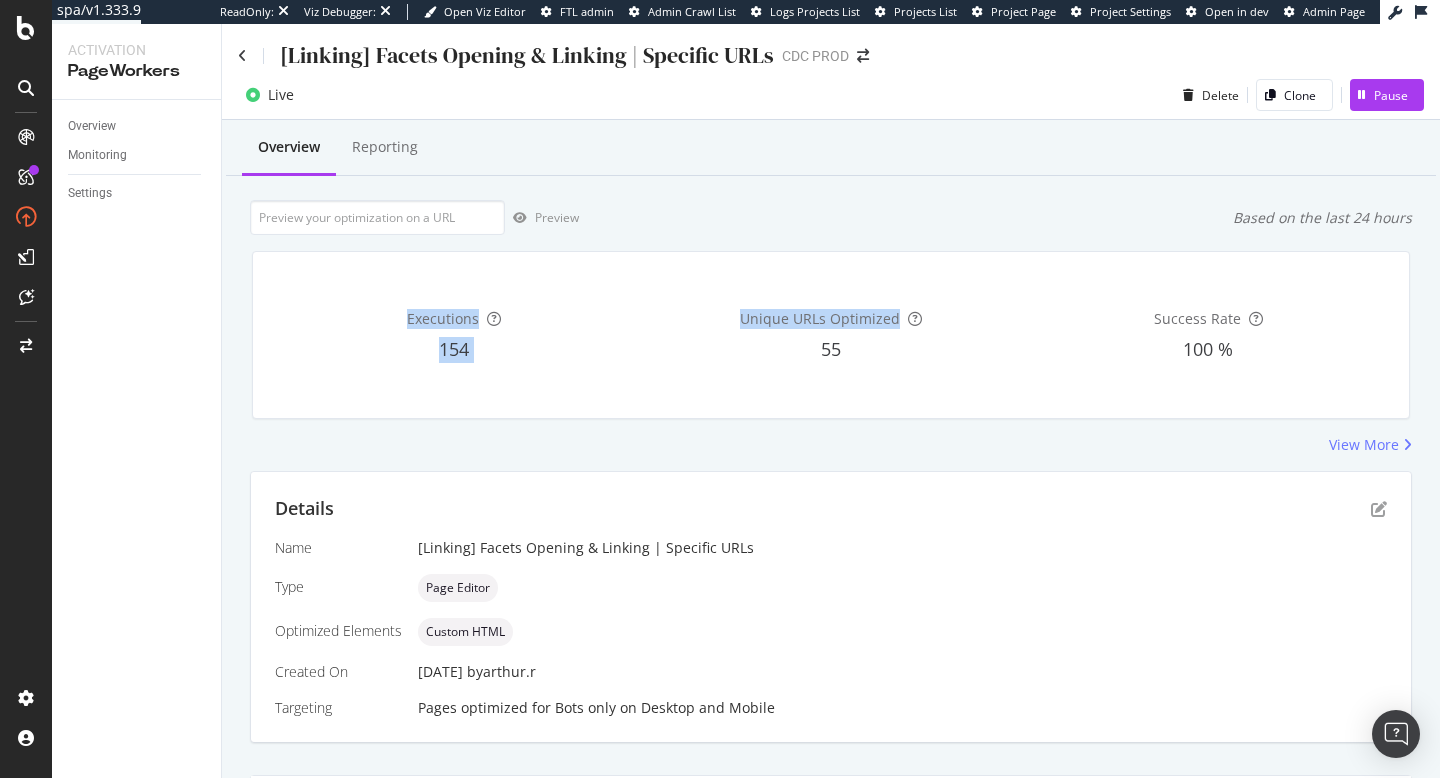 drag, startPoint x: 386, startPoint y: 317, endPoint x: 916, endPoint y: 321, distance: 530.0151 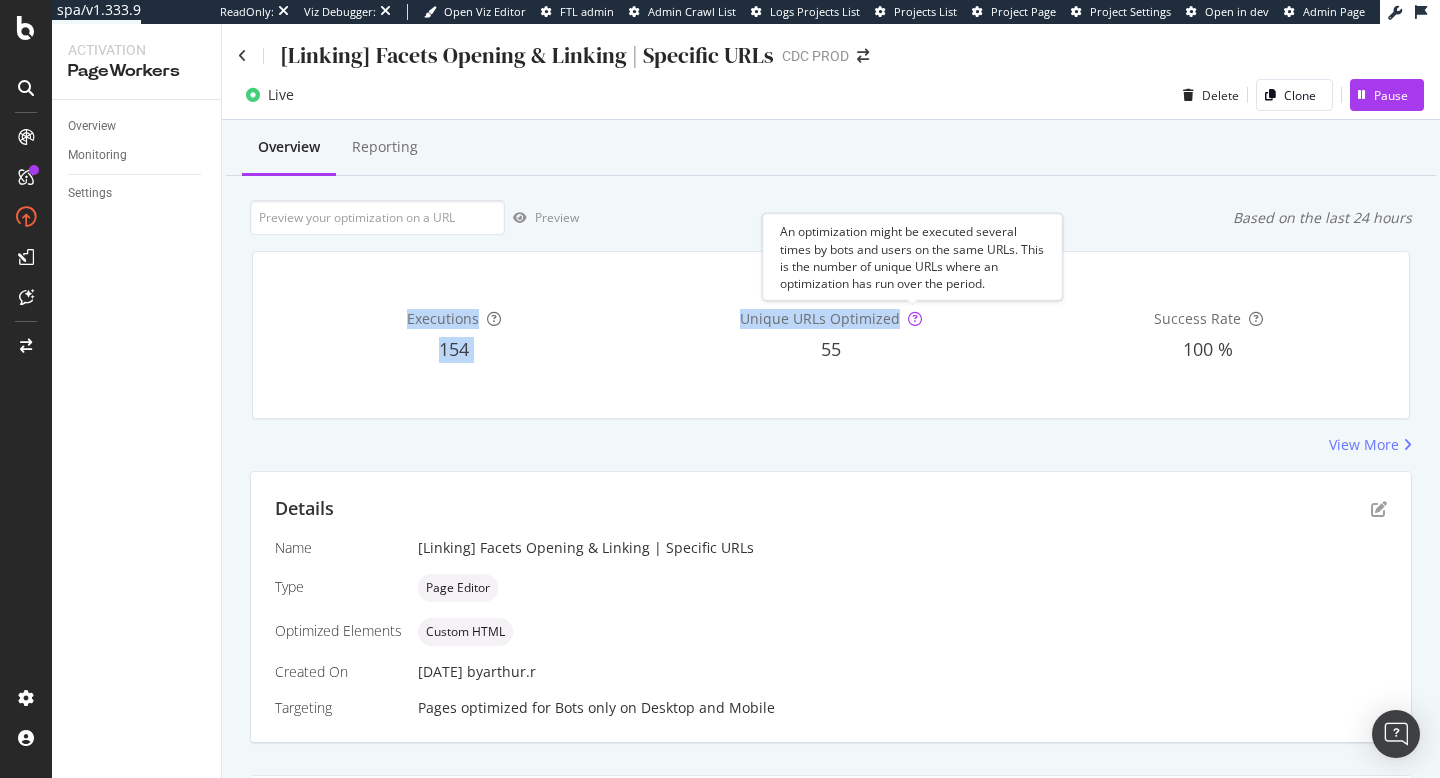click on "Unique URLs Optimized 55" at bounding box center [830, 335] 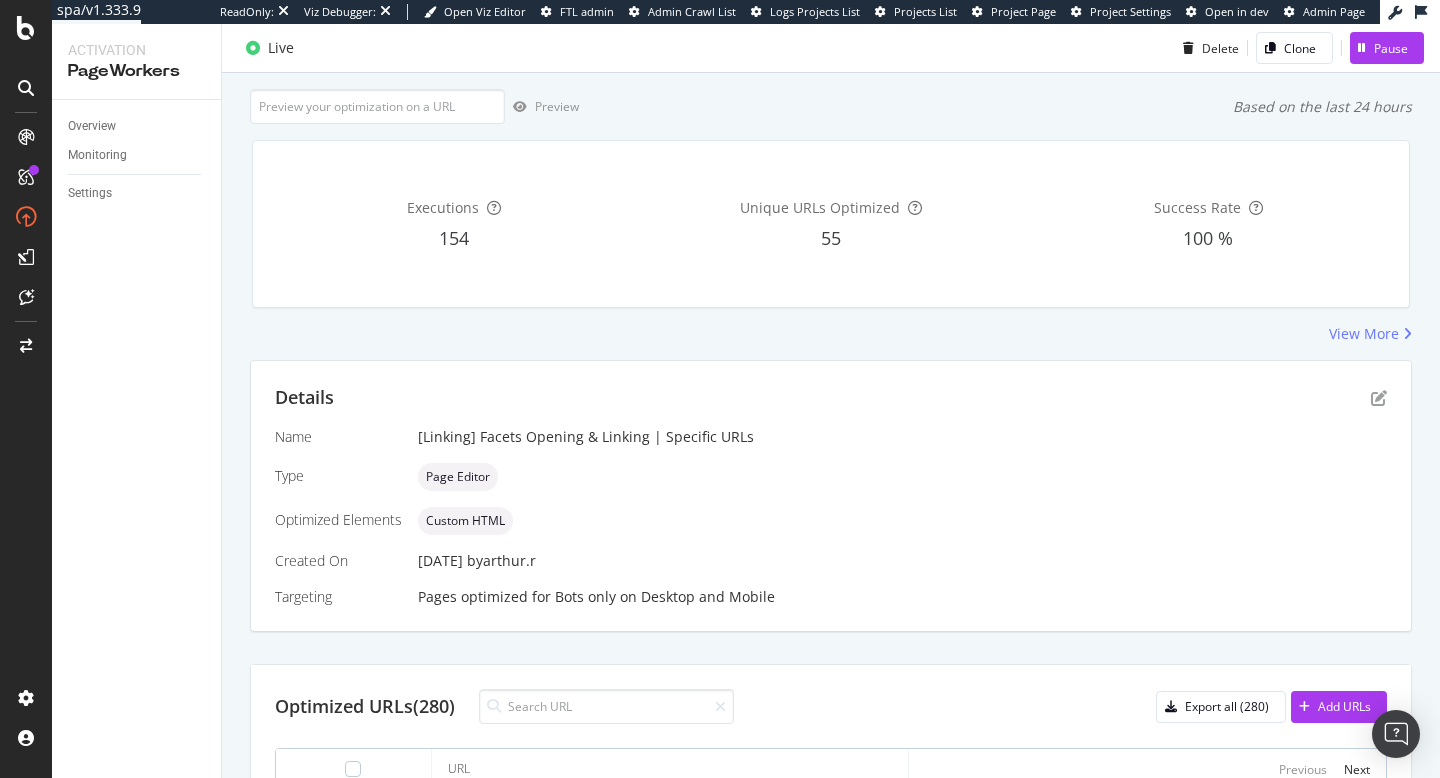 scroll, scrollTop: 95, scrollLeft: 0, axis: vertical 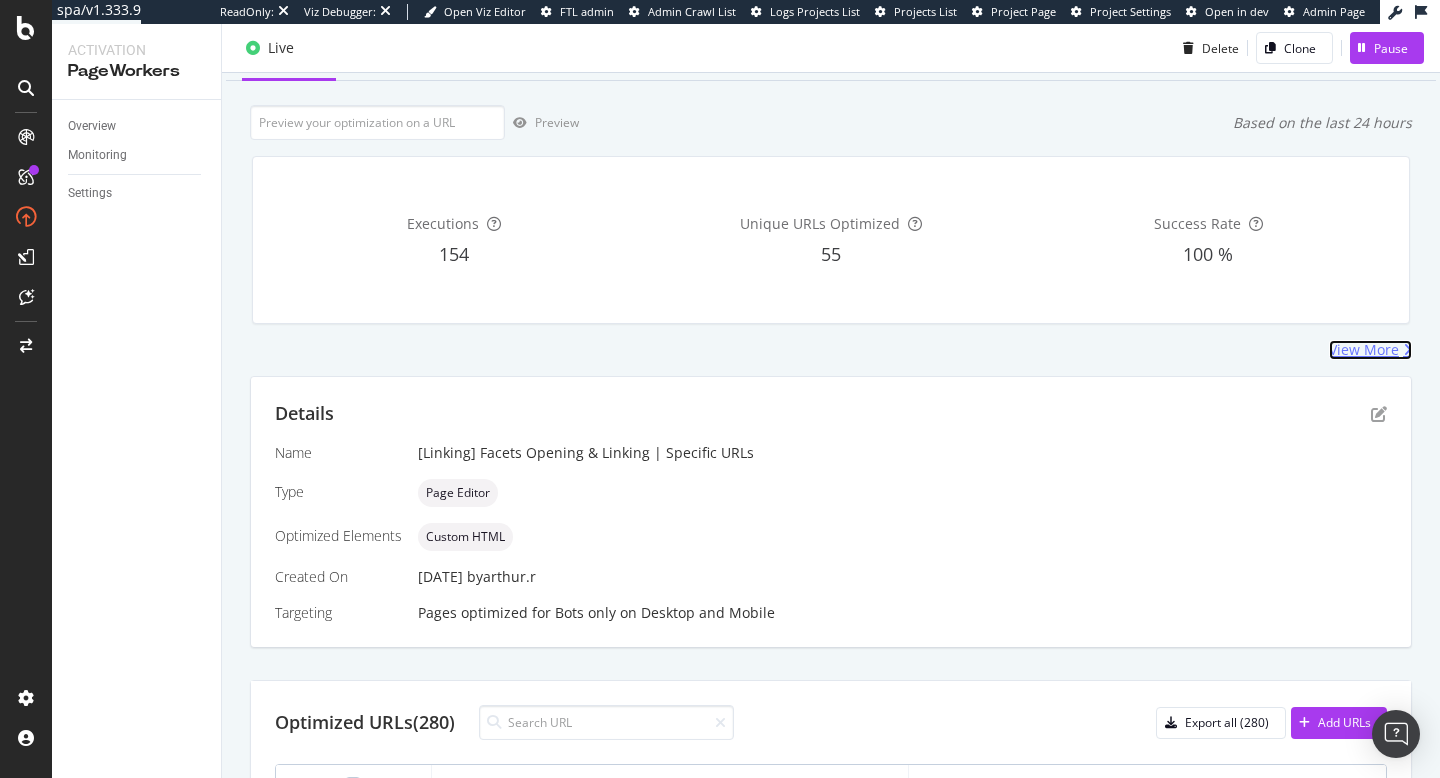 click on "View More" at bounding box center (1364, 350) 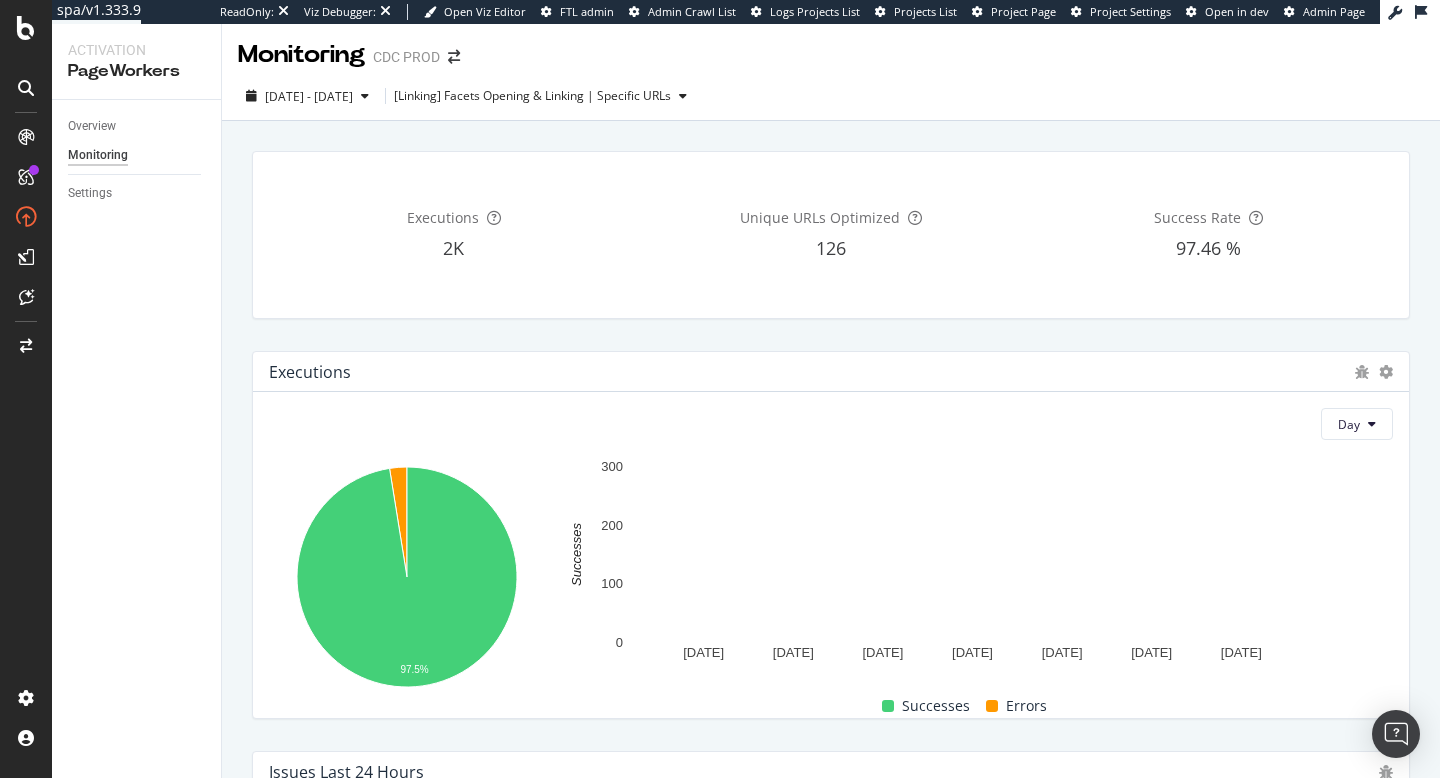 scroll, scrollTop: 0, scrollLeft: 0, axis: both 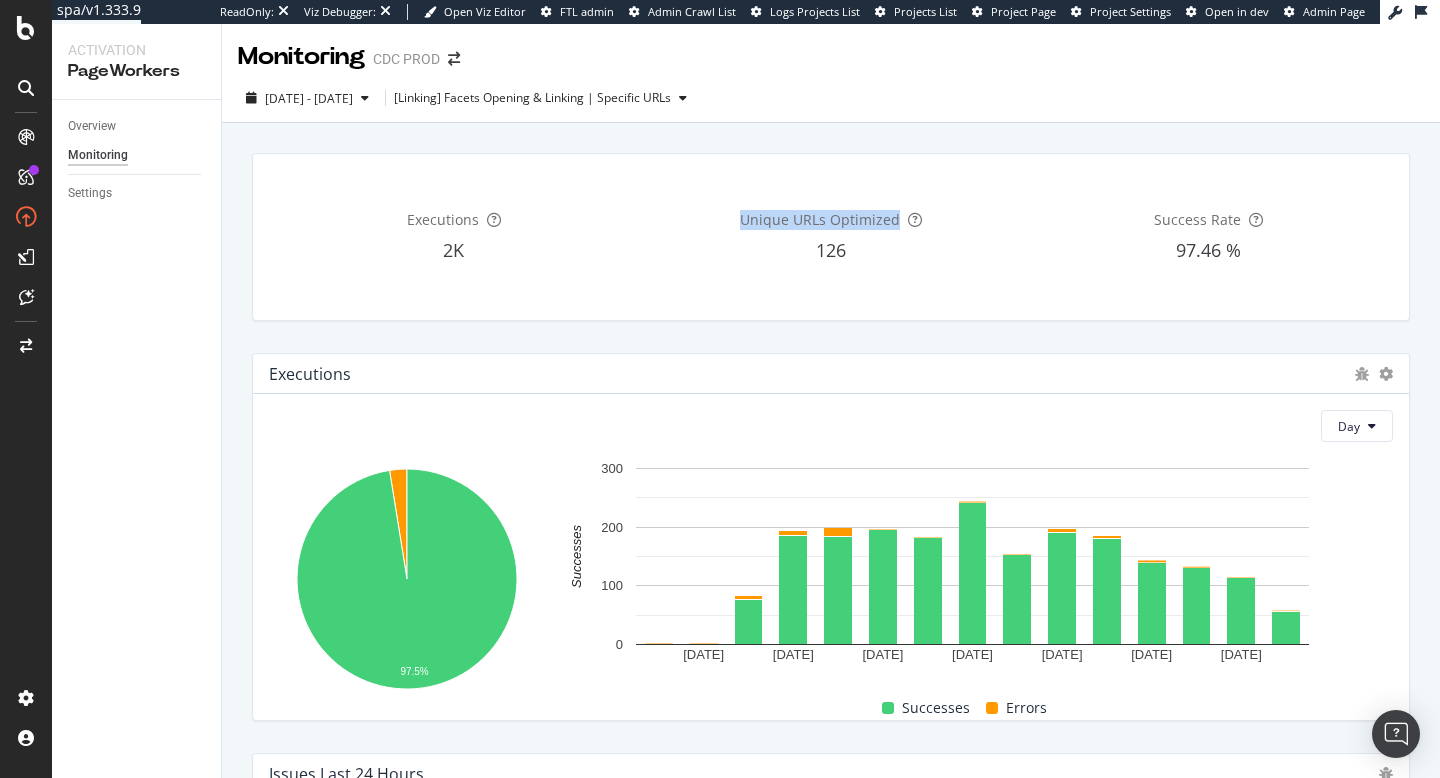 drag, startPoint x: 730, startPoint y: 223, endPoint x: 896, endPoint y: 223, distance: 166 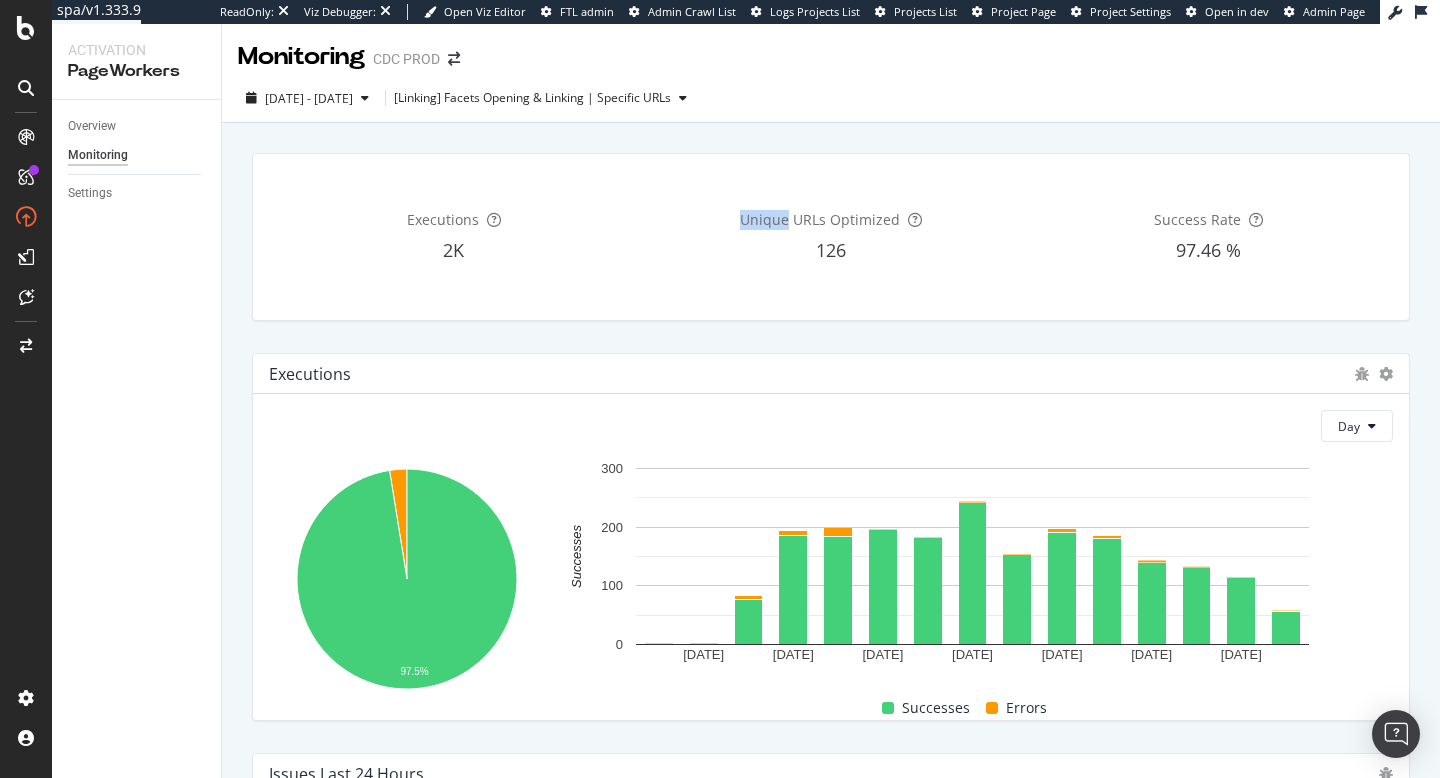 click on "Unique URLs Optimized" at bounding box center [820, 219] 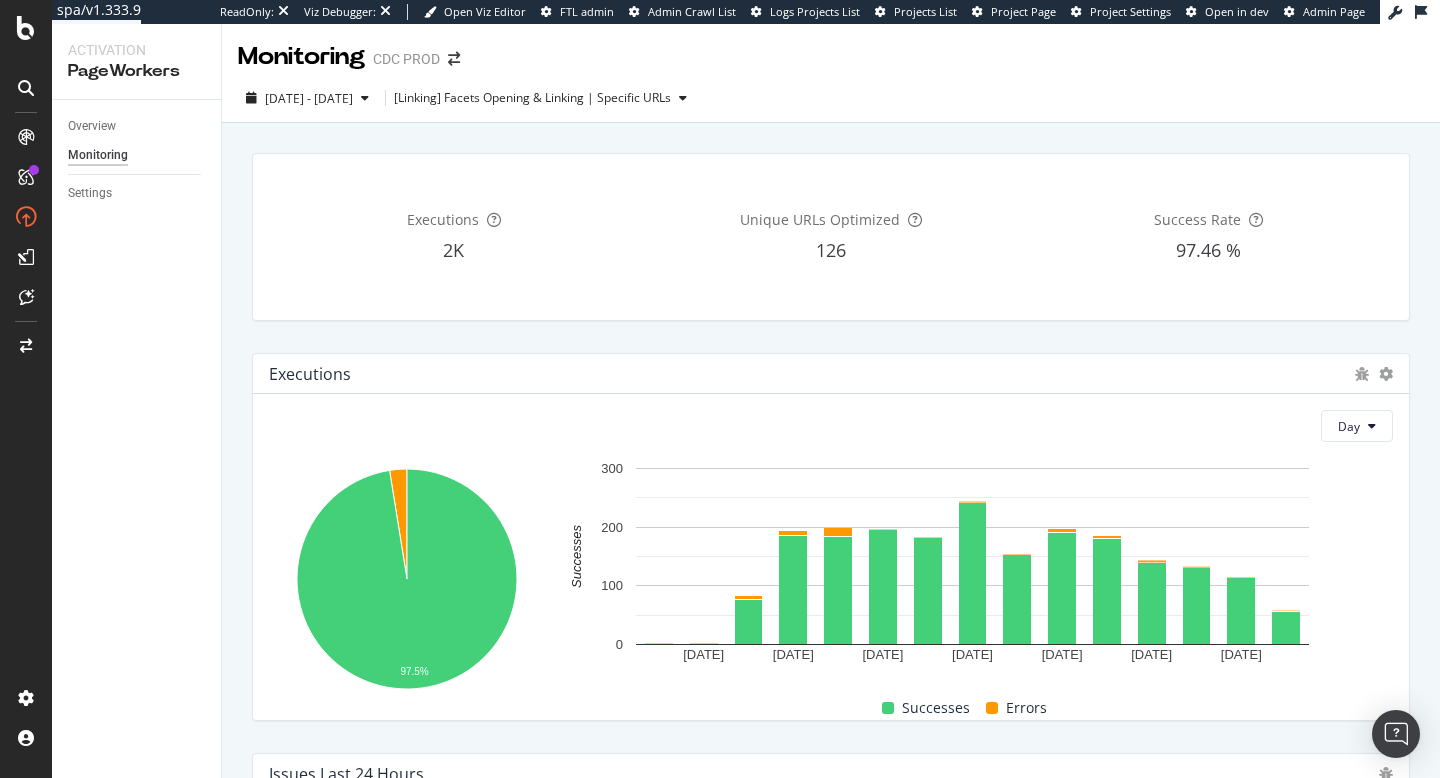click on "Unique URLs Optimized" at bounding box center (820, 219) 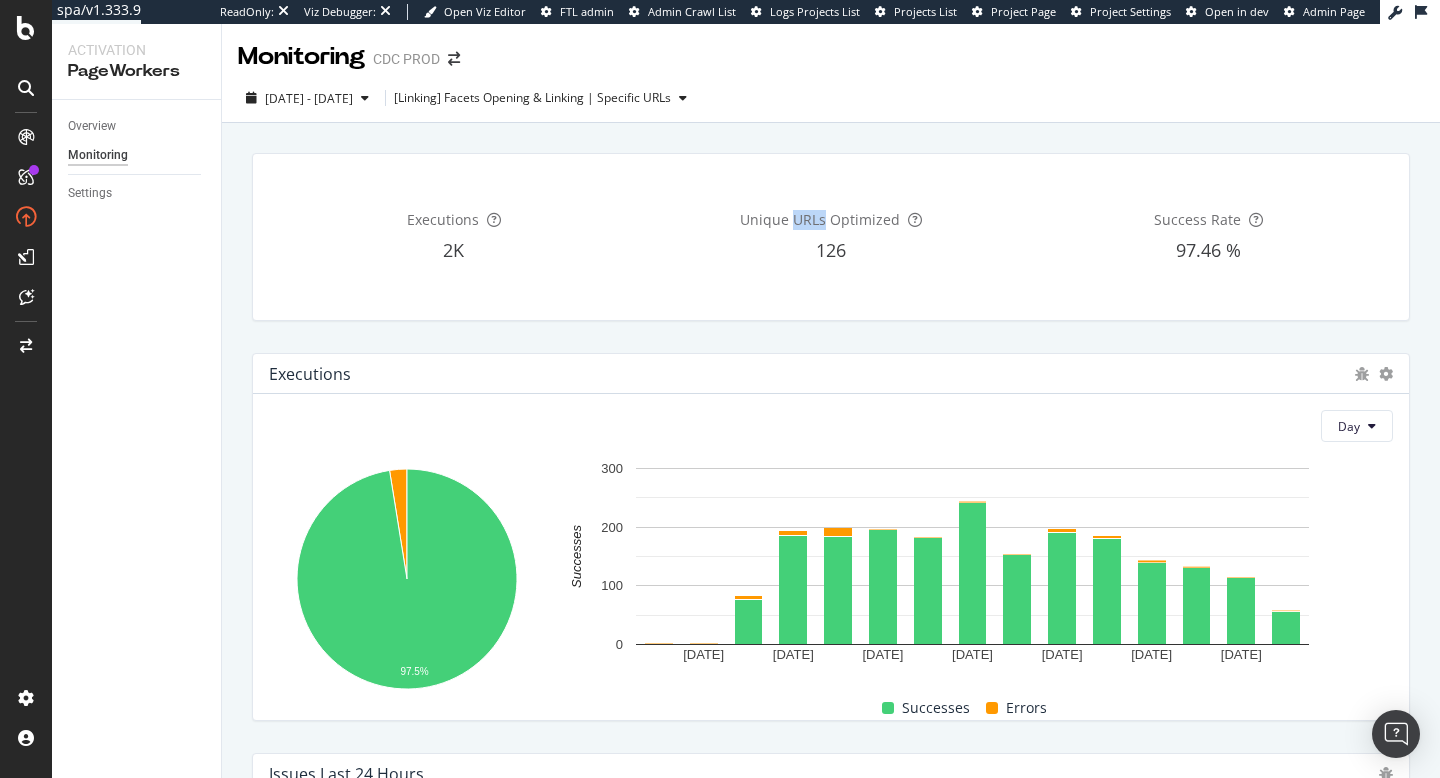 click on "Unique URLs Optimized" at bounding box center [820, 219] 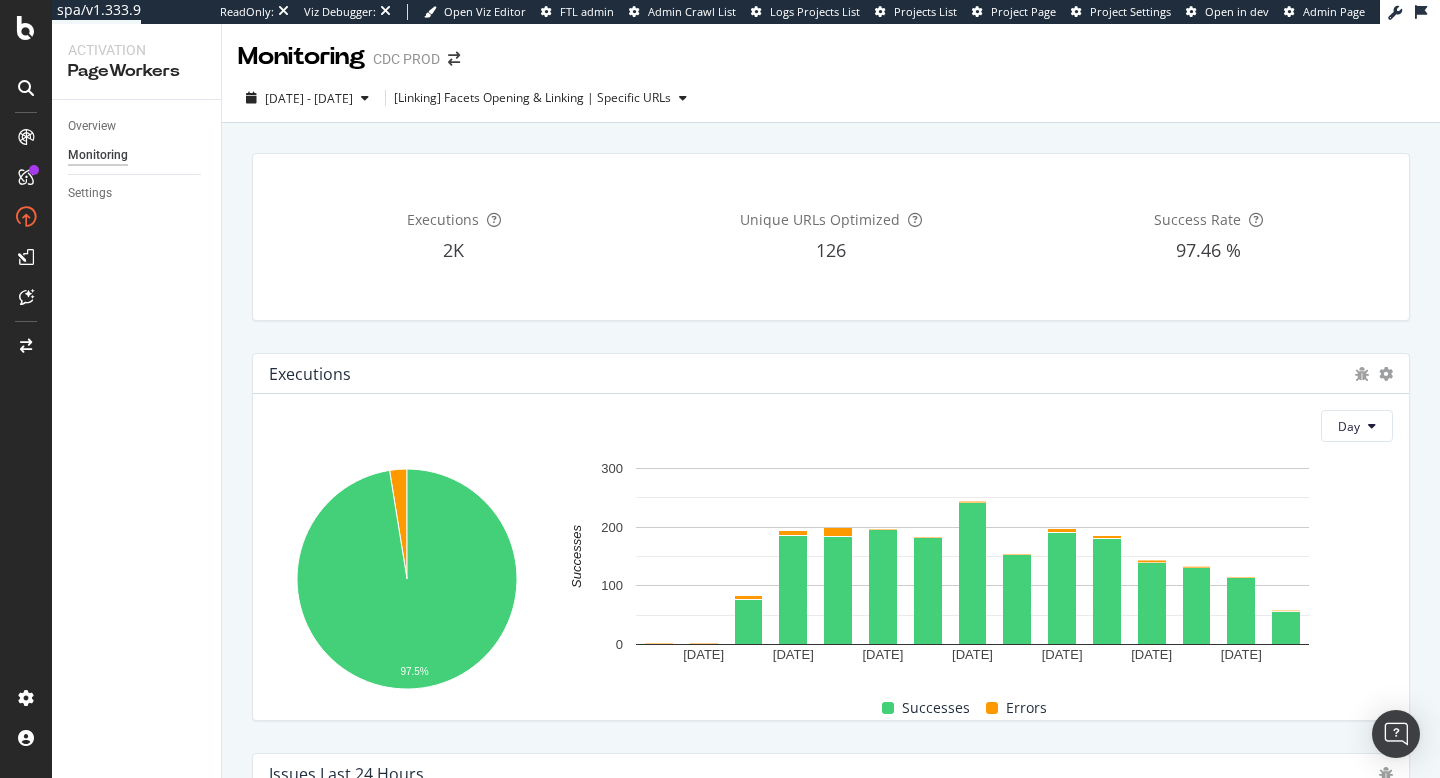 click on "Unique URLs Optimized" at bounding box center [820, 219] 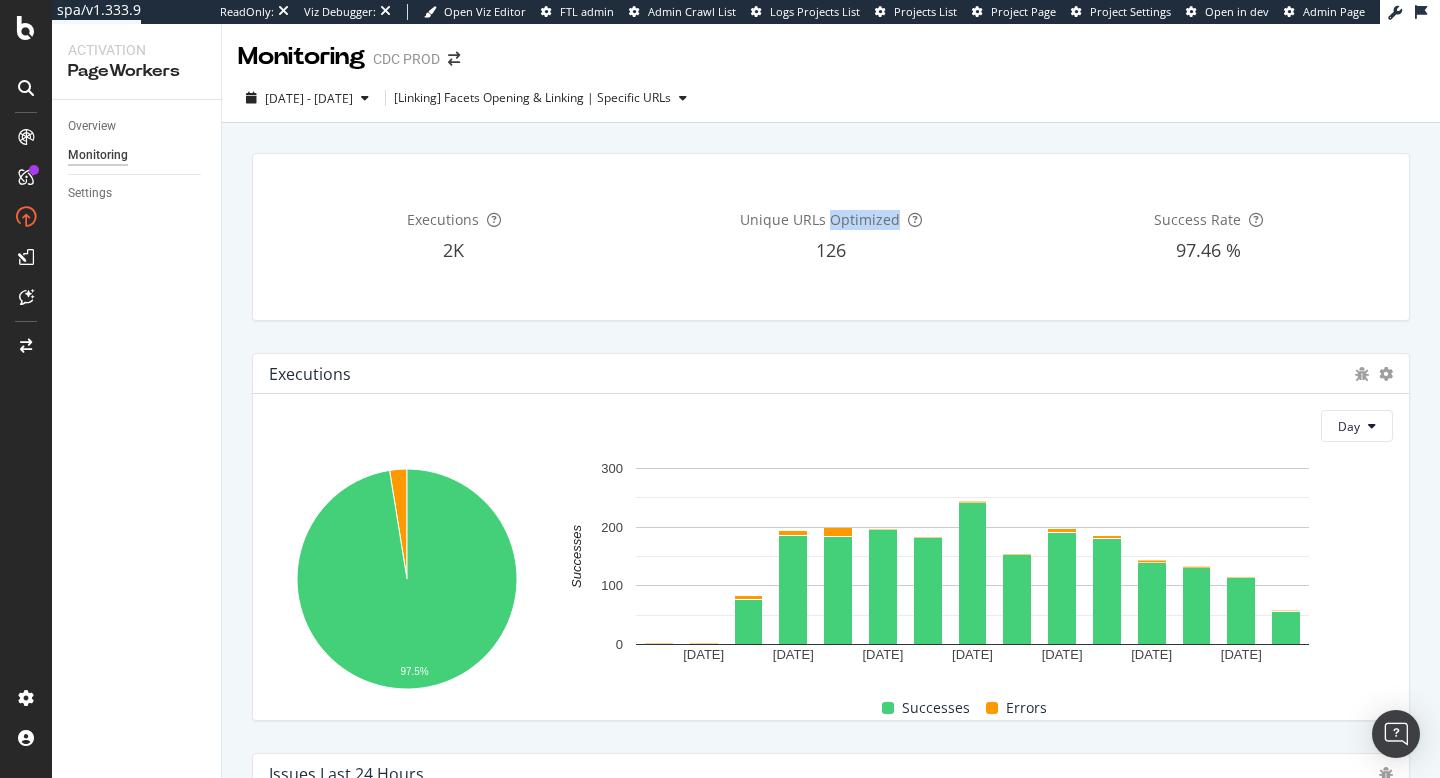 click on "Unique URLs Optimized" at bounding box center [820, 219] 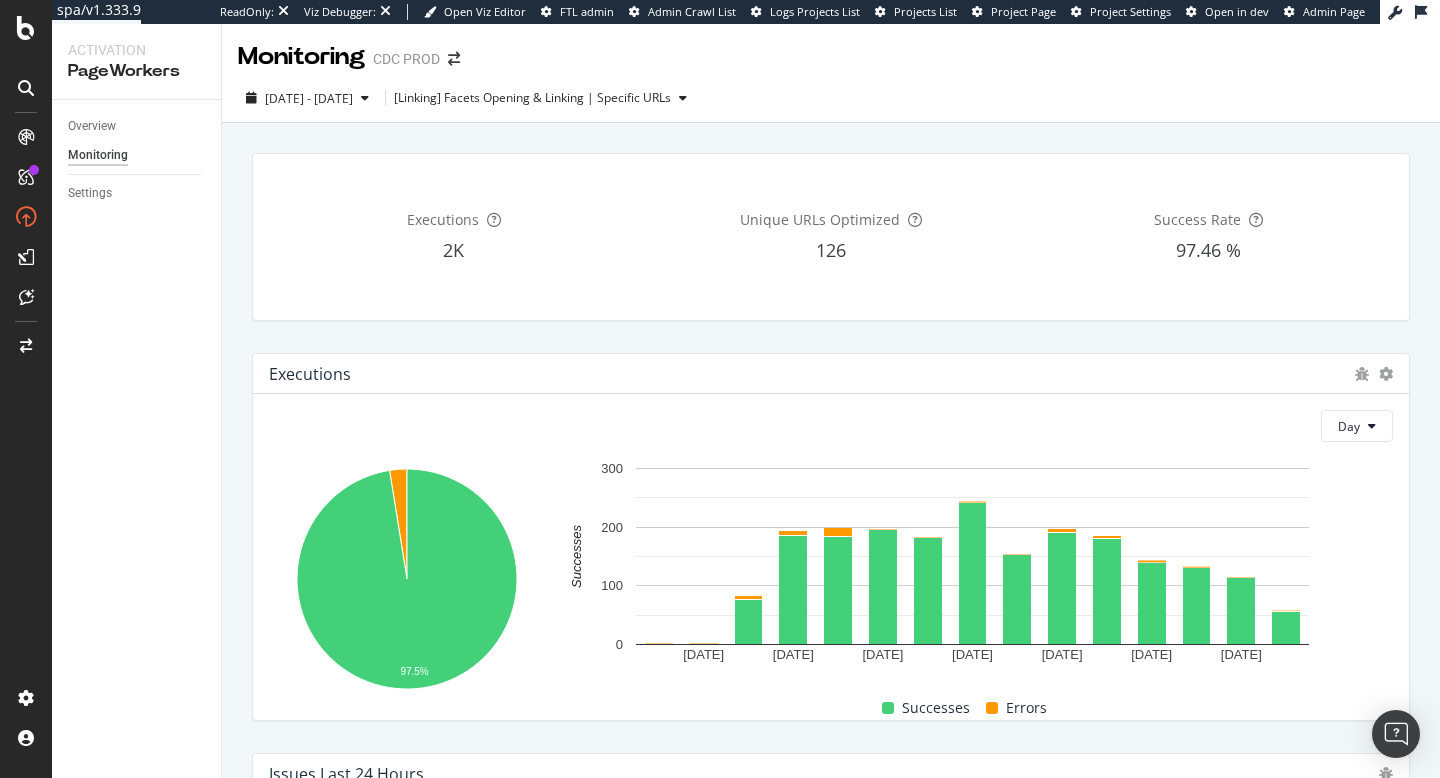 click on "Unique URLs Optimized" at bounding box center (820, 219) 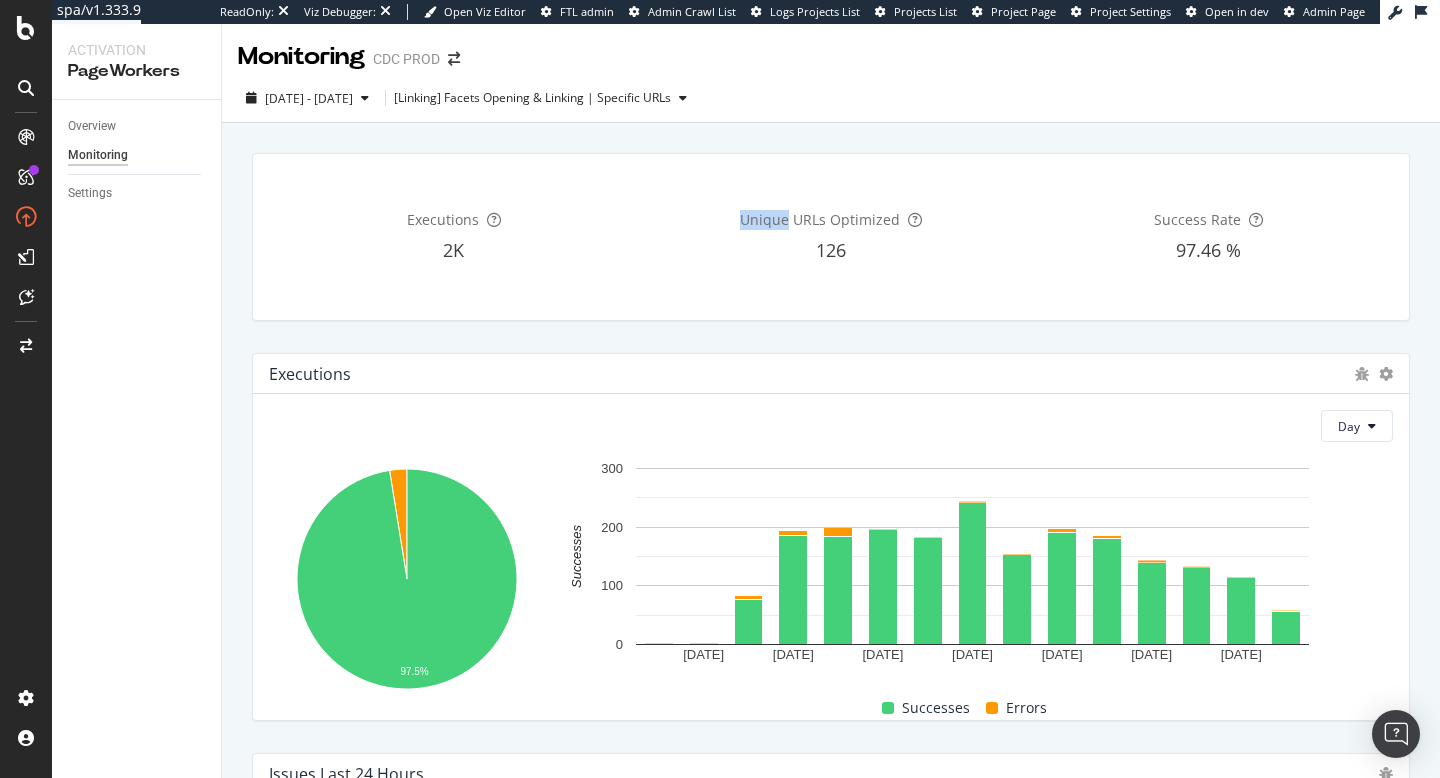 click on "Unique URLs Optimized" at bounding box center [820, 219] 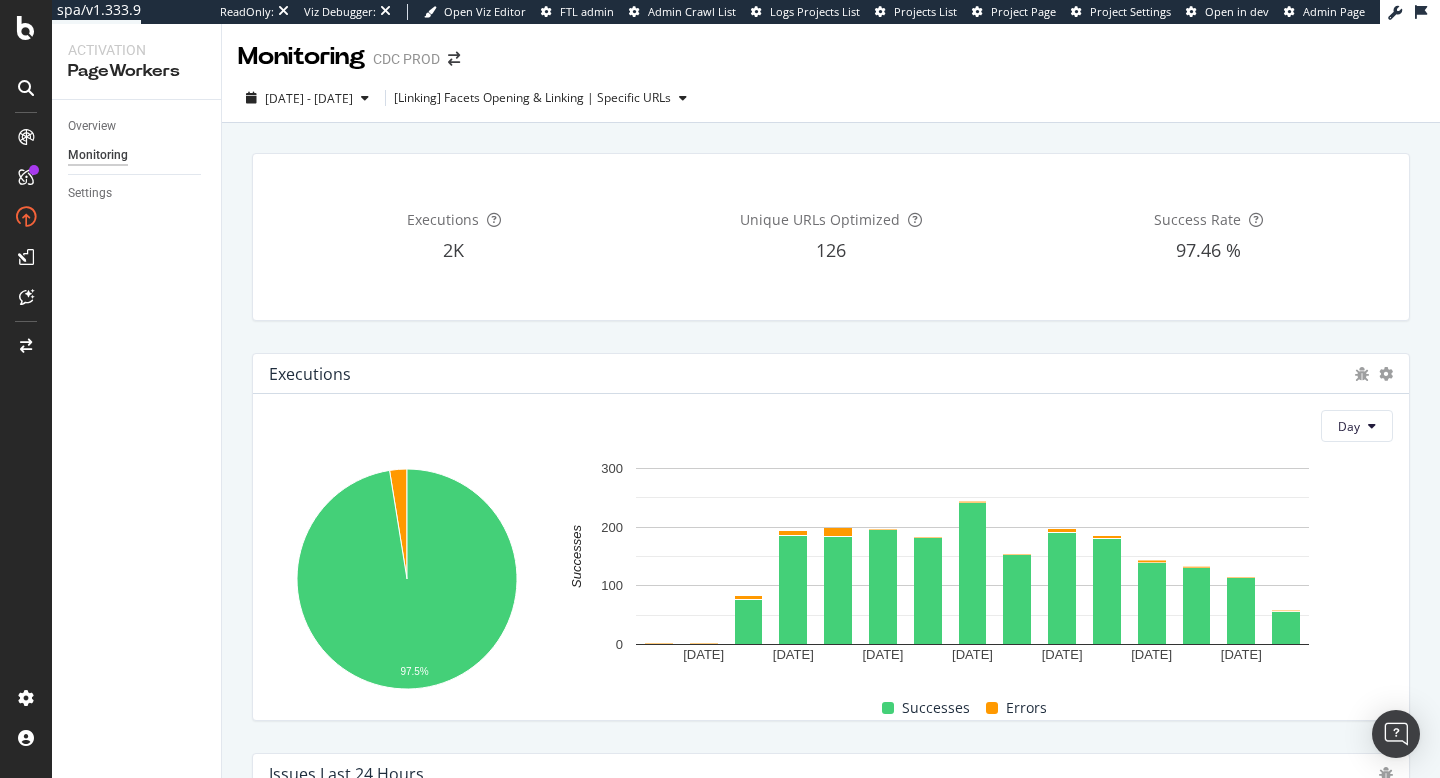 click on "Unique URLs Optimized" at bounding box center (820, 219) 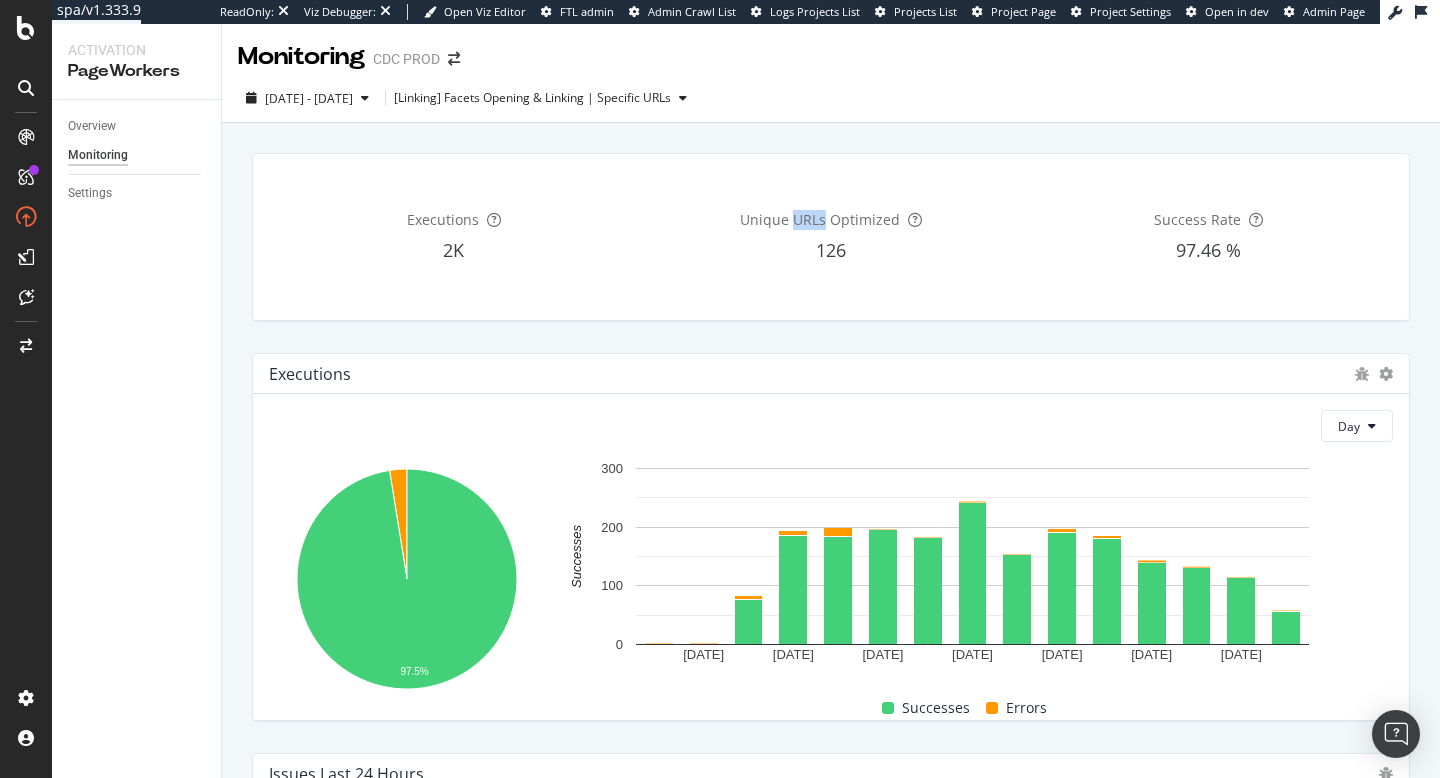 click on "Unique URLs Optimized" at bounding box center [820, 219] 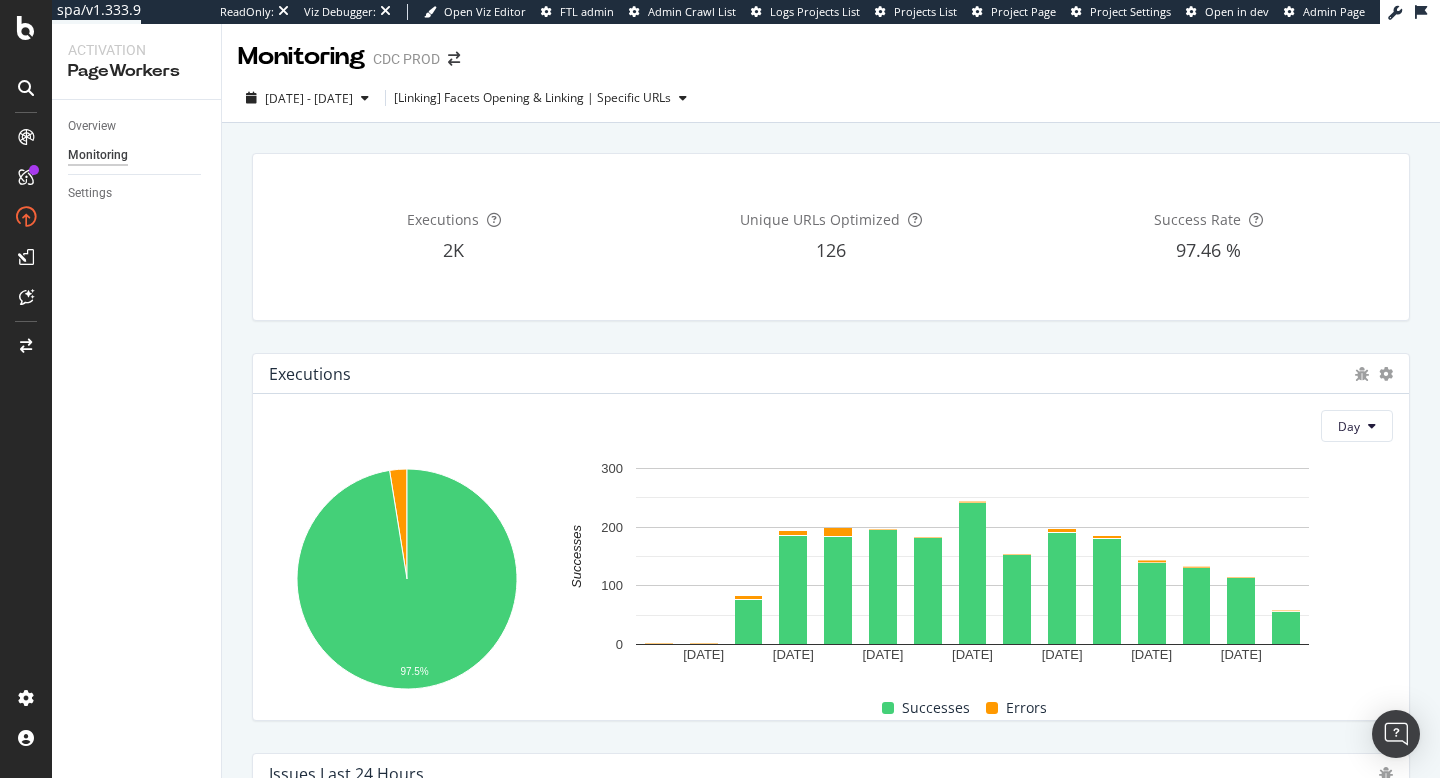 click on "Unique URLs Optimized" at bounding box center (820, 219) 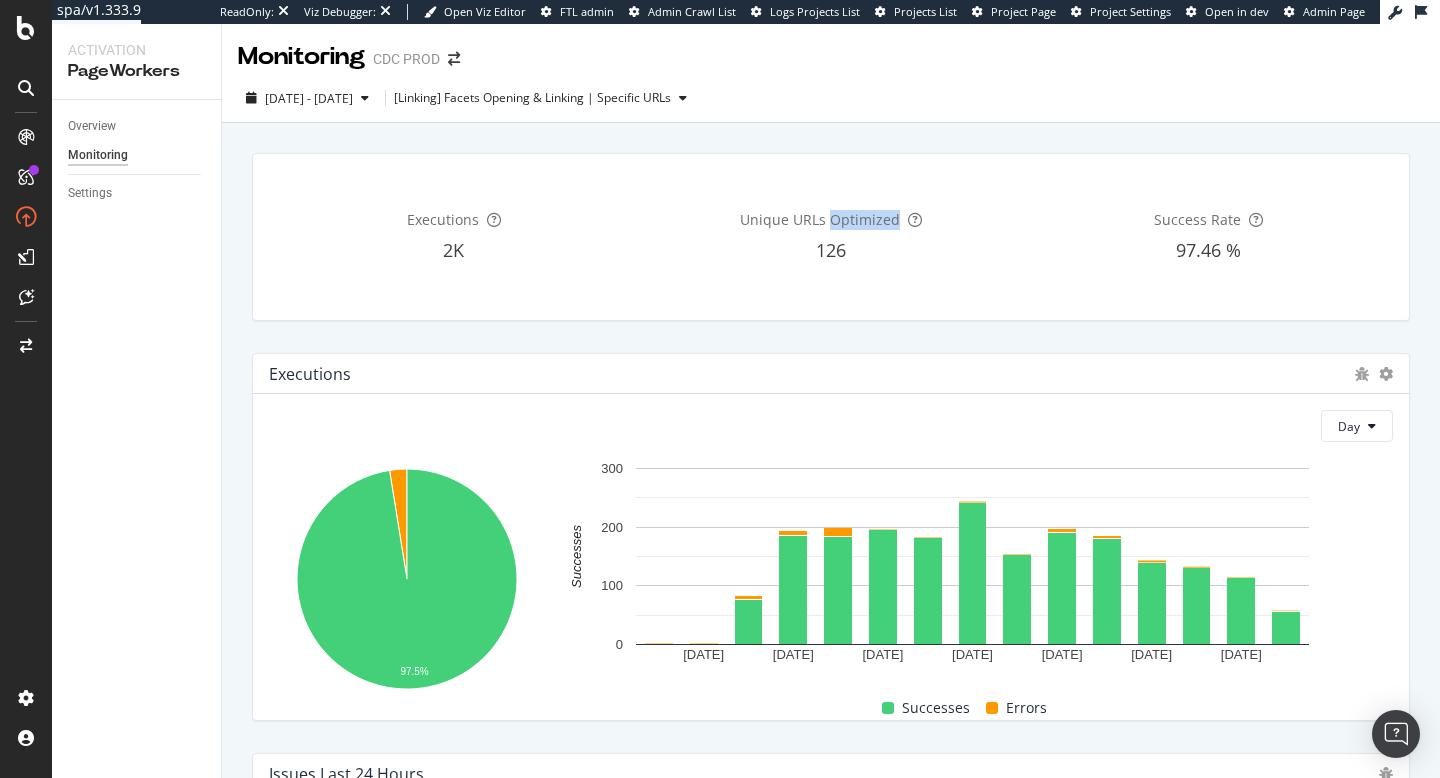click on "Unique URLs Optimized" at bounding box center (820, 219) 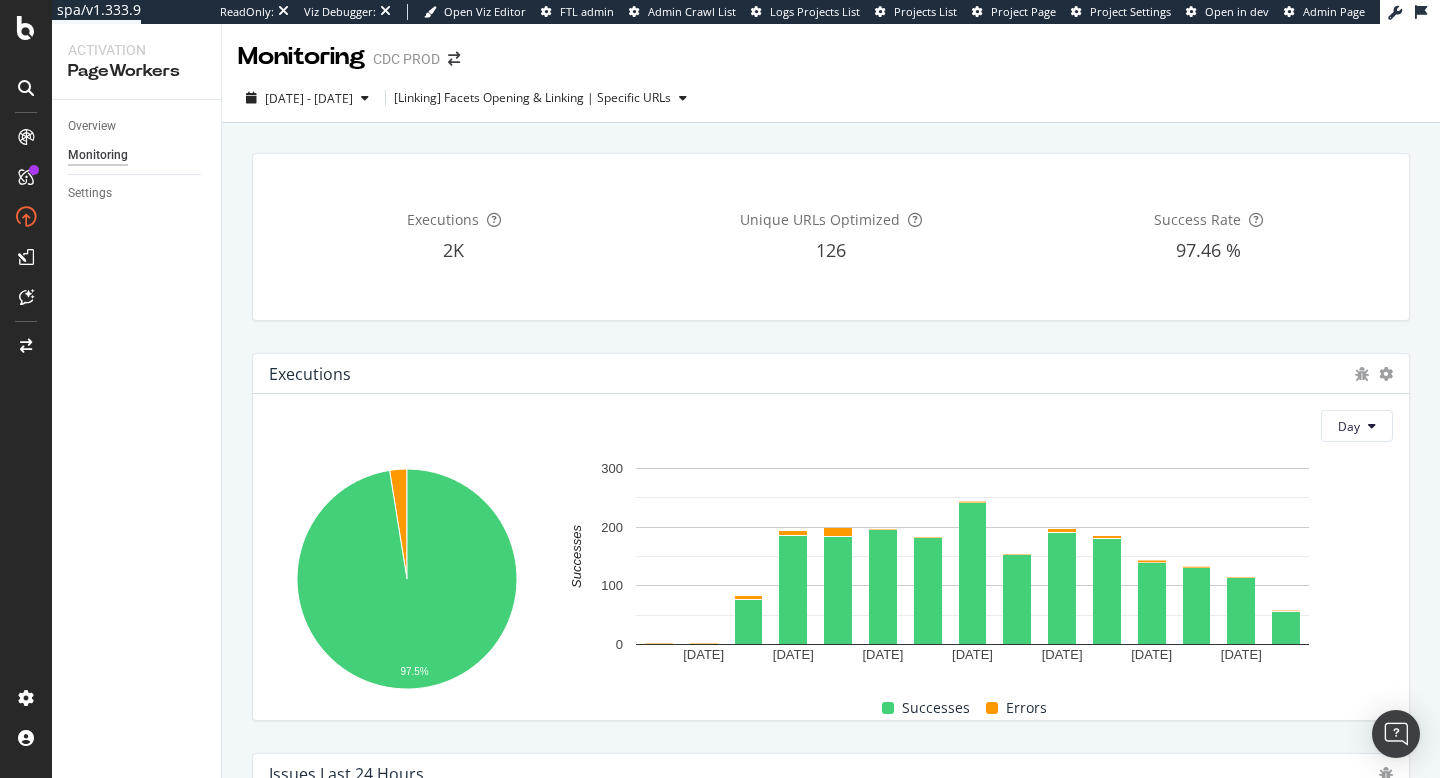 click on "Unique URLs Optimized" at bounding box center [820, 219] 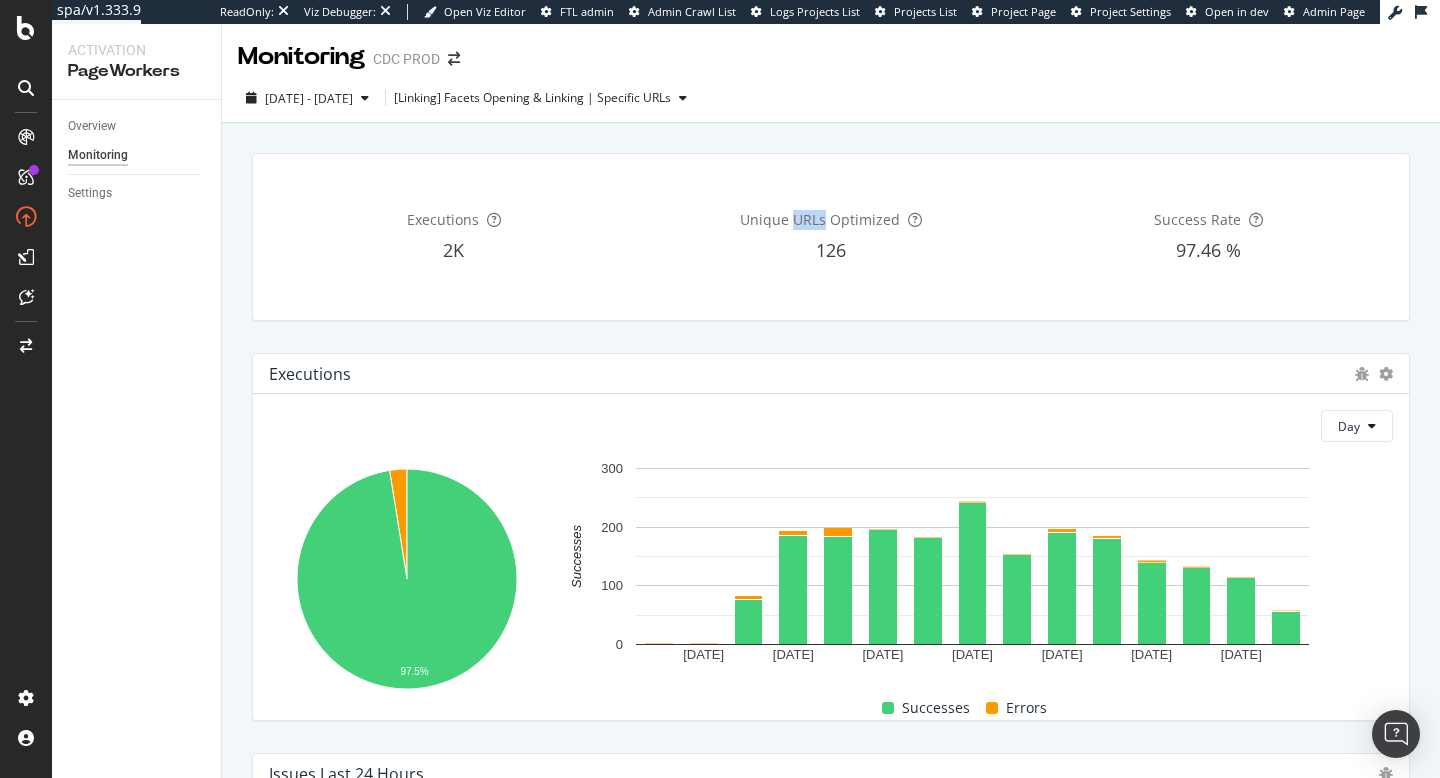 click on "Unique URLs Optimized" at bounding box center (820, 219) 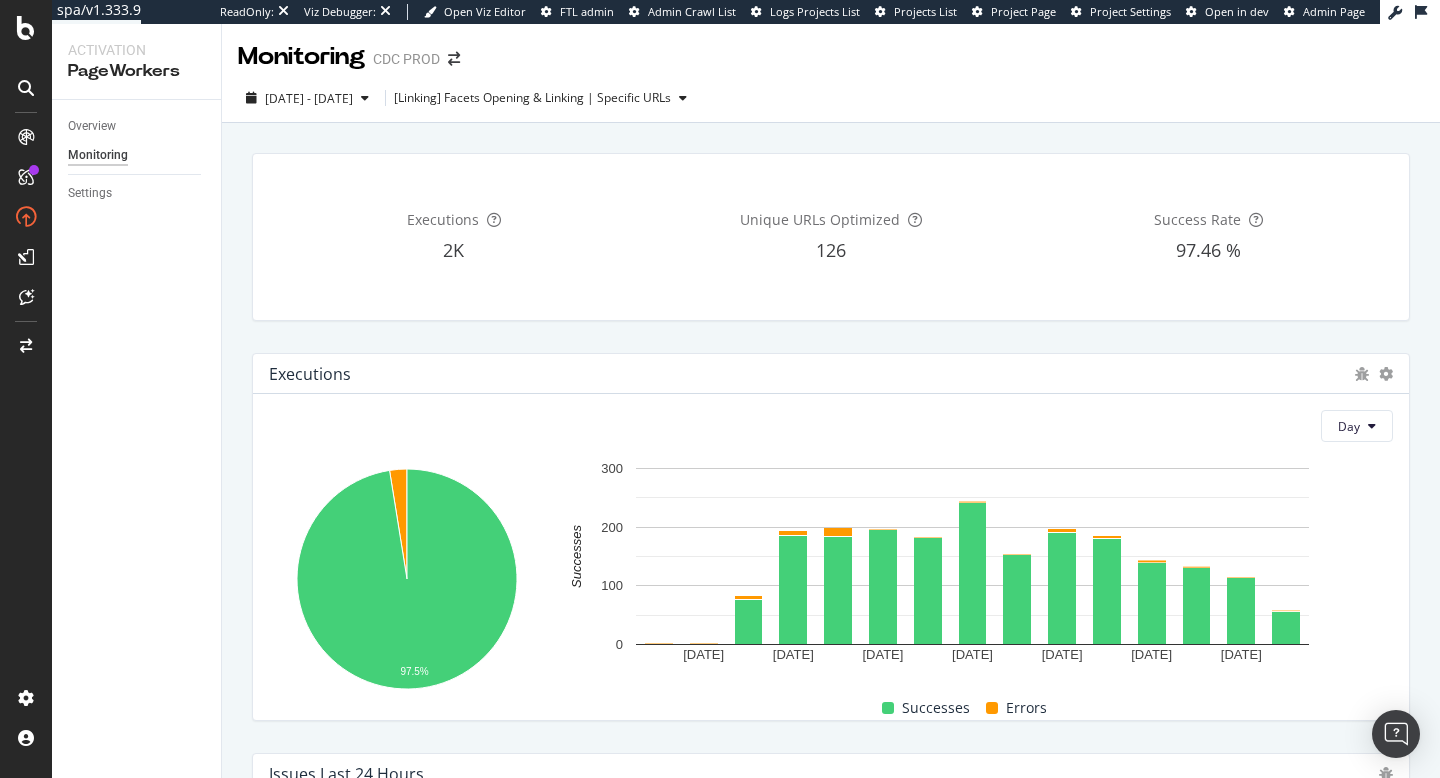 click on "Unique URLs Optimized" at bounding box center [820, 219] 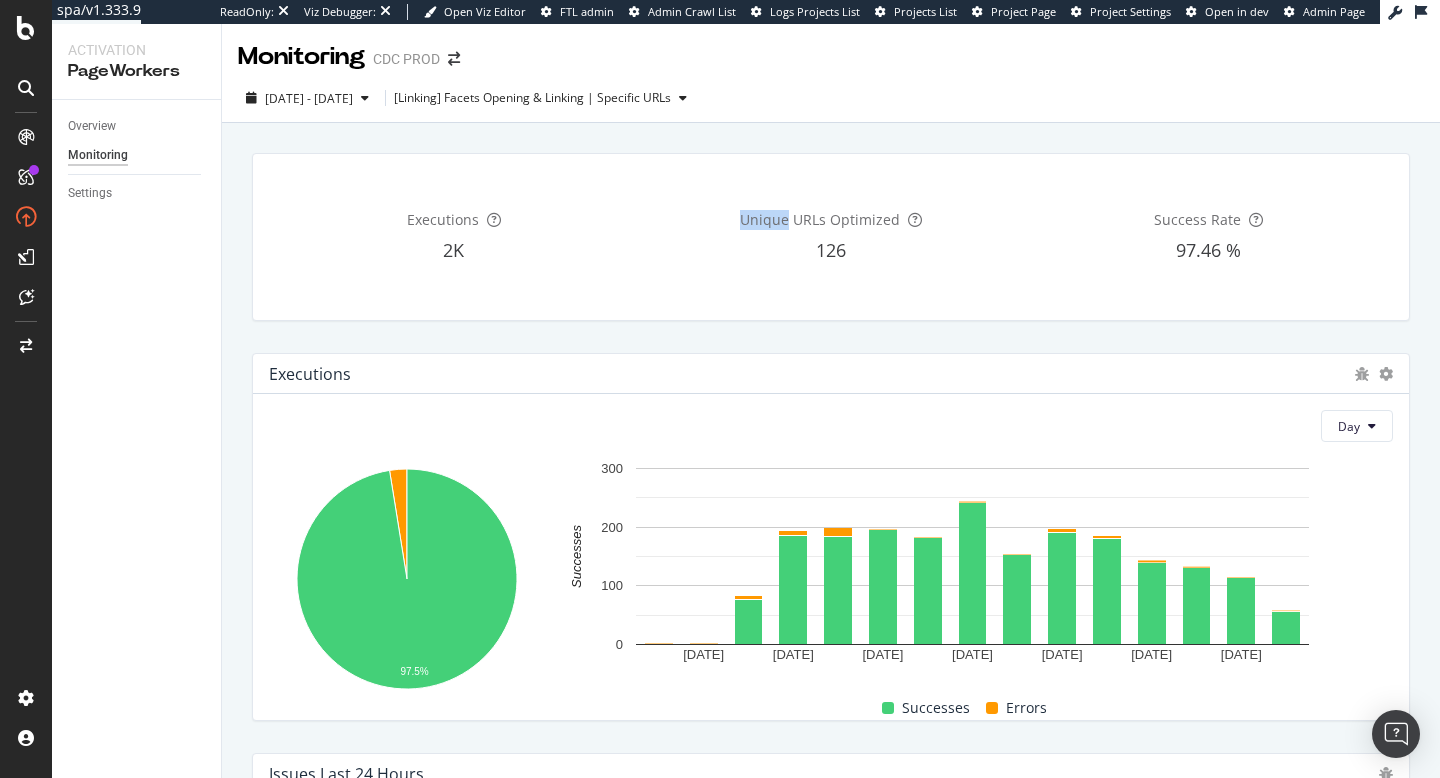 click on "Unique URLs Optimized" at bounding box center (820, 219) 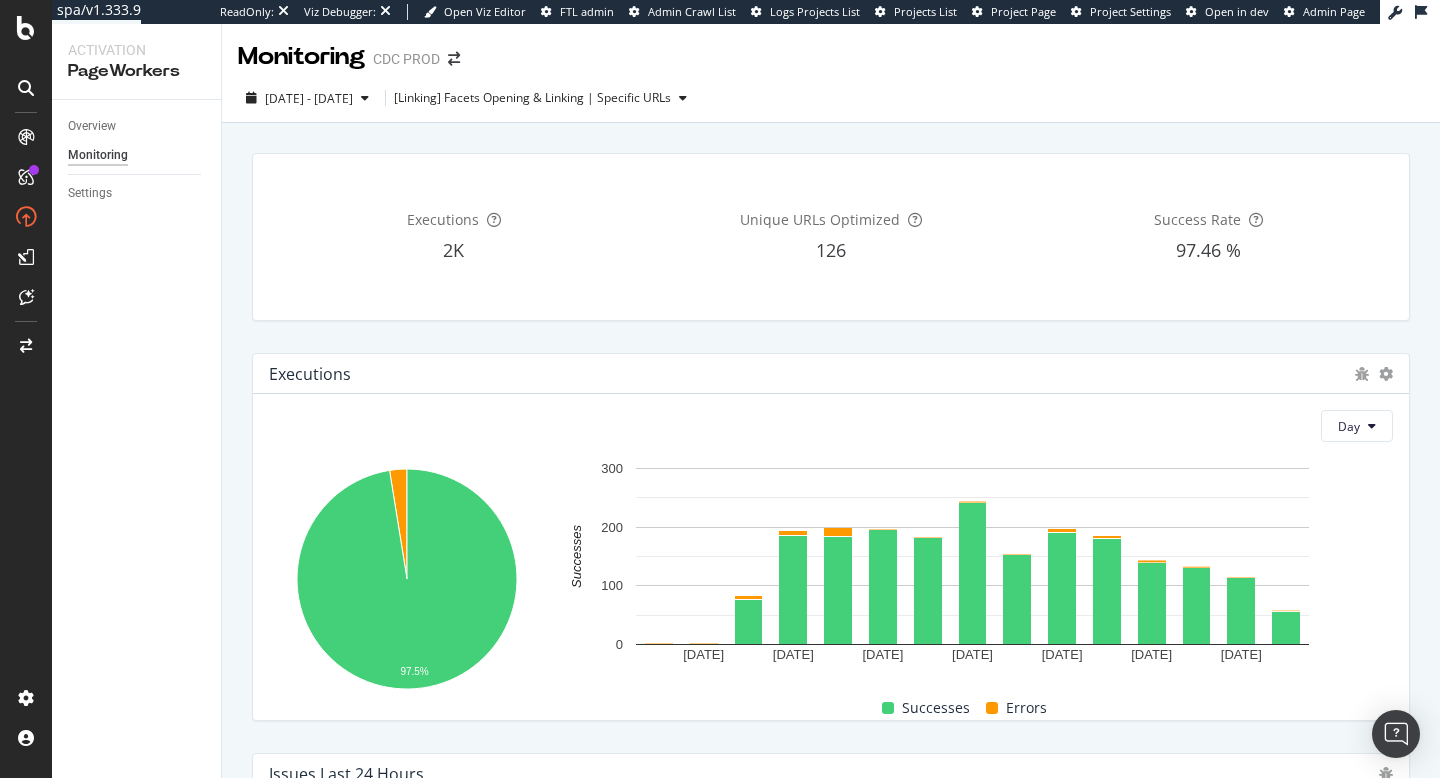 click on "Unique URLs Optimized" at bounding box center [820, 219] 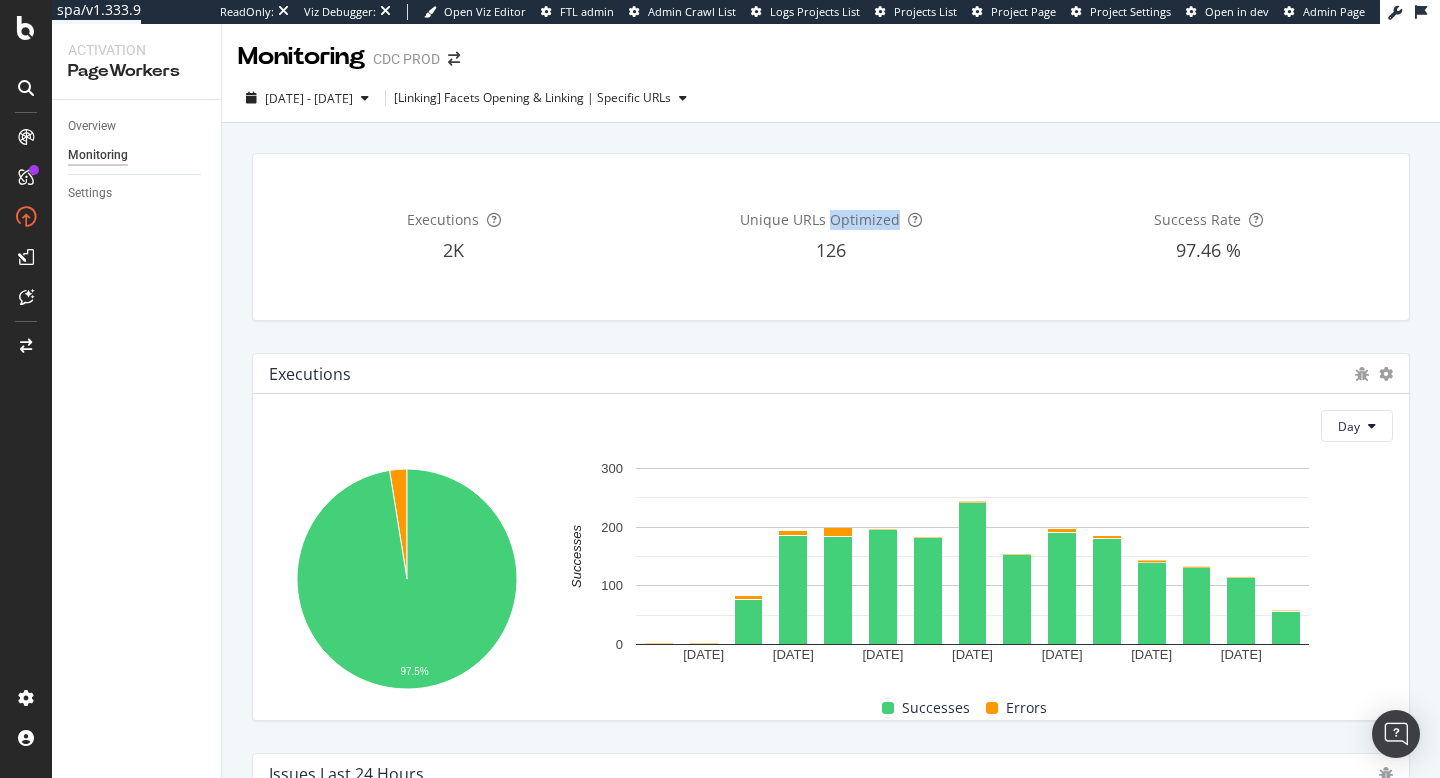 click on "Unique URLs Optimized" at bounding box center (820, 219) 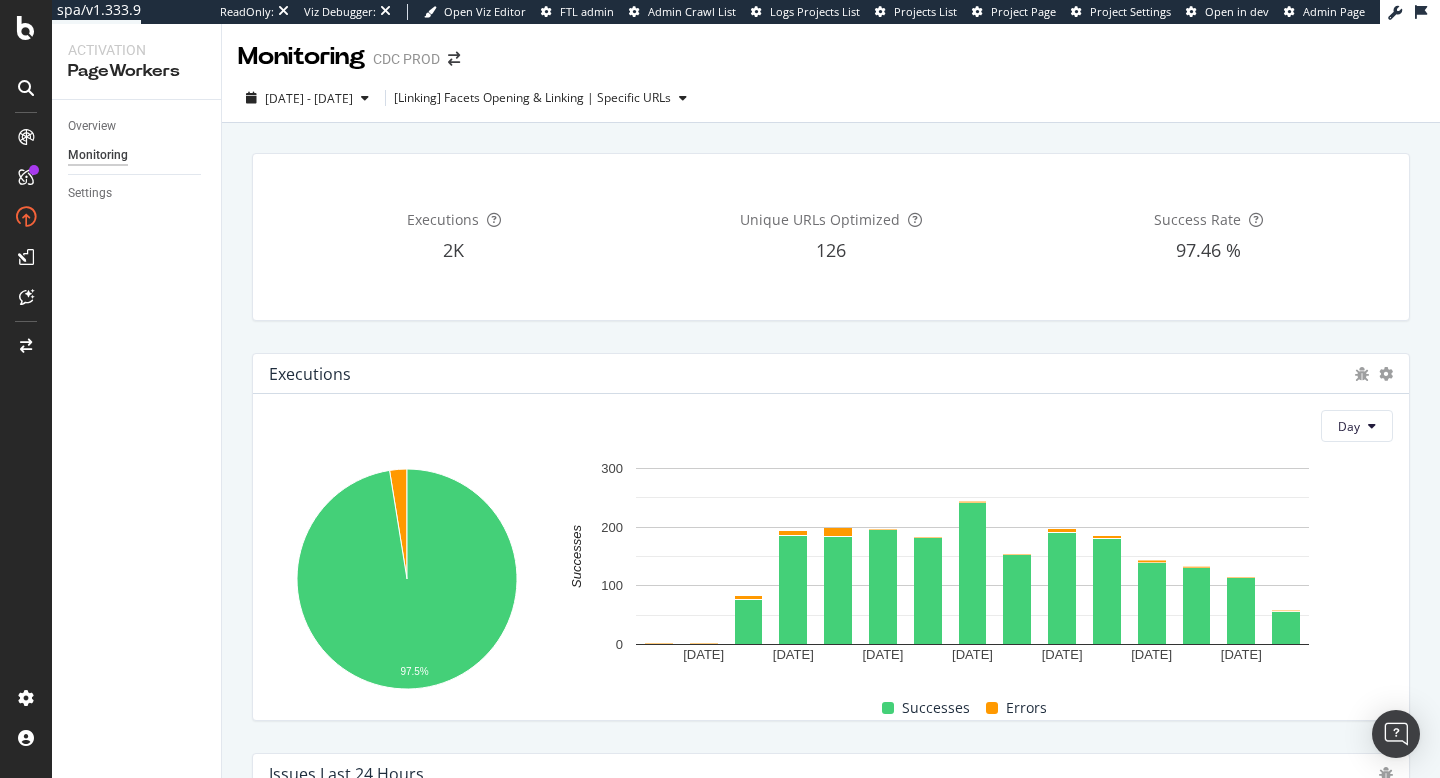 click on "Unique URLs Optimized" at bounding box center [820, 219] 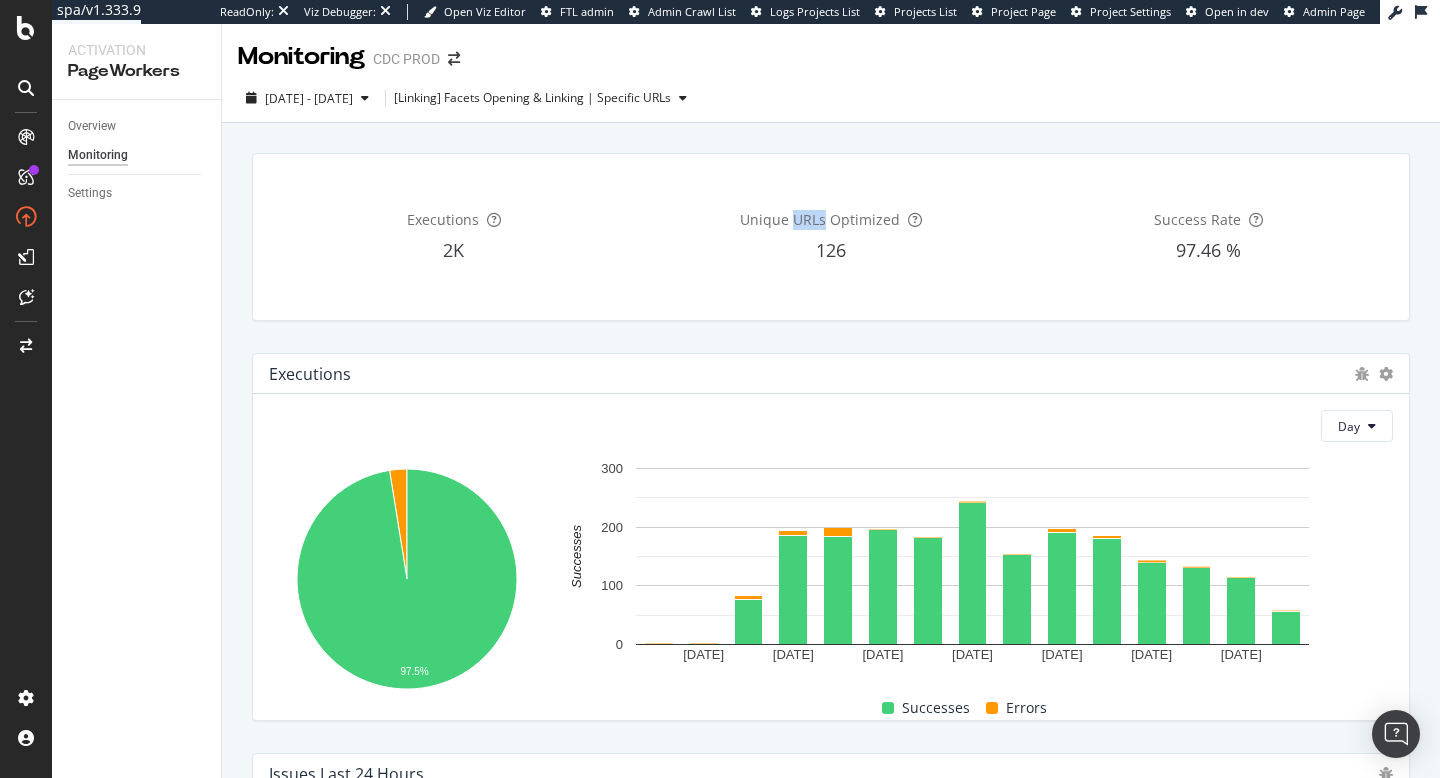 click on "Unique URLs Optimized" at bounding box center [820, 219] 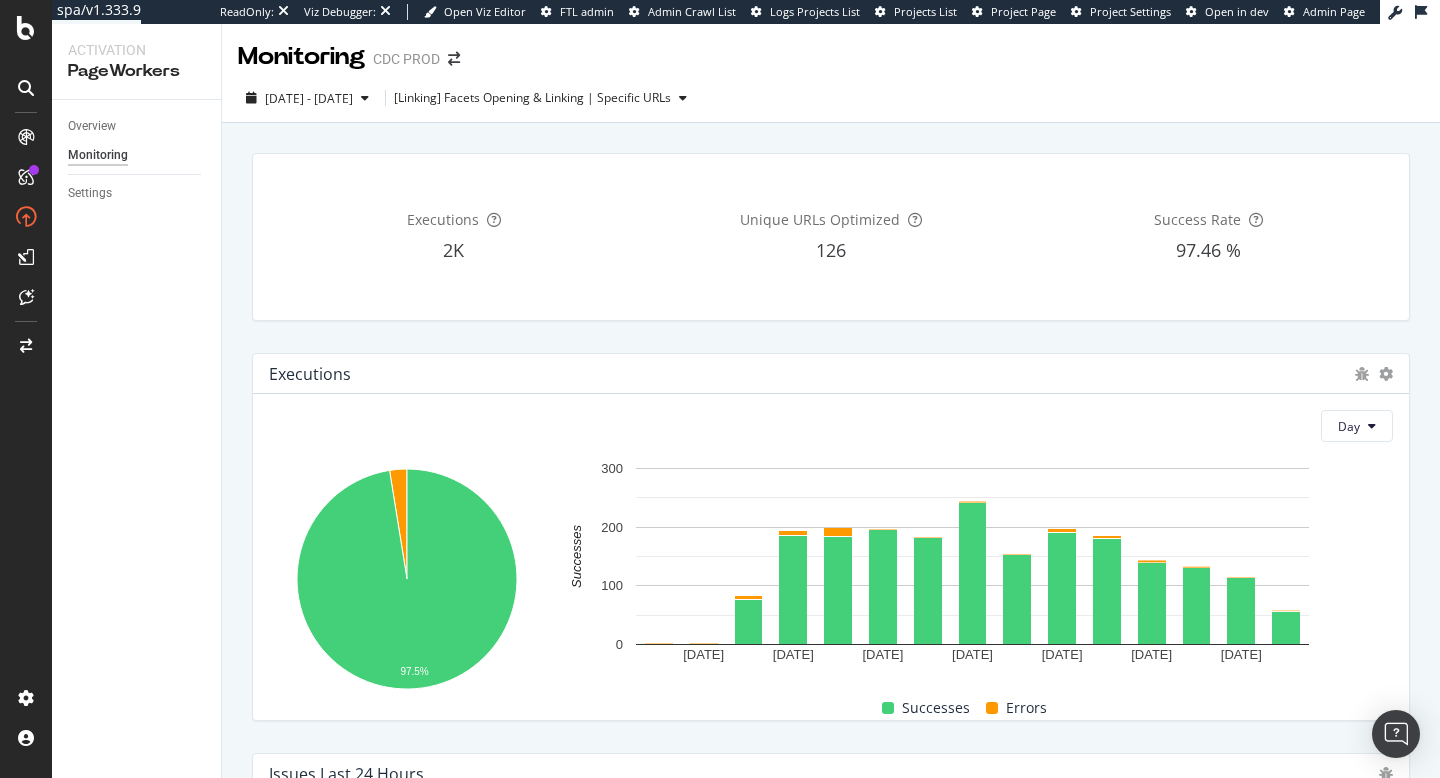 click on "Unique URLs Optimized" at bounding box center (820, 219) 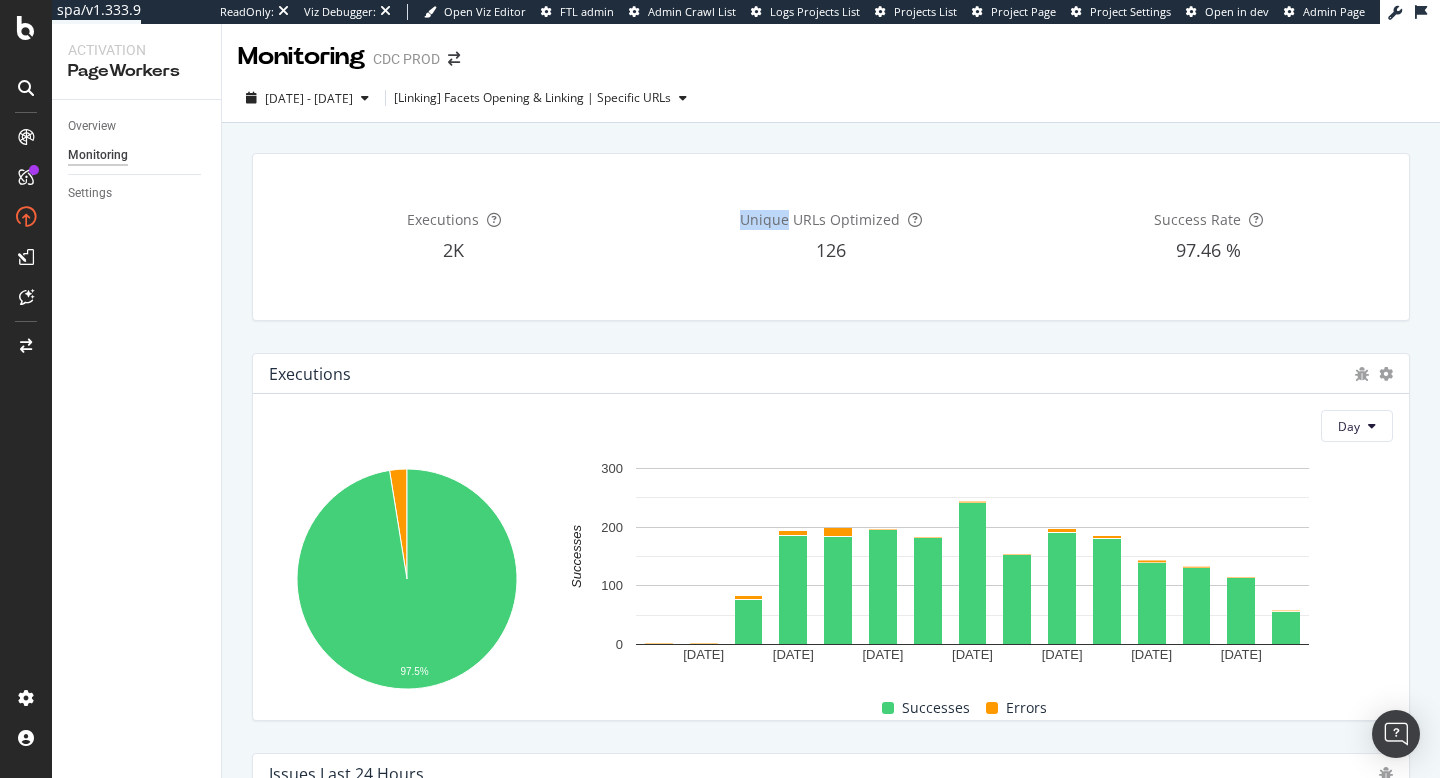 click on "Unique URLs Optimized" at bounding box center [820, 219] 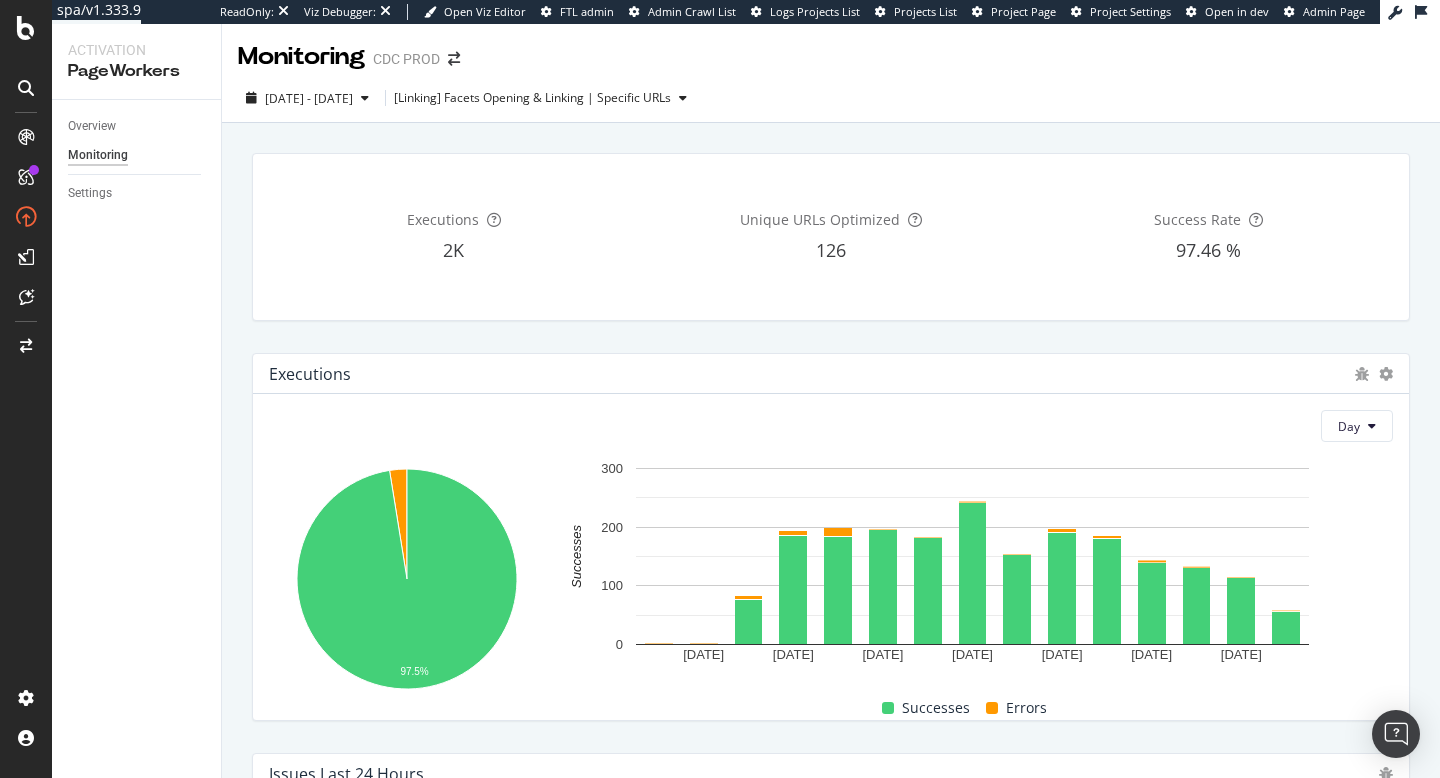 click on "Unique URLs Optimized" at bounding box center (820, 219) 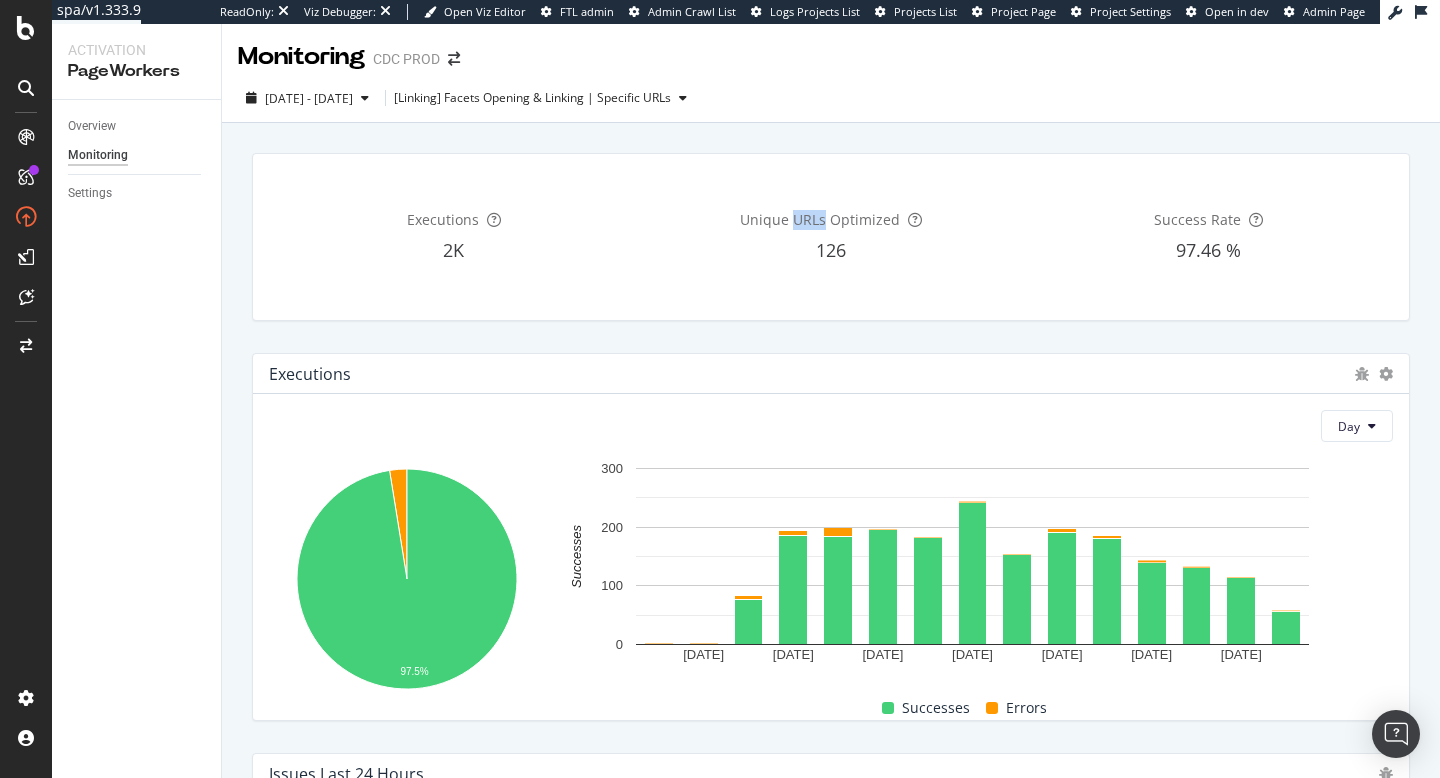 click on "Unique URLs Optimized" at bounding box center [820, 219] 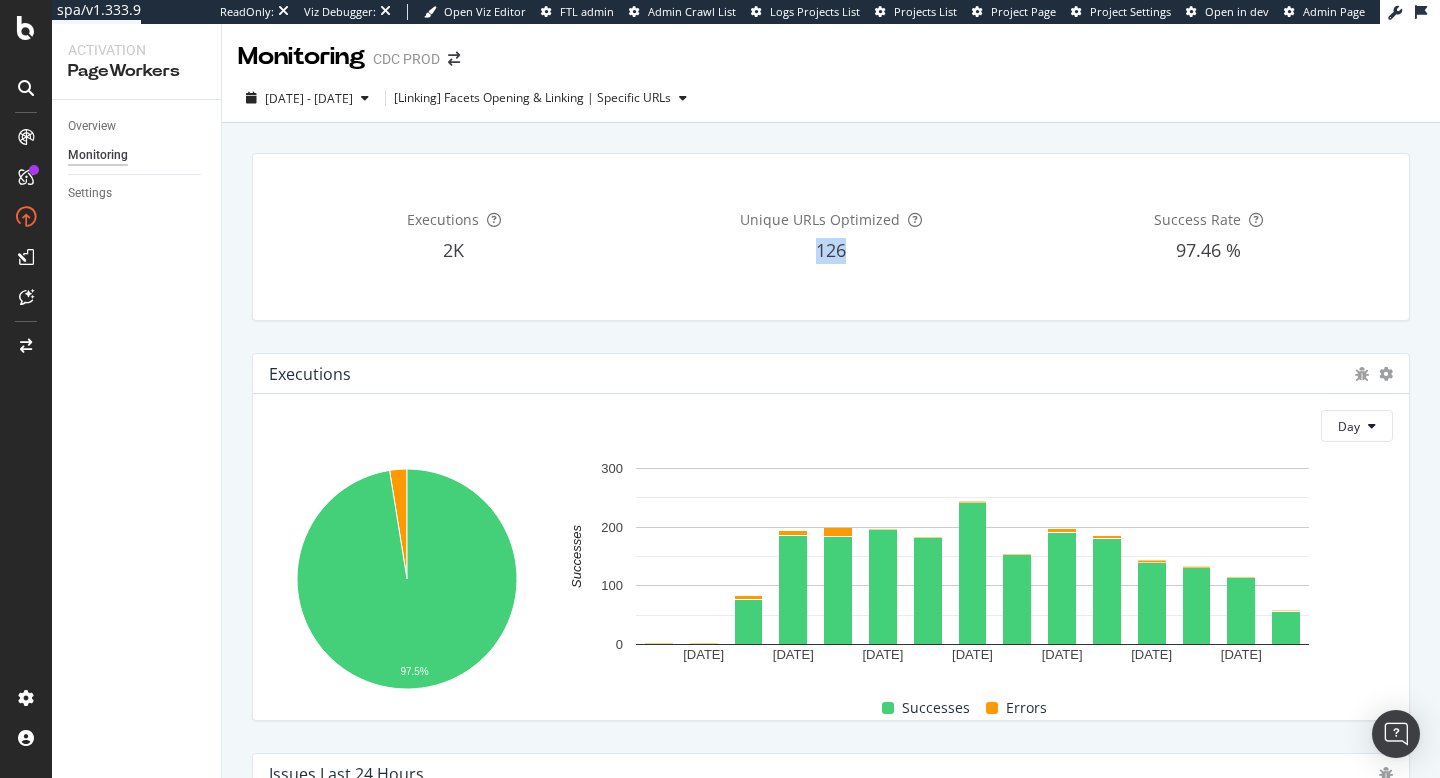 drag, startPoint x: 855, startPoint y: 251, endPoint x: 764, endPoint y: 250, distance: 91.00549 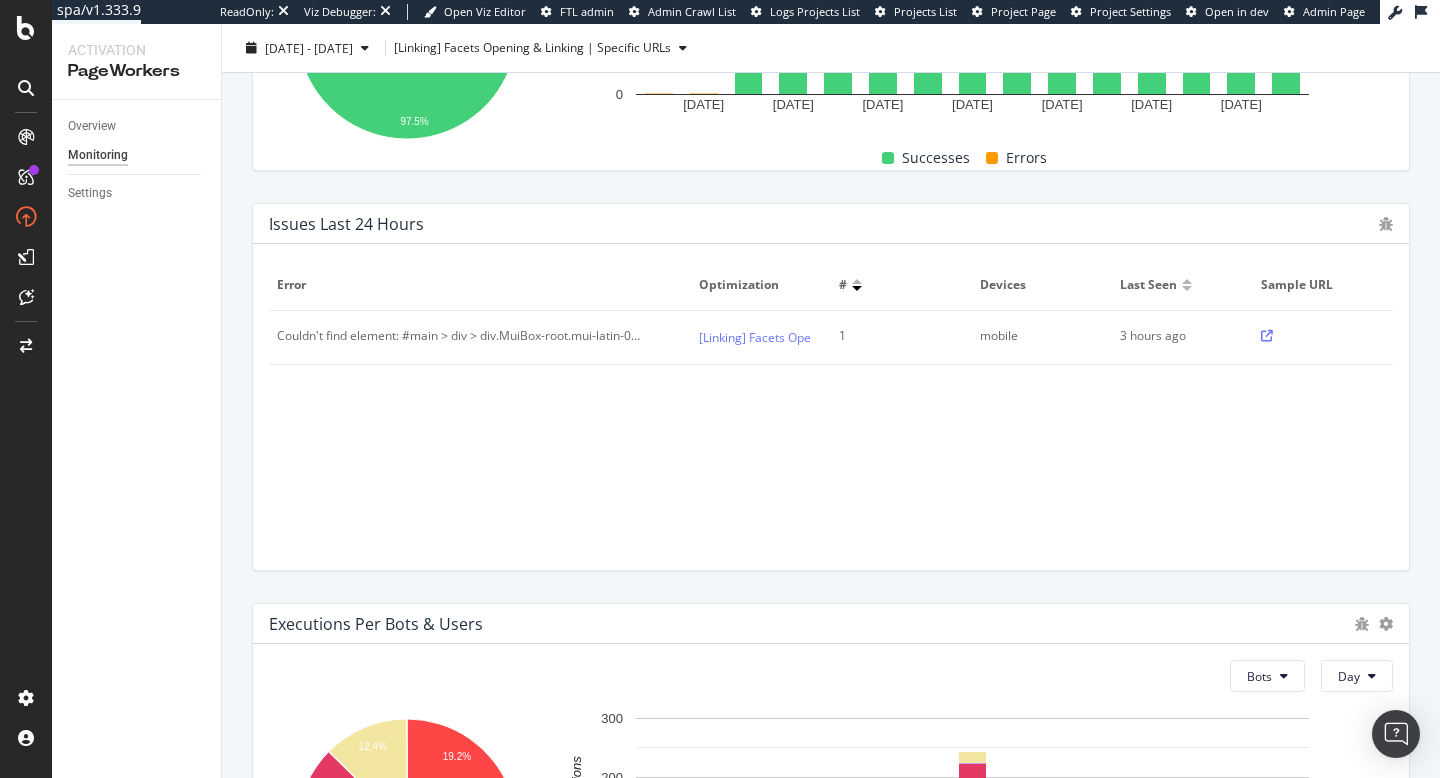 scroll, scrollTop: 595, scrollLeft: 0, axis: vertical 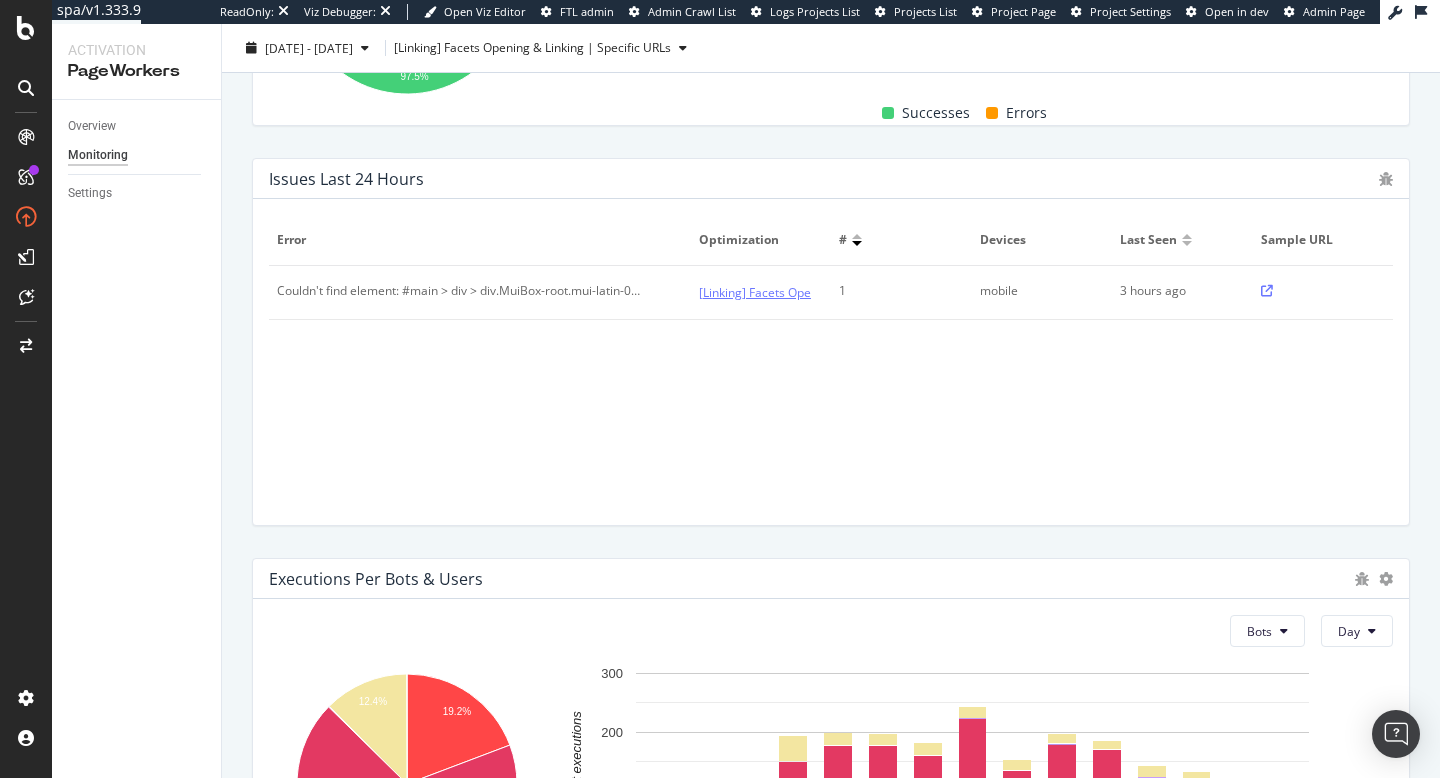 click on "[Linking] Facets Opening & Linking | Specific URLs" at bounding box center (837, 292) 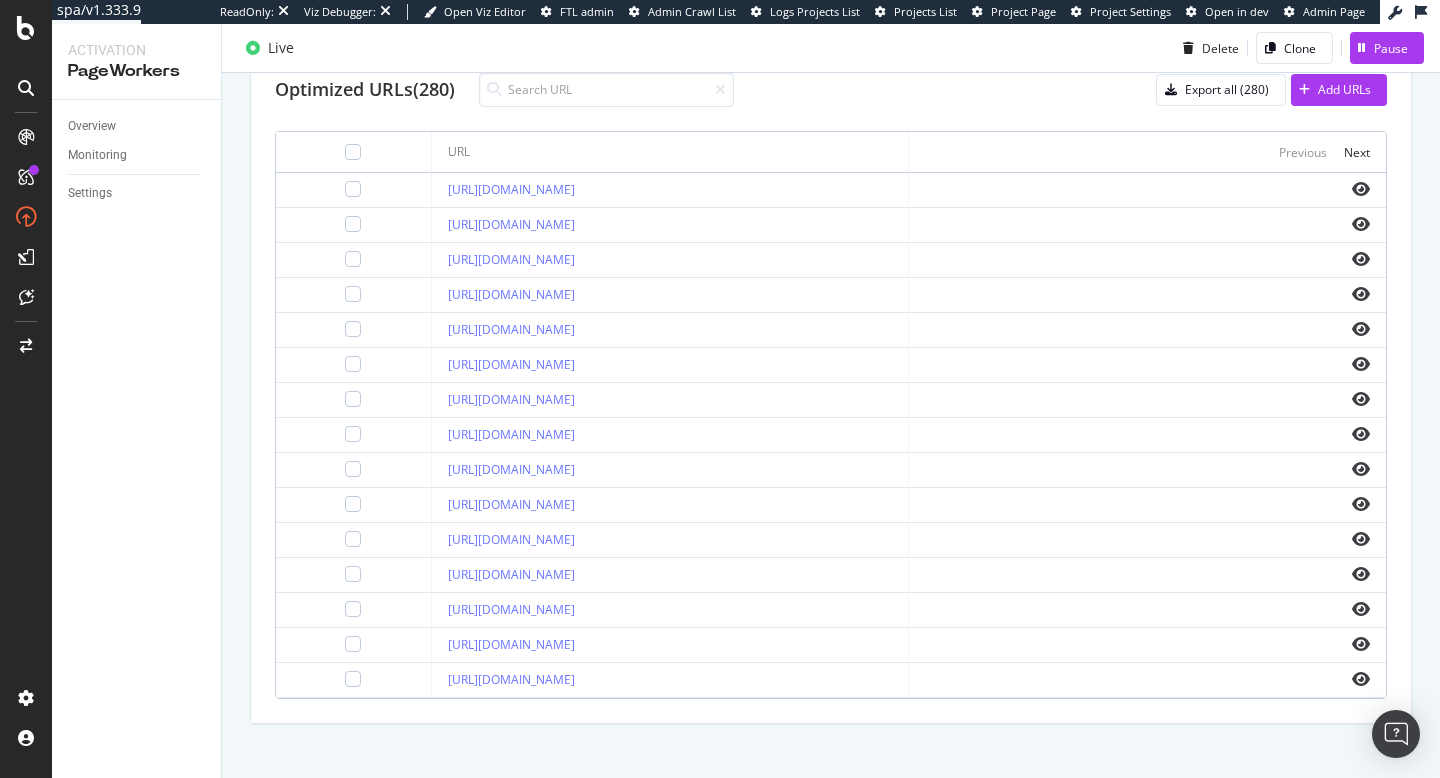 scroll, scrollTop: 726, scrollLeft: 0, axis: vertical 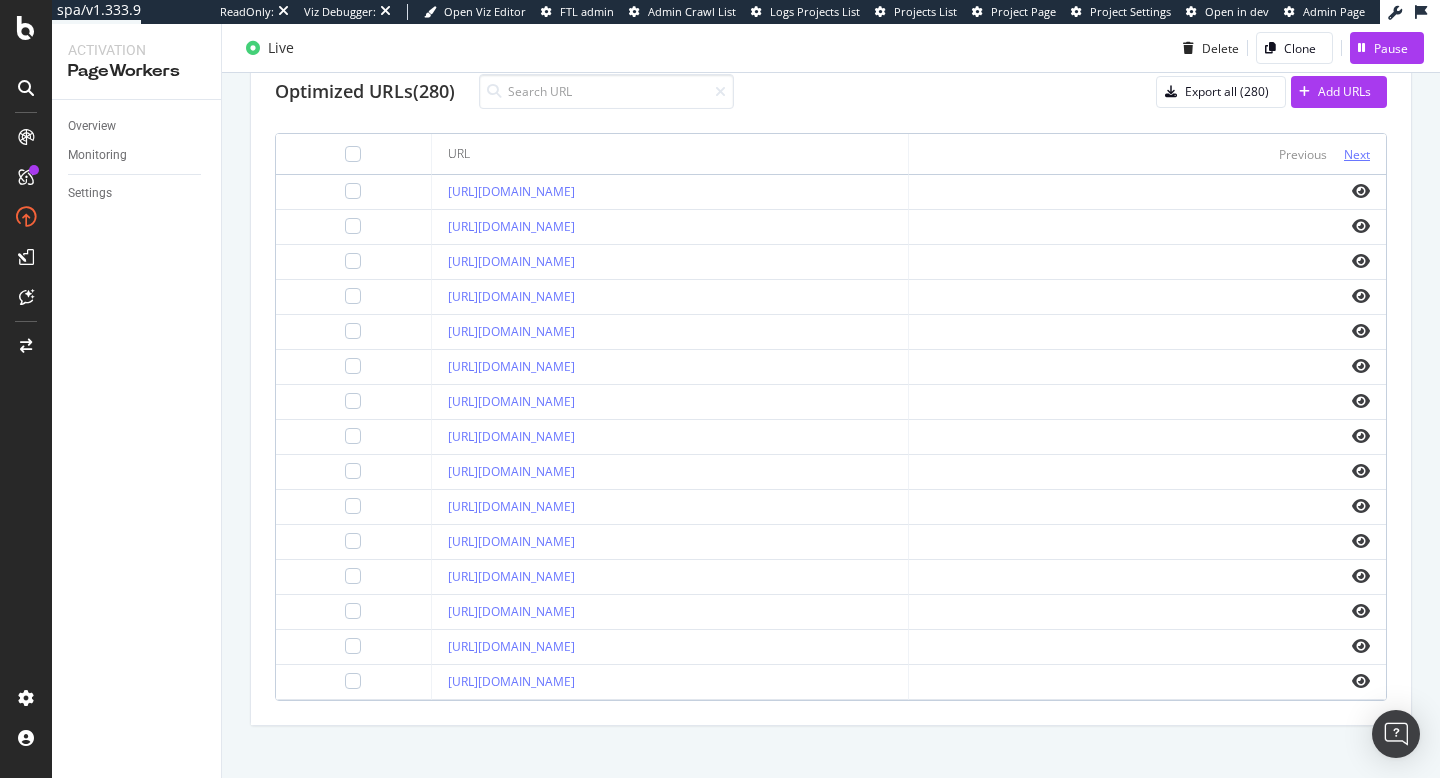 click on "Next" at bounding box center (1357, 154) 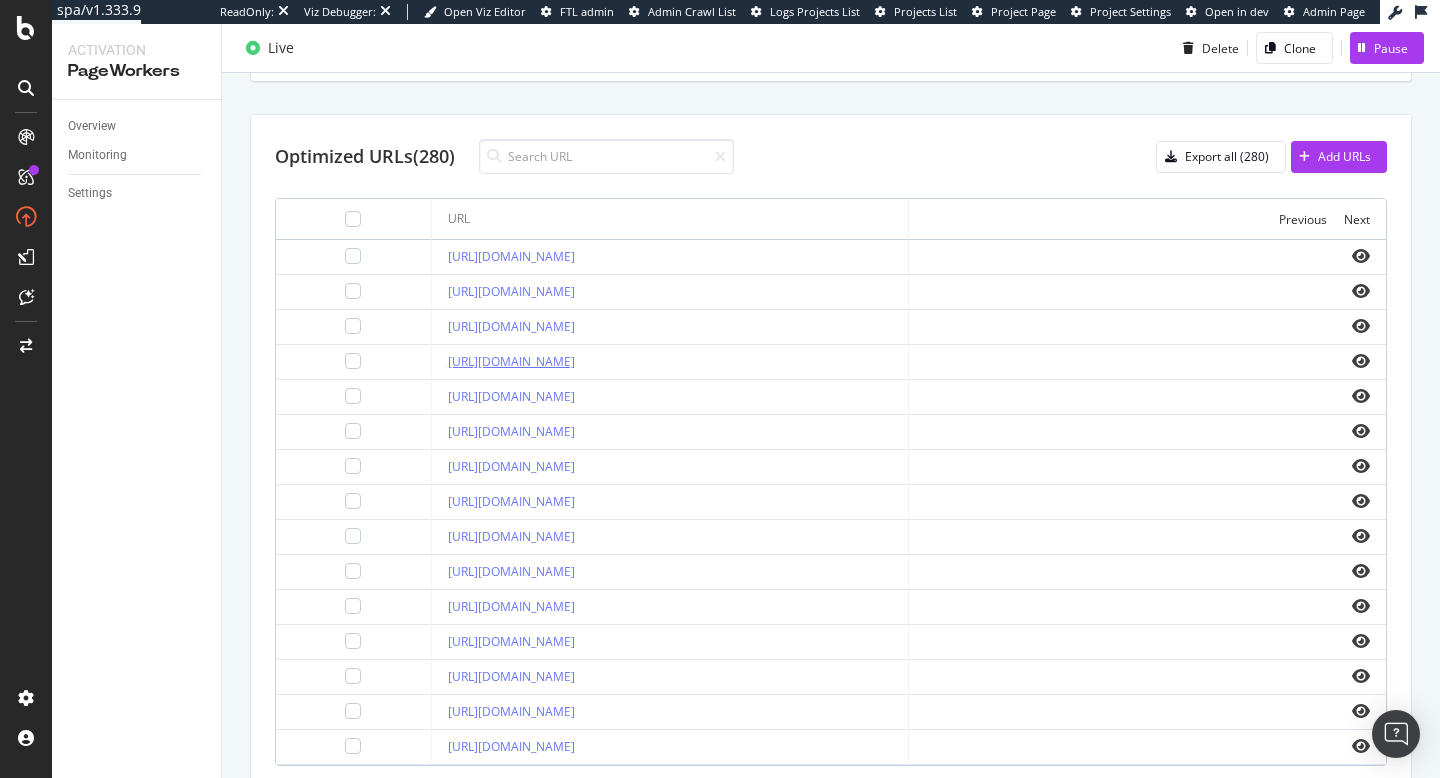 scroll, scrollTop: 659, scrollLeft: 0, axis: vertical 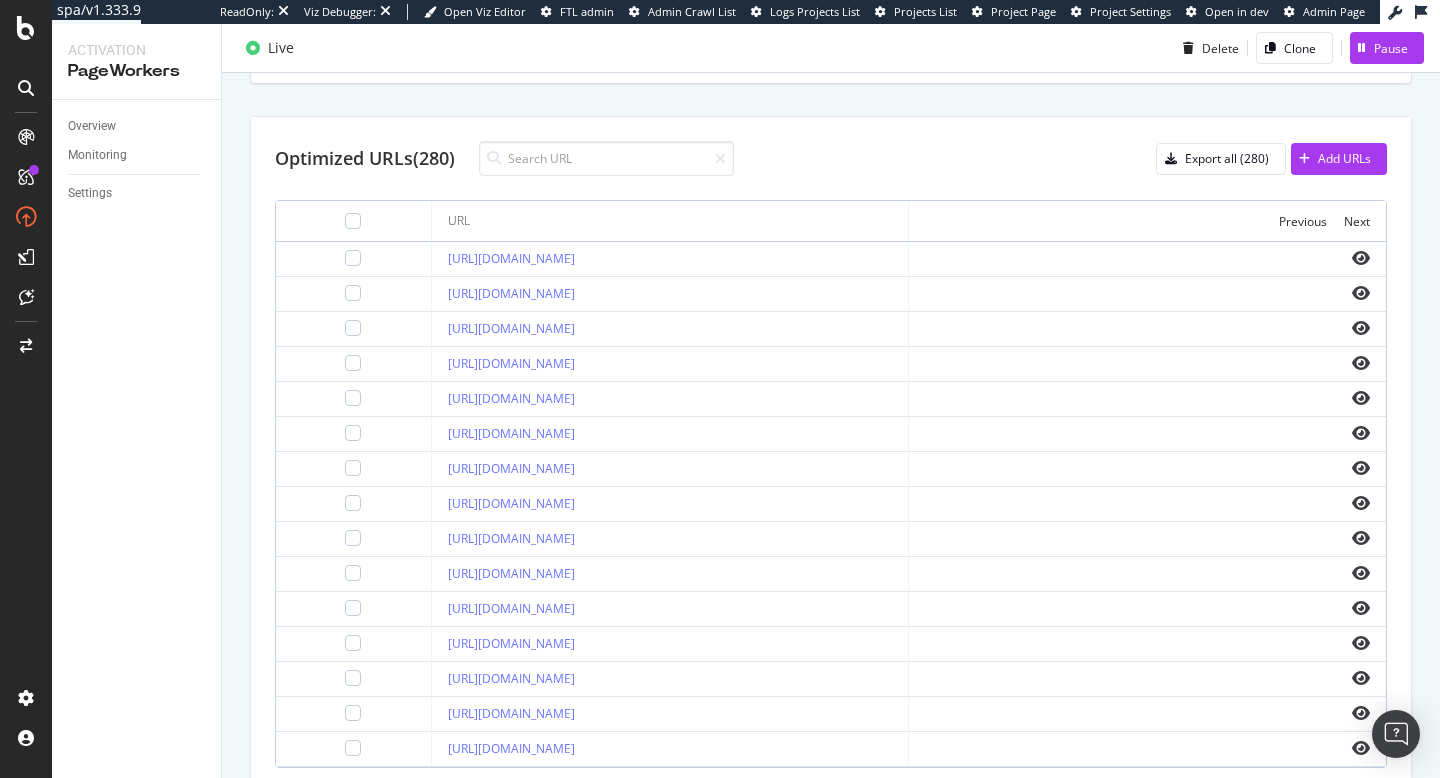 click on "Optimized URLs  (280)" at bounding box center [365, 159] 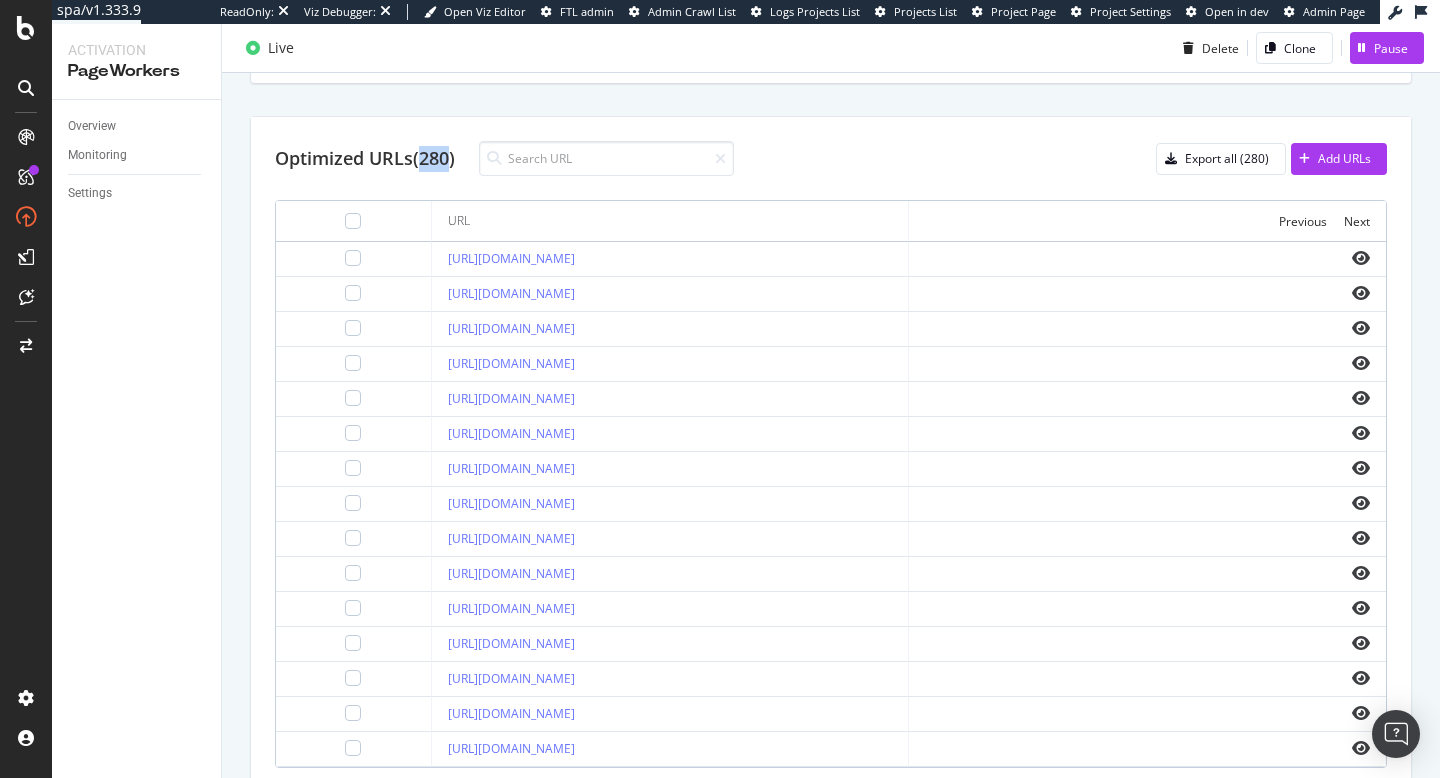 drag, startPoint x: 427, startPoint y: 157, endPoint x: 454, endPoint y: 158, distance: 27.018513 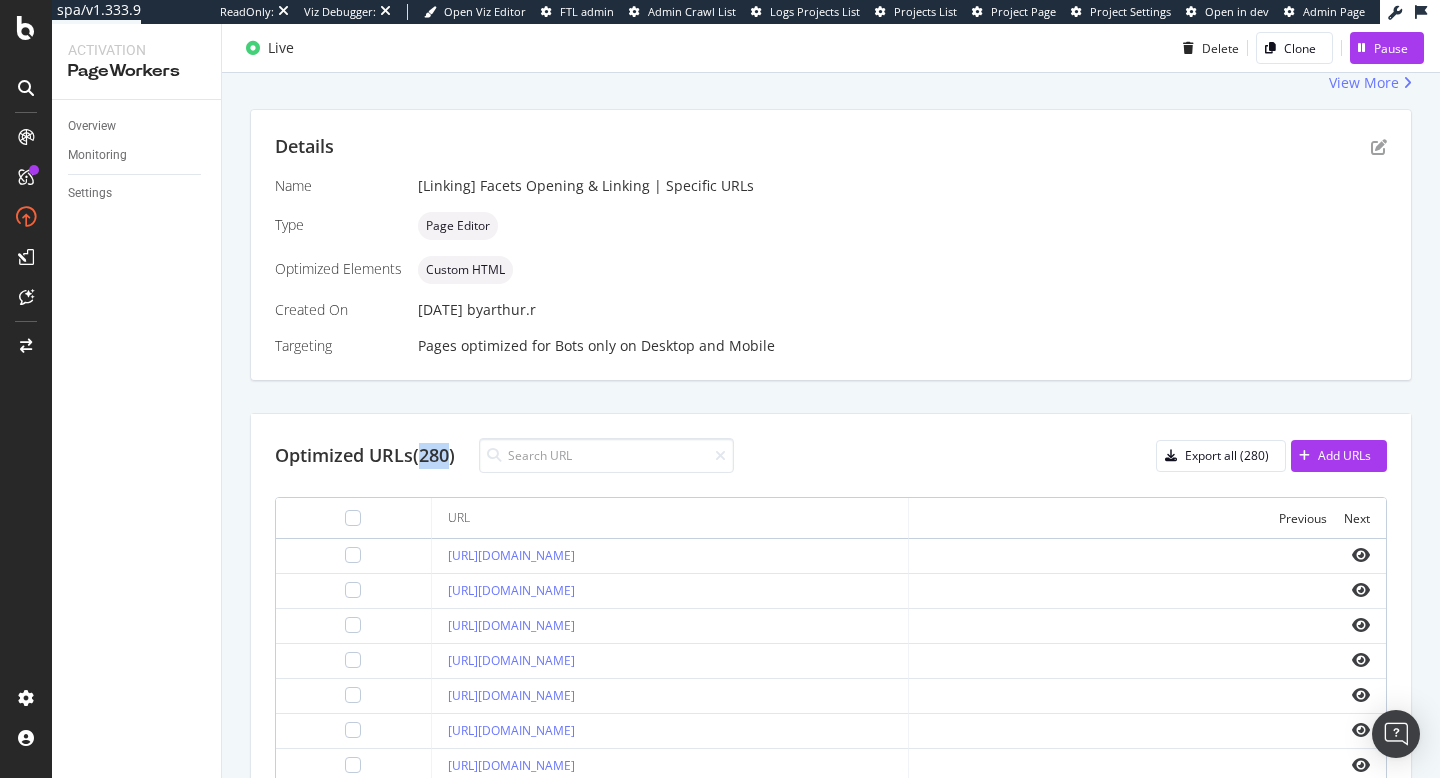 scroll, scrollTop: 422, scrollLeft: 0, axis: vertical 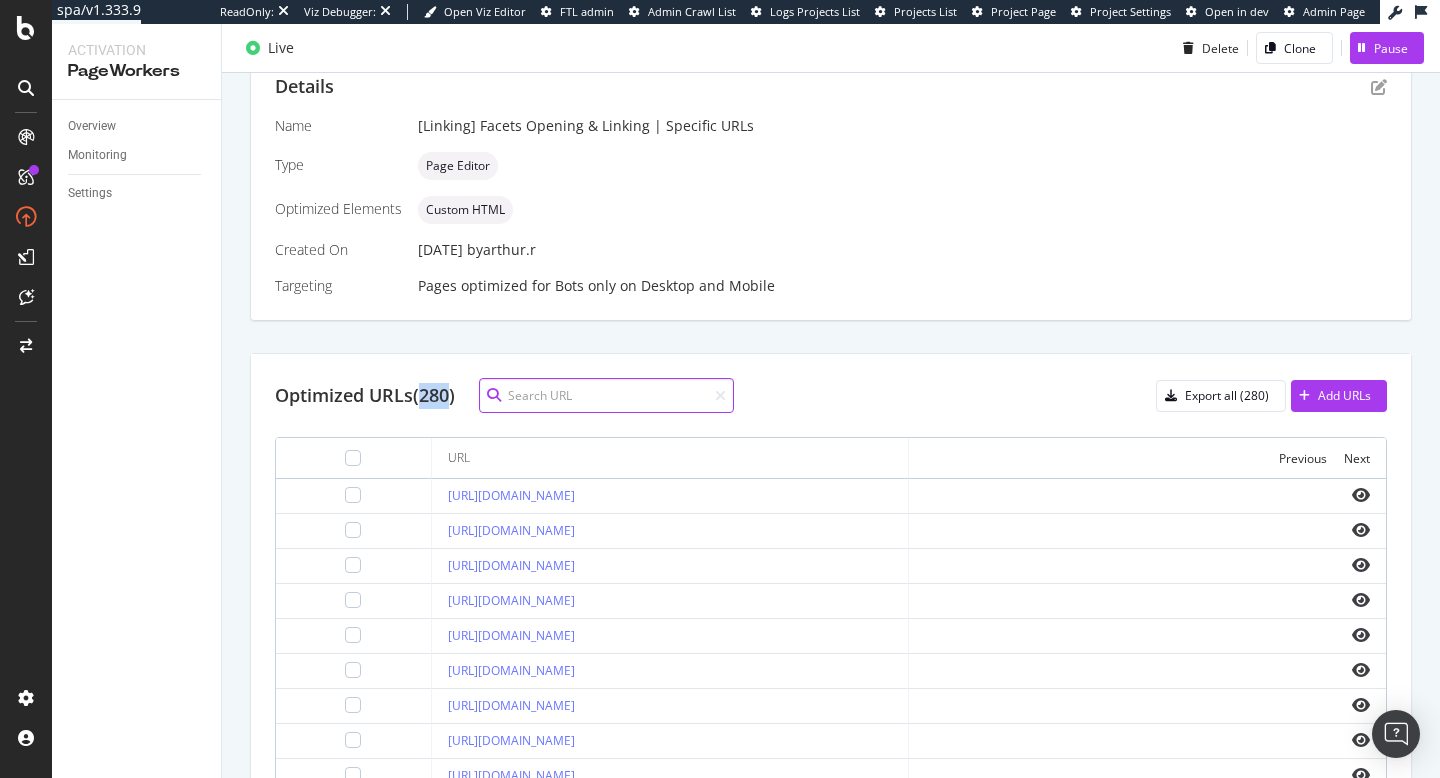click at bounding box center (606, 395) 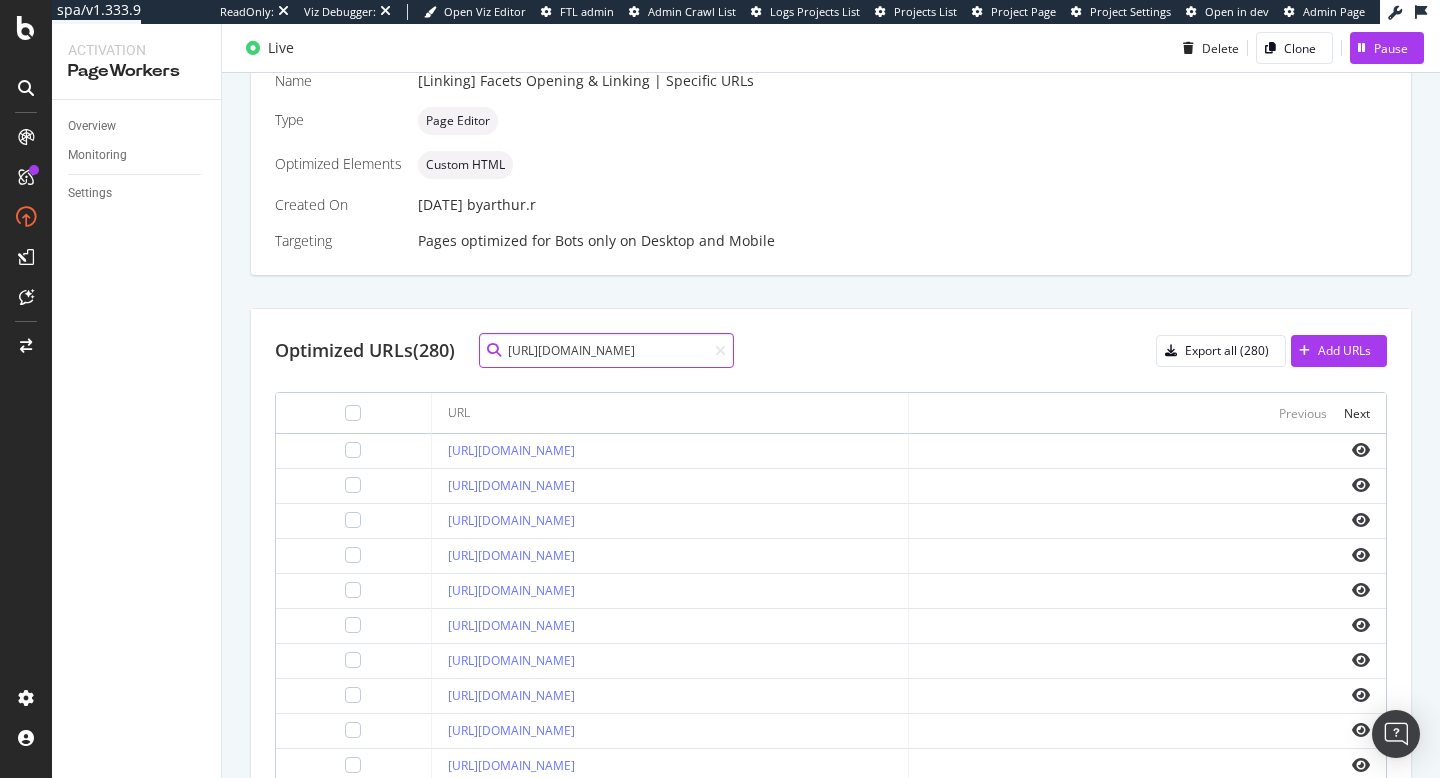 scroll, scrollTop: 462, scrollLeft: 0, axis: vertical 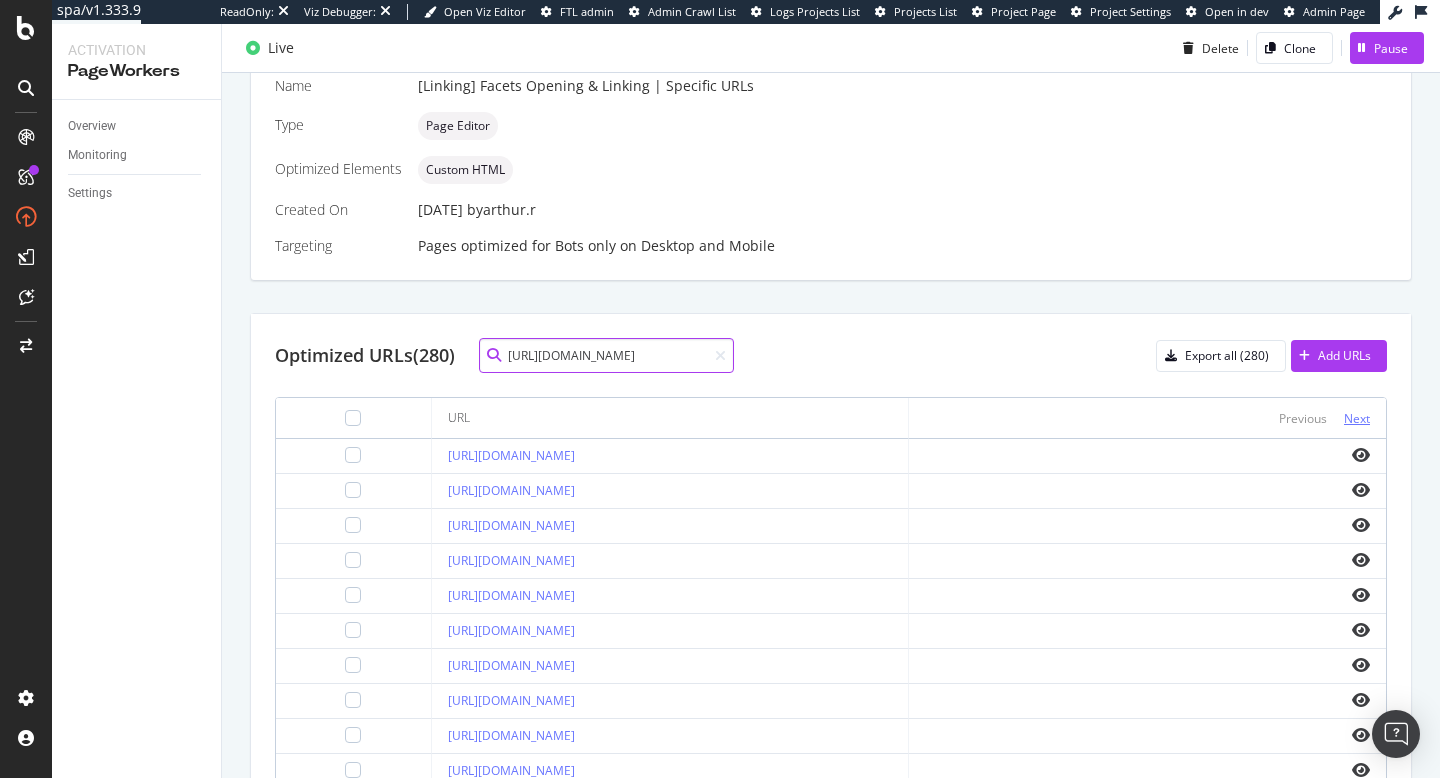 type on "https://www.dior.com/fr_ch/" 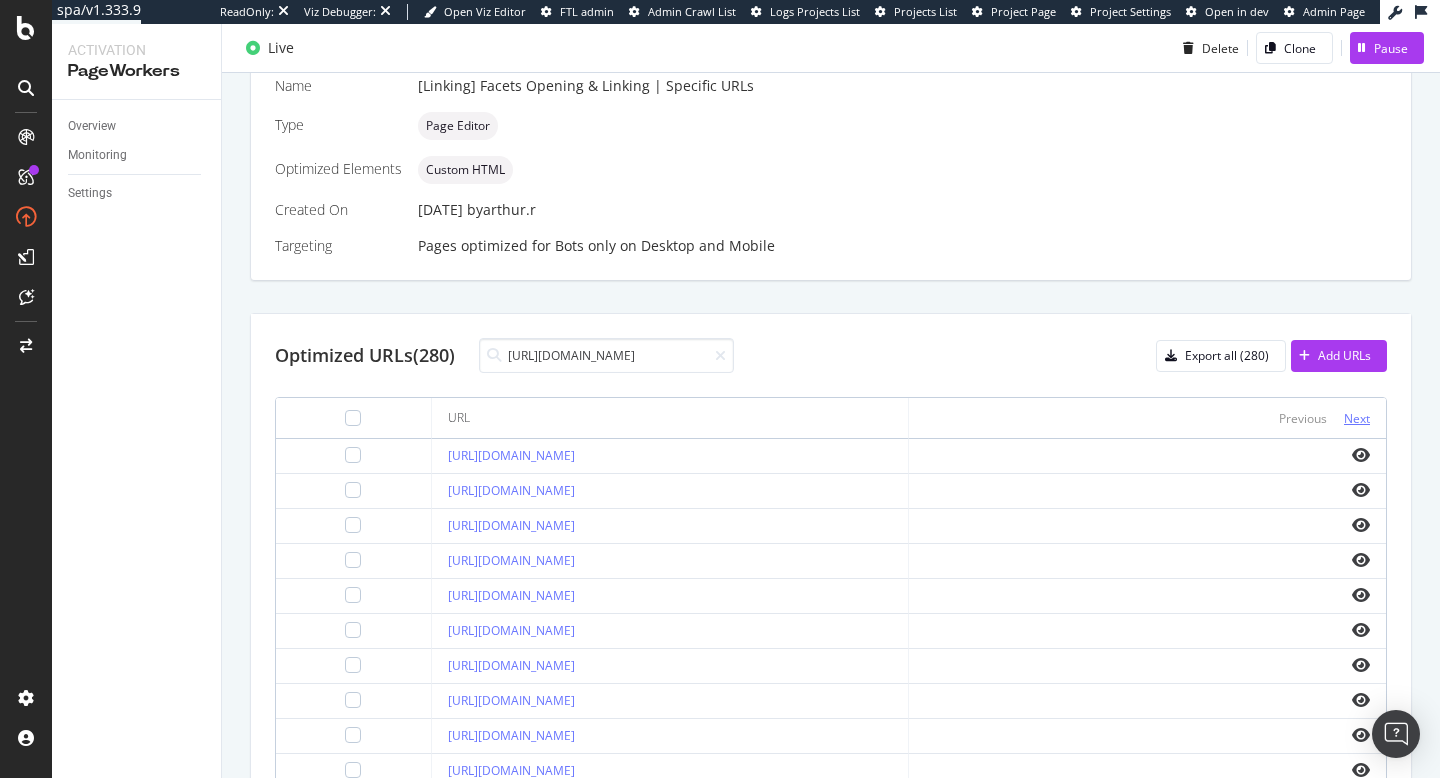 click on "Next" at bounding box center [1357, 418] 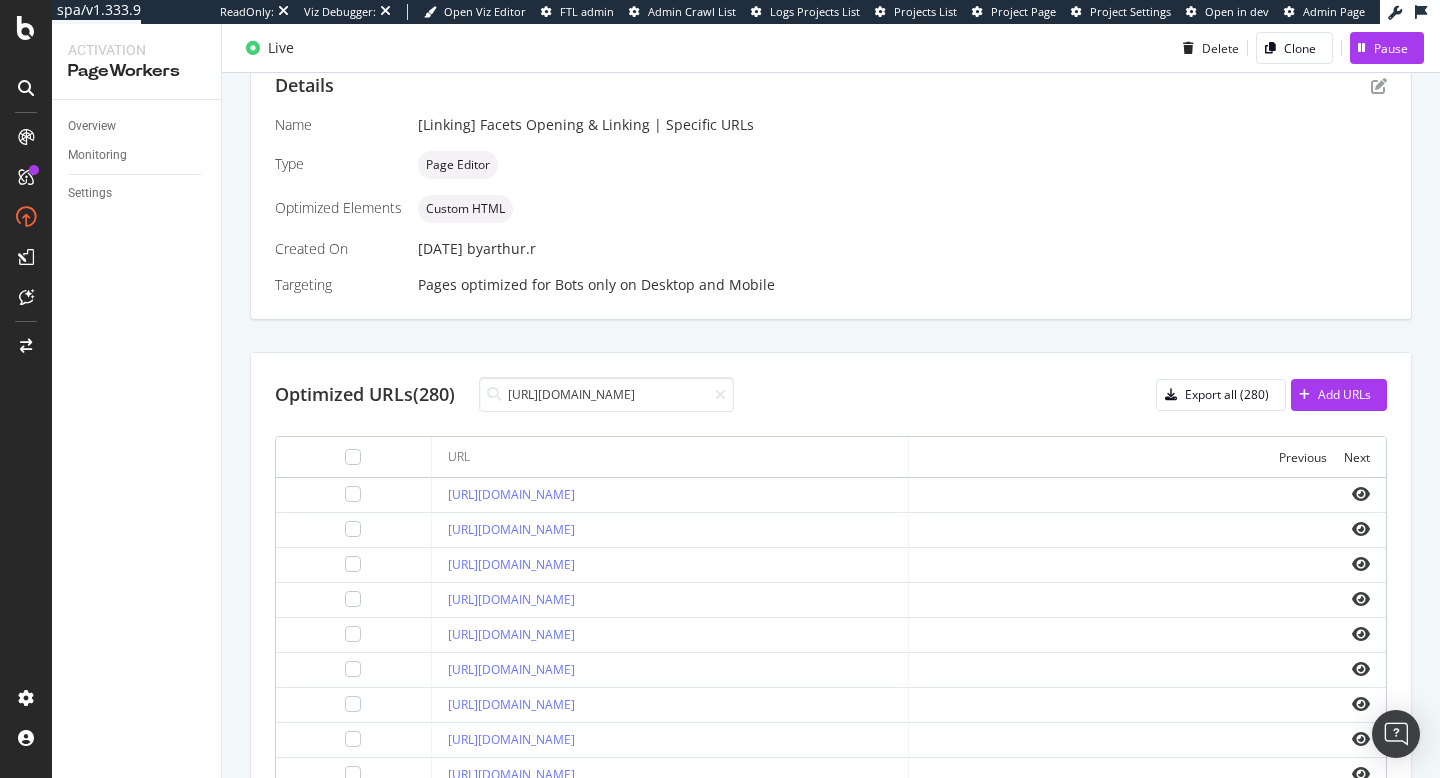 scroll, scrollTop: 404, scrollLeft: 0, axis: vertical 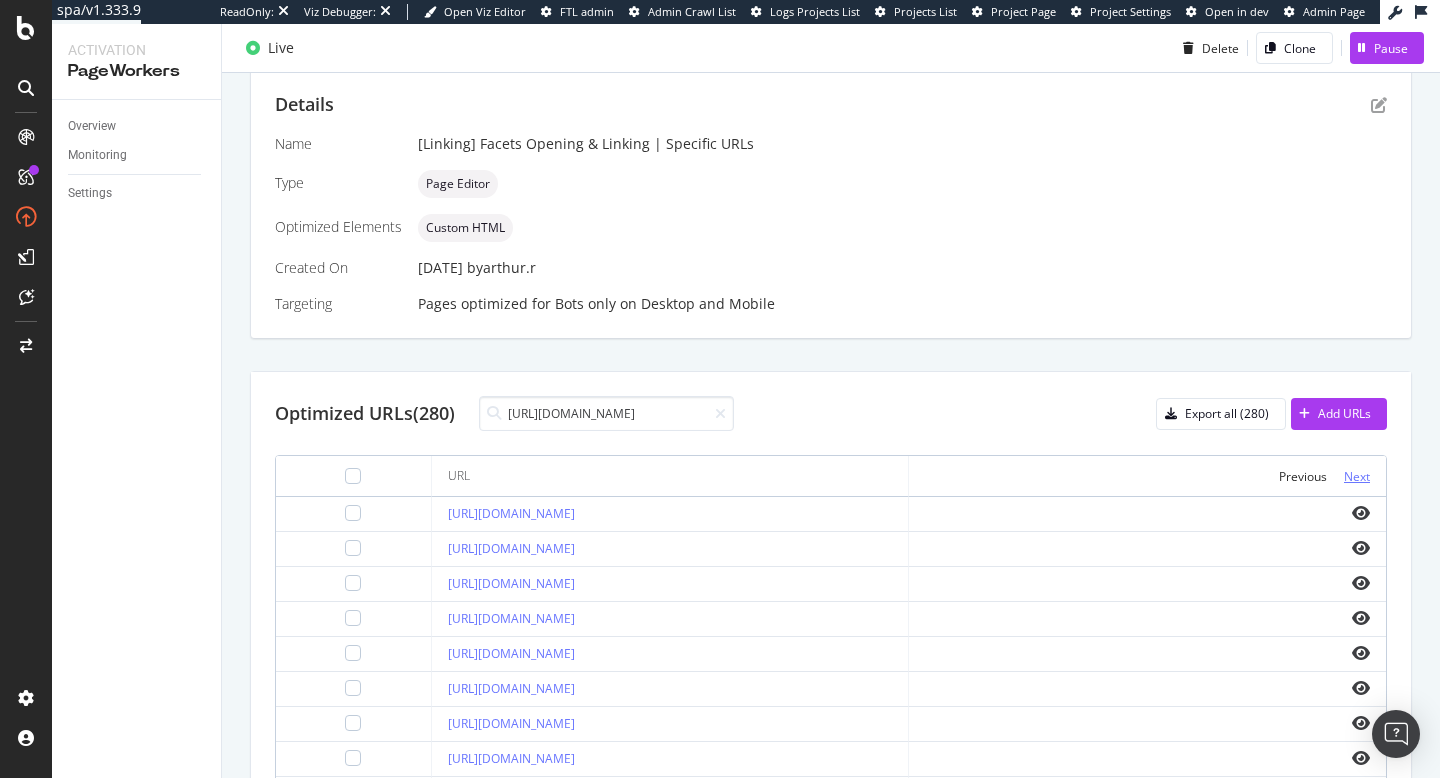 click on "Next" at bounding box center [1357, 476] 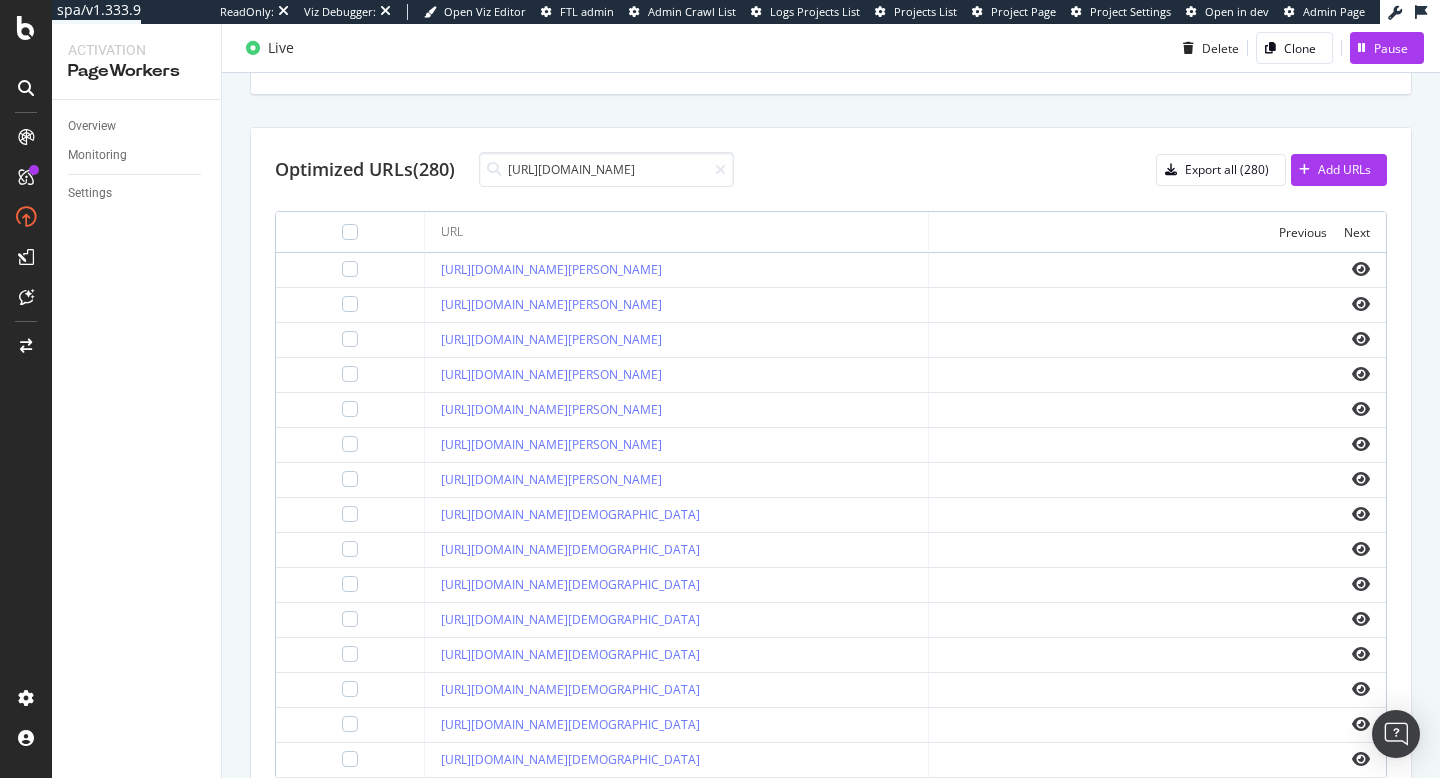 scroll, scrollTop: 646, scrollLeft: 0, axis: vertical 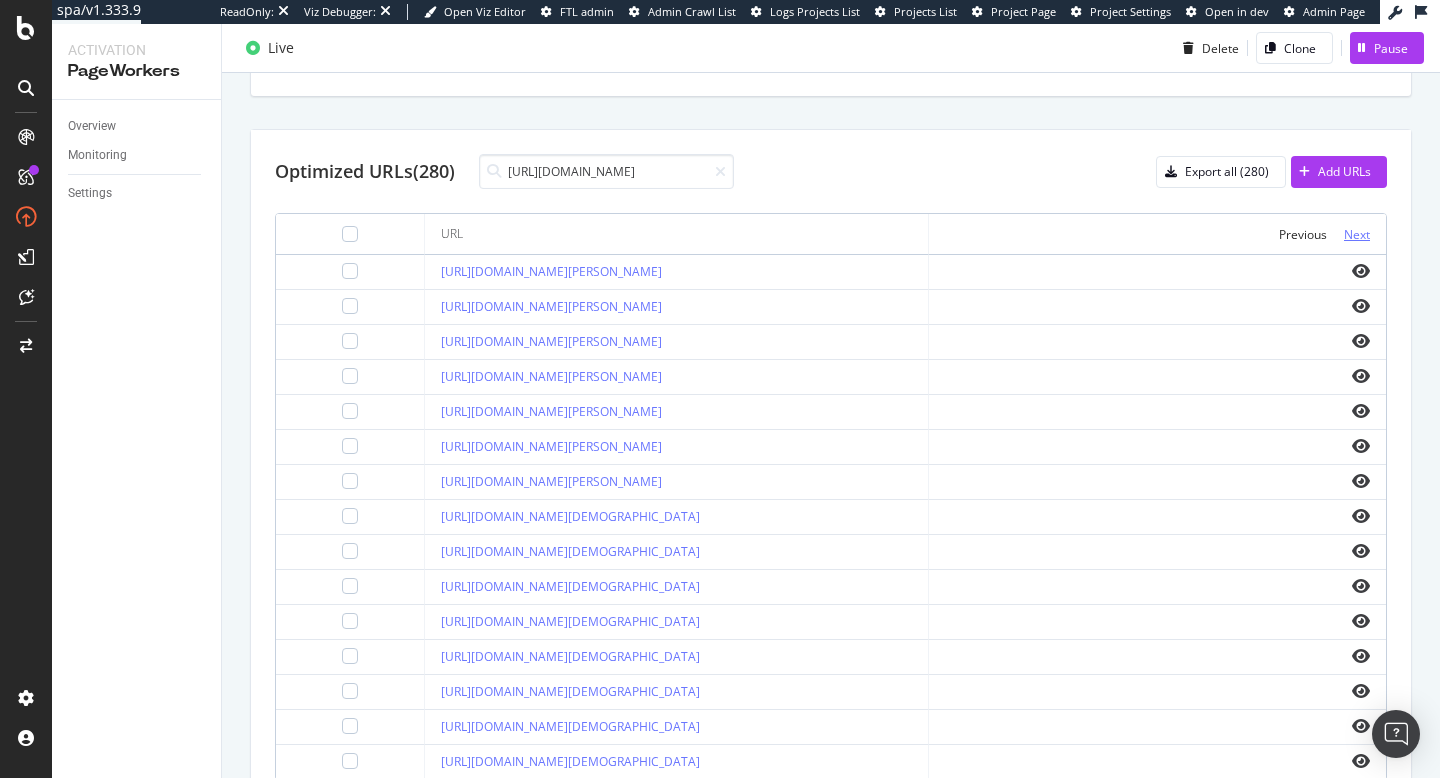click on "Next" at bounding box center [1357, 234] 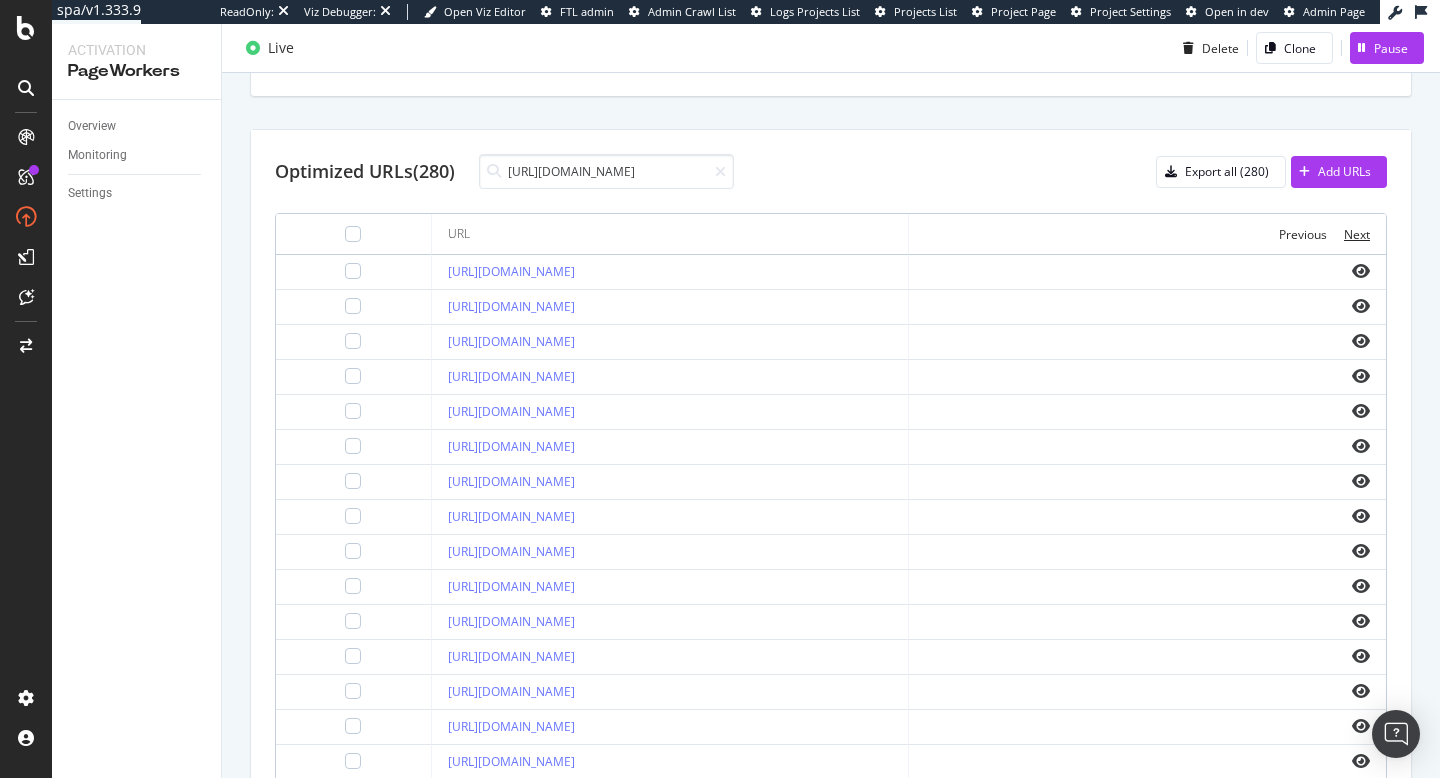 click on "Next" at bounding box center (1357, 234) 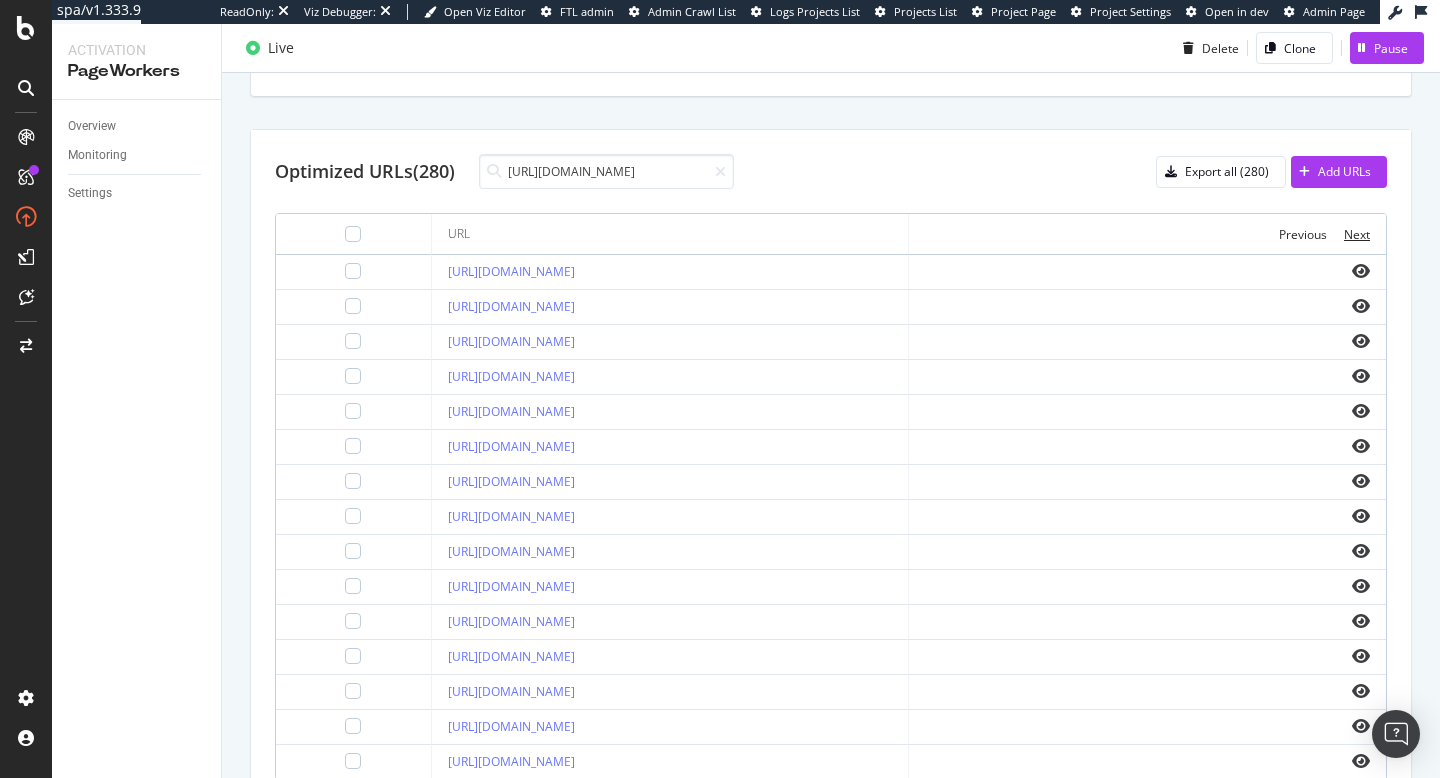 click on "Next" at bounding box center [1357, 234] 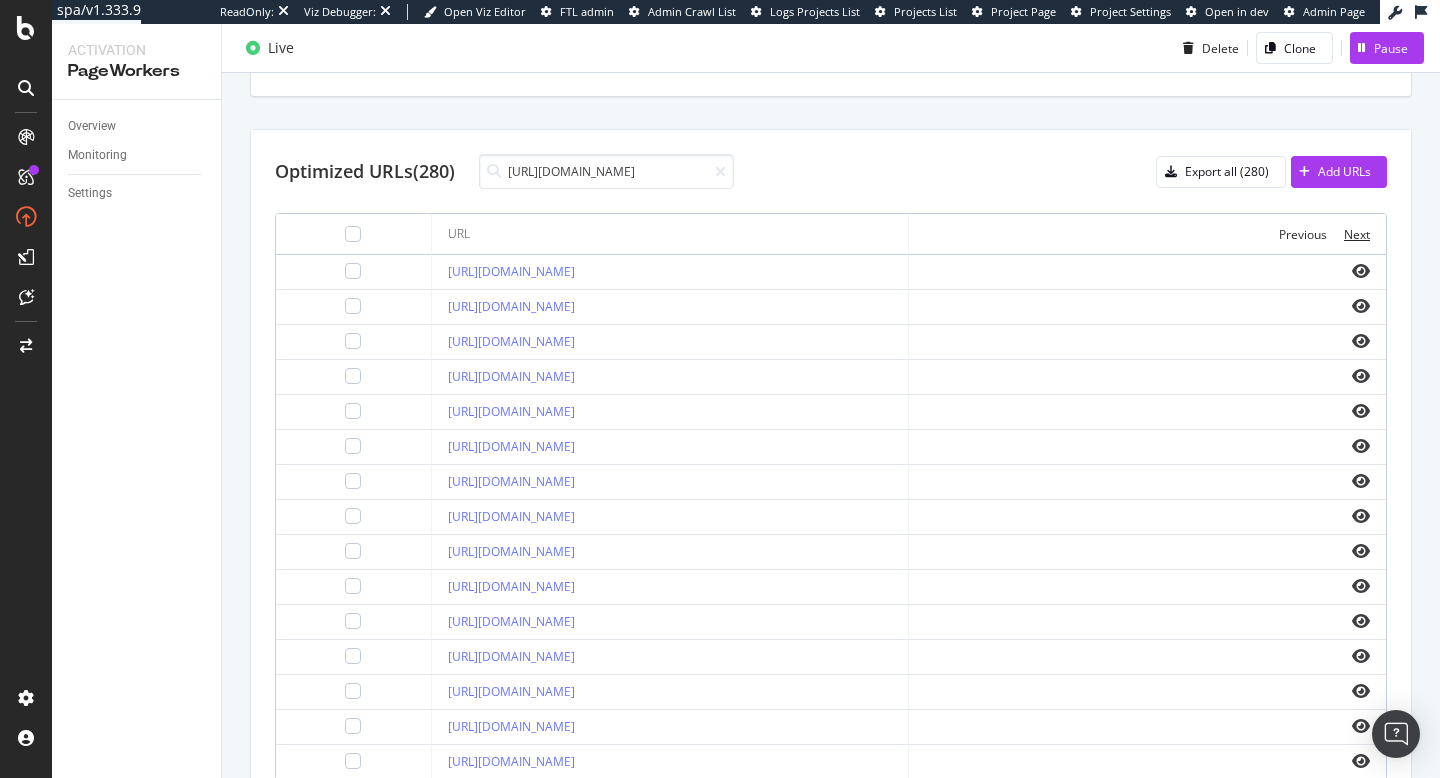 click on "Next" at bounding box center (1357, 234) 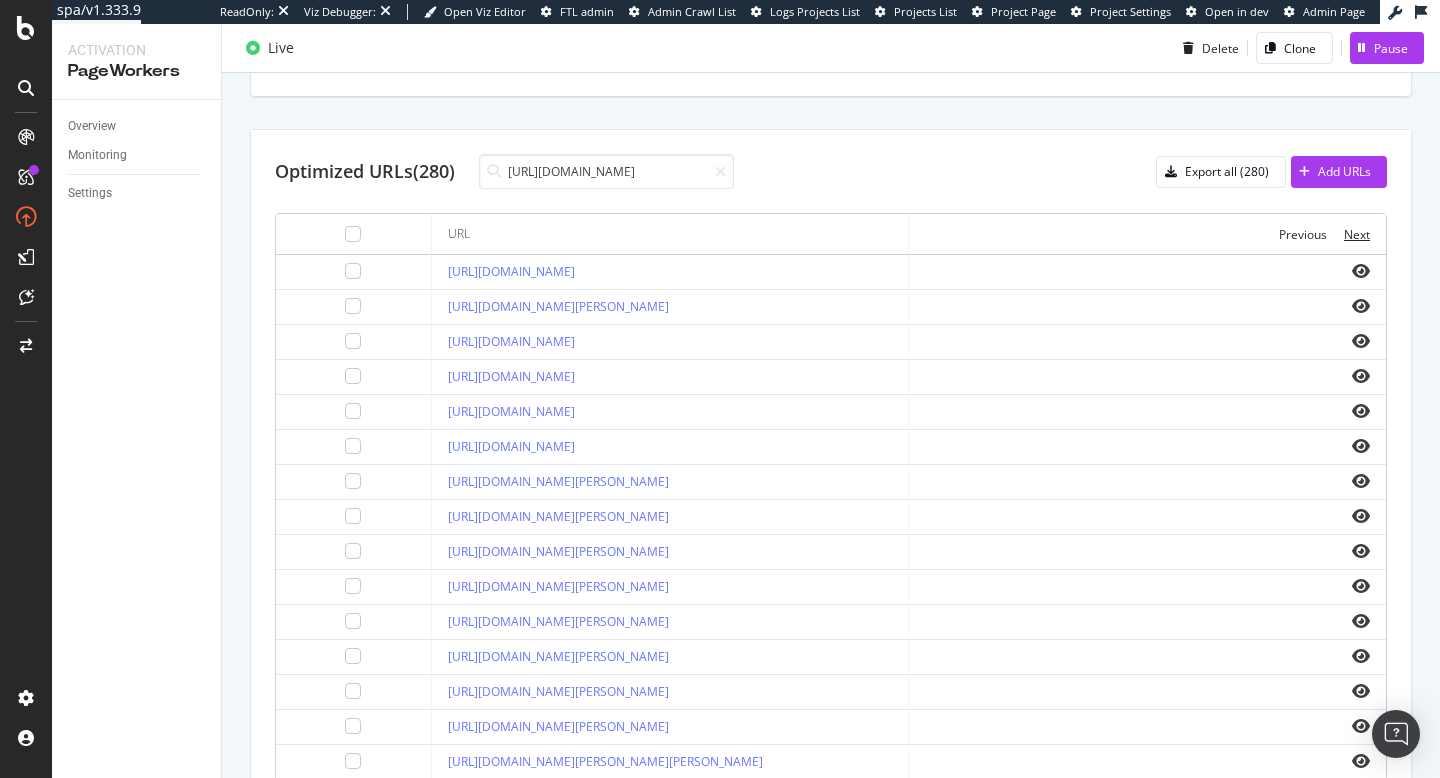 click on "Next" at bounding box center (1357, 234) 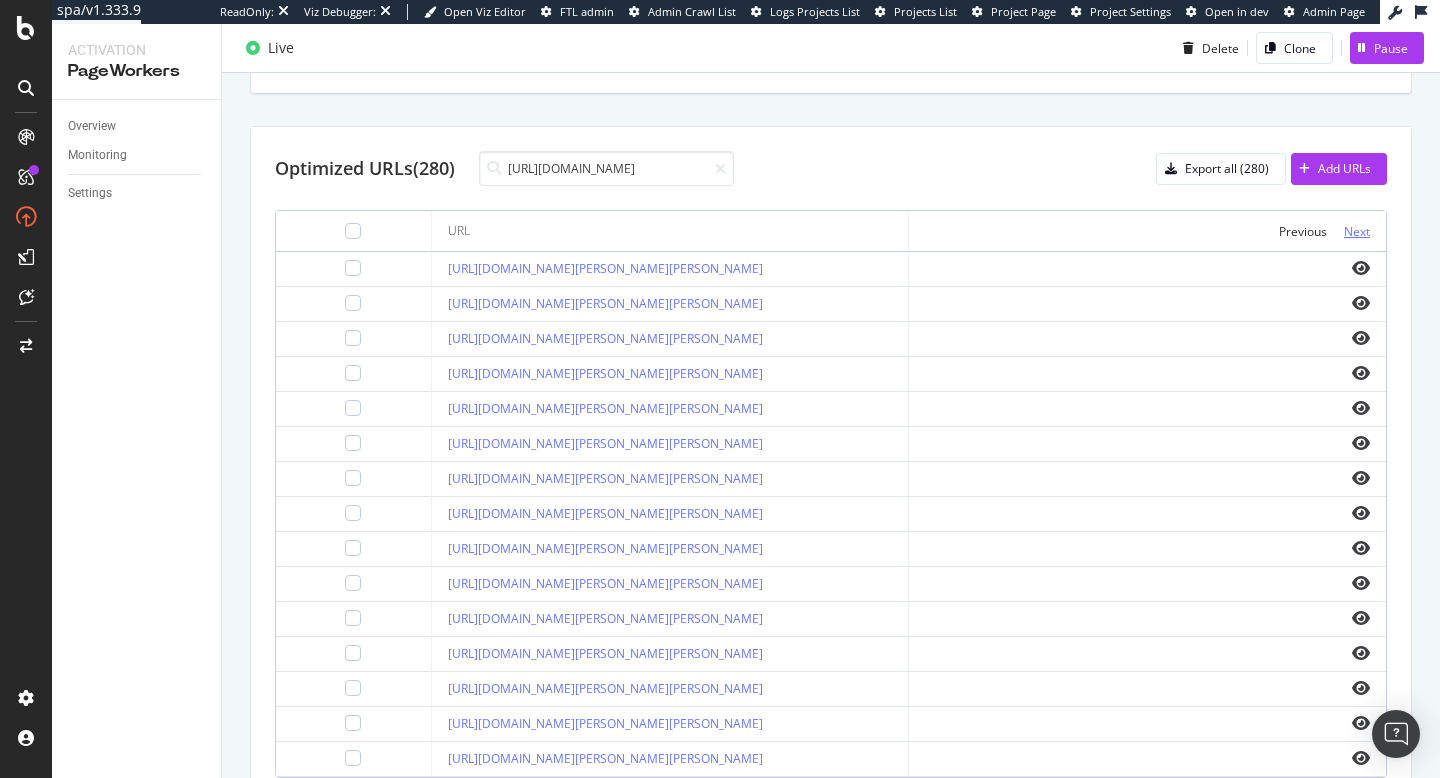 click on "Next" at bounding box center [1357, 231] 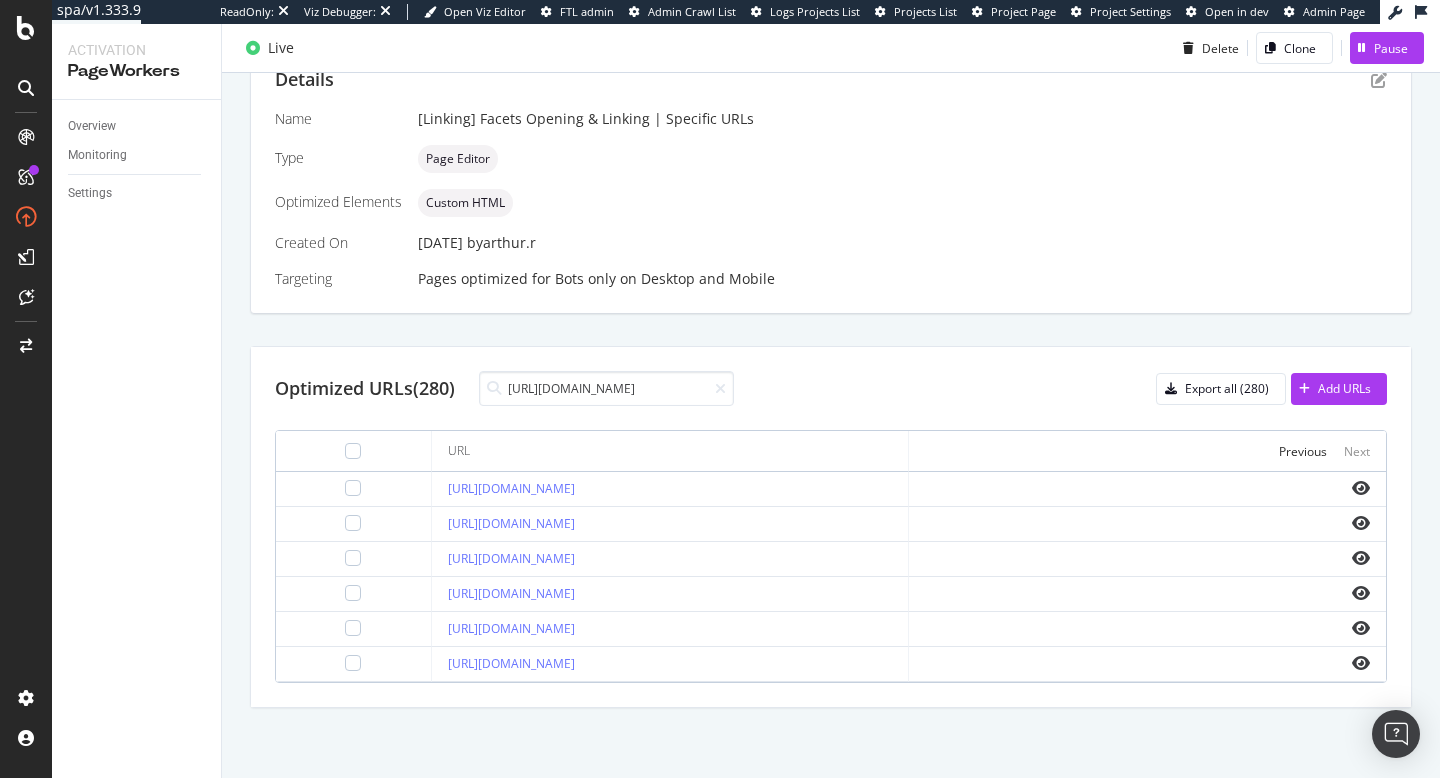 scroll, scrollTop: 429, scrollLeft: 0, axis: vertical 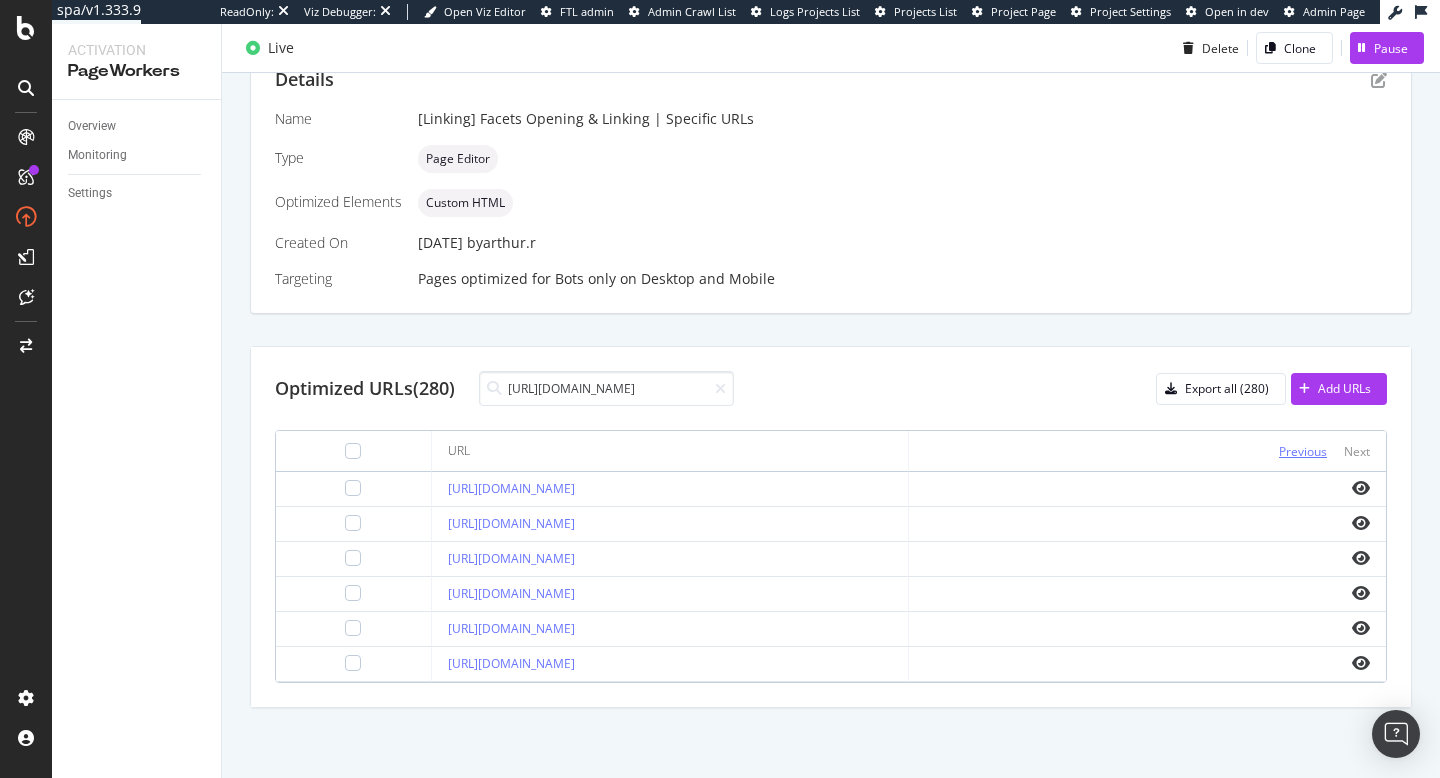 click on "Previous" at bounding box center (1303, 451) 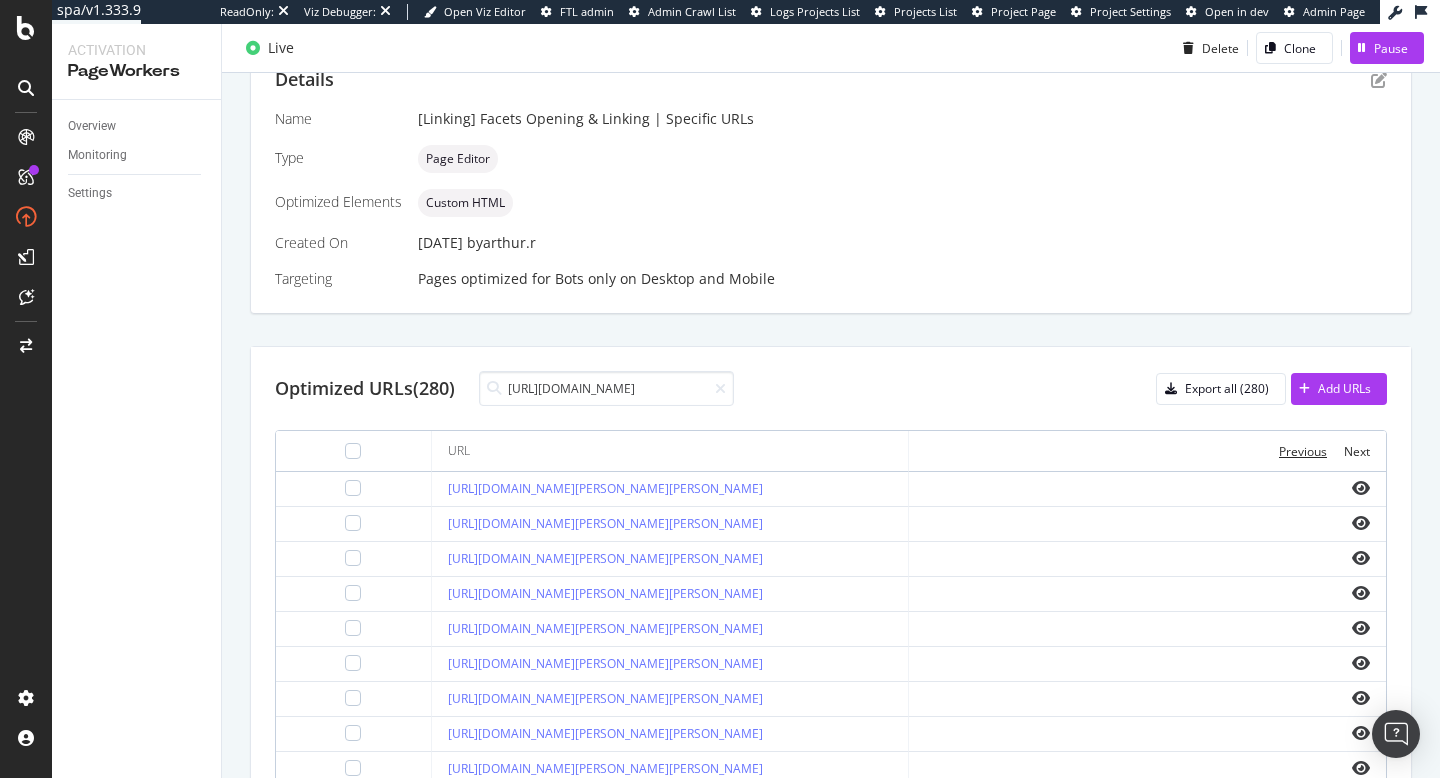 click on "Previous" at bounding box center (1303, 451) 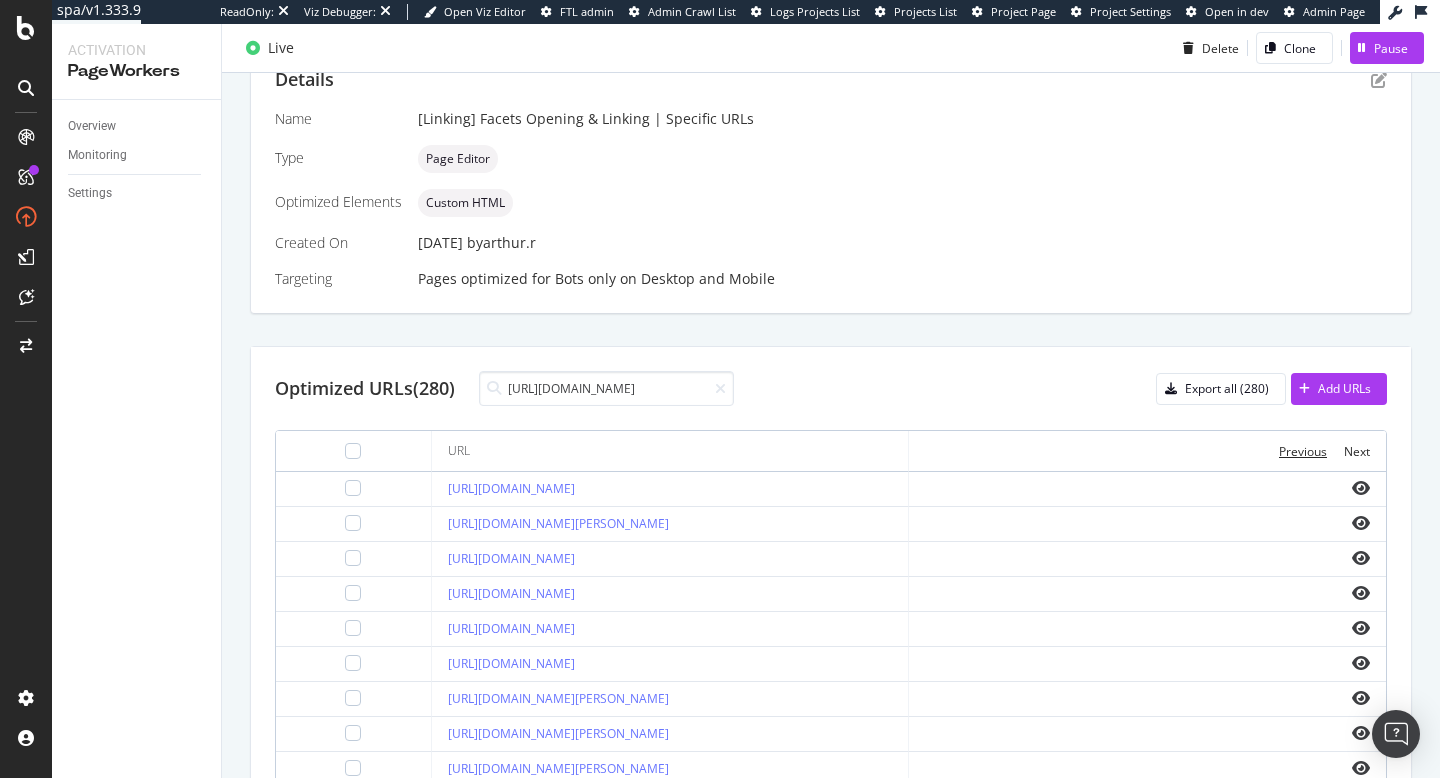 click on "Previous" at bounding box center (1303, 451) 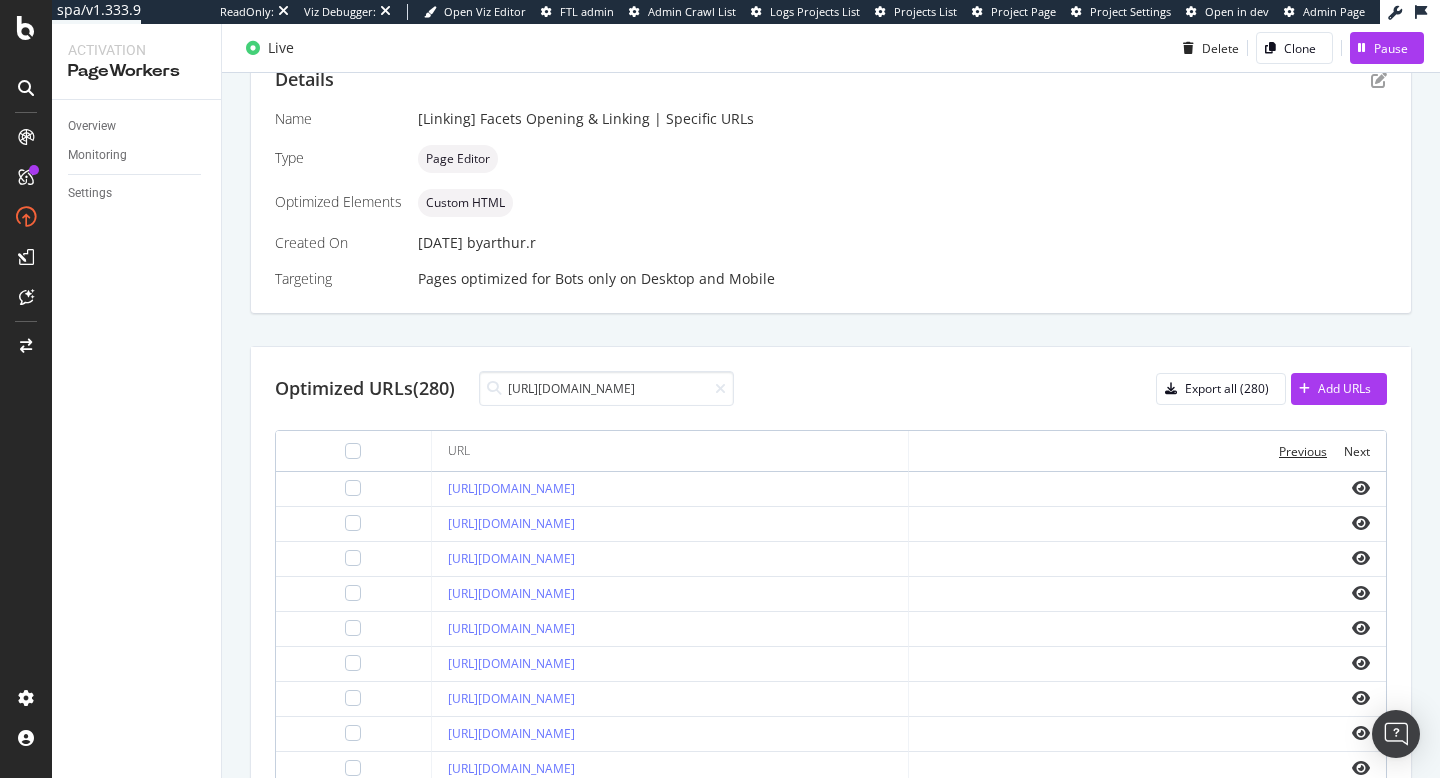 click on "Previous" at bounding box center (1303, 451) 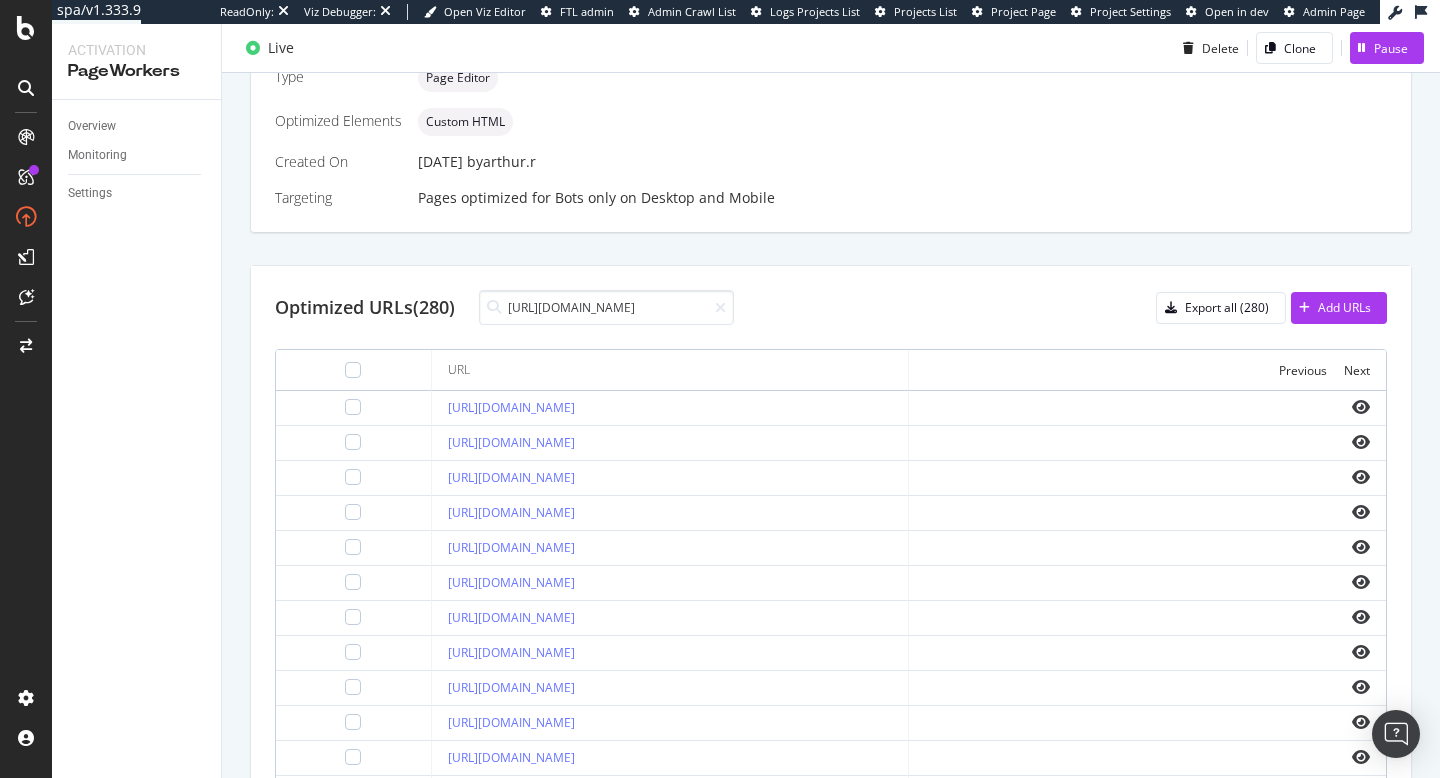 scroll, scrollTop: 408, scrollLeft: 0, axis: vertical 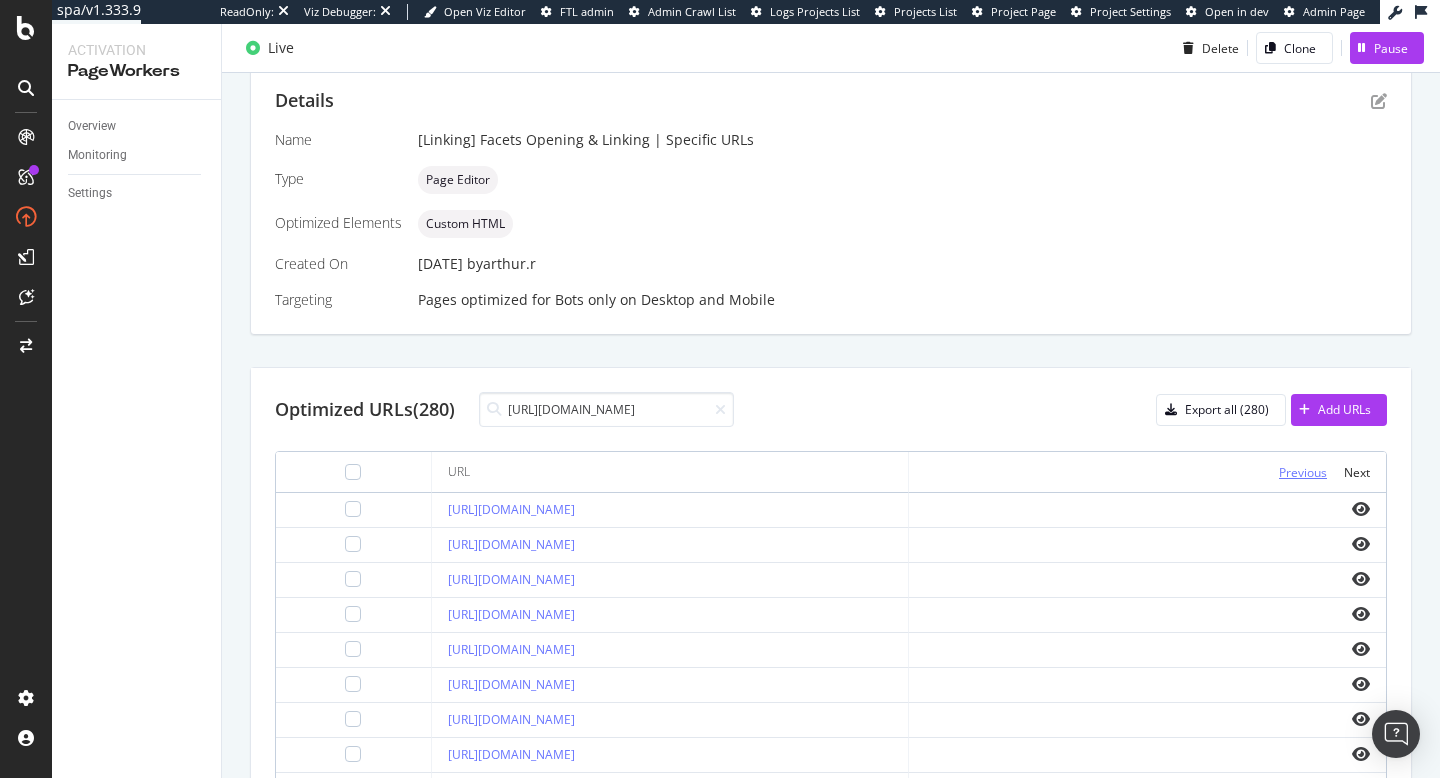 click on "Previous" at bounding box center [1303, 472] 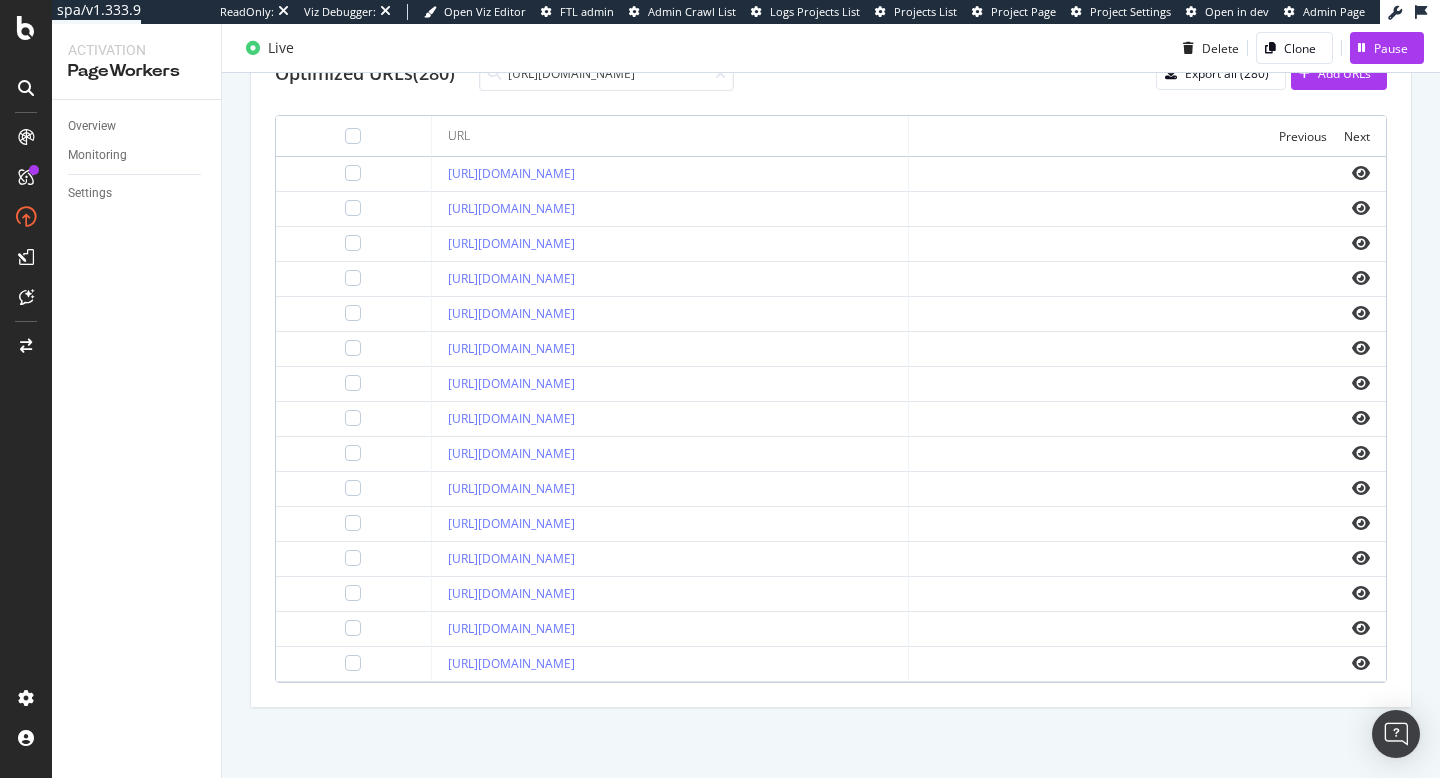 scroll, scrollTop: 658, scrollLeft: 0, axis: vertical 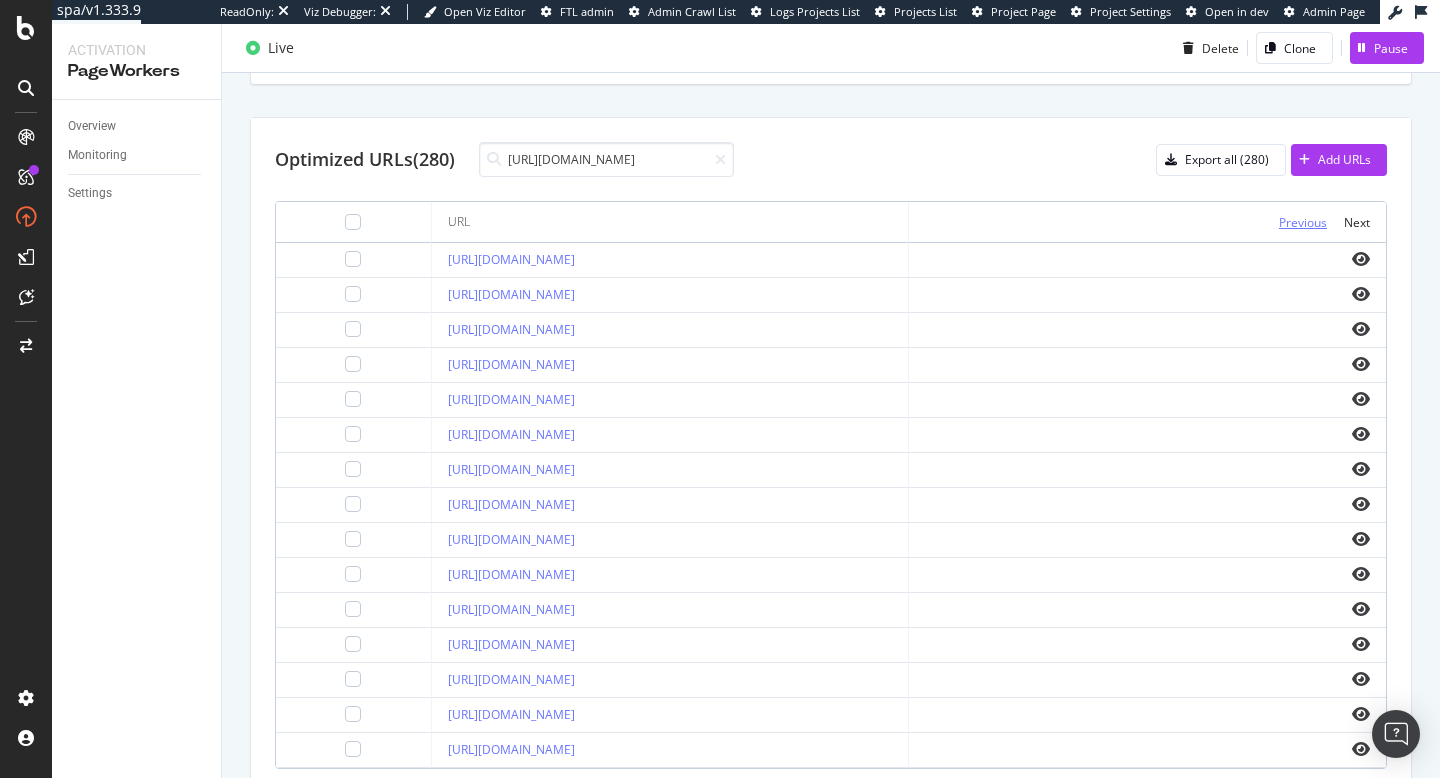 click on "Previous" at bounding box center [1303, 222] 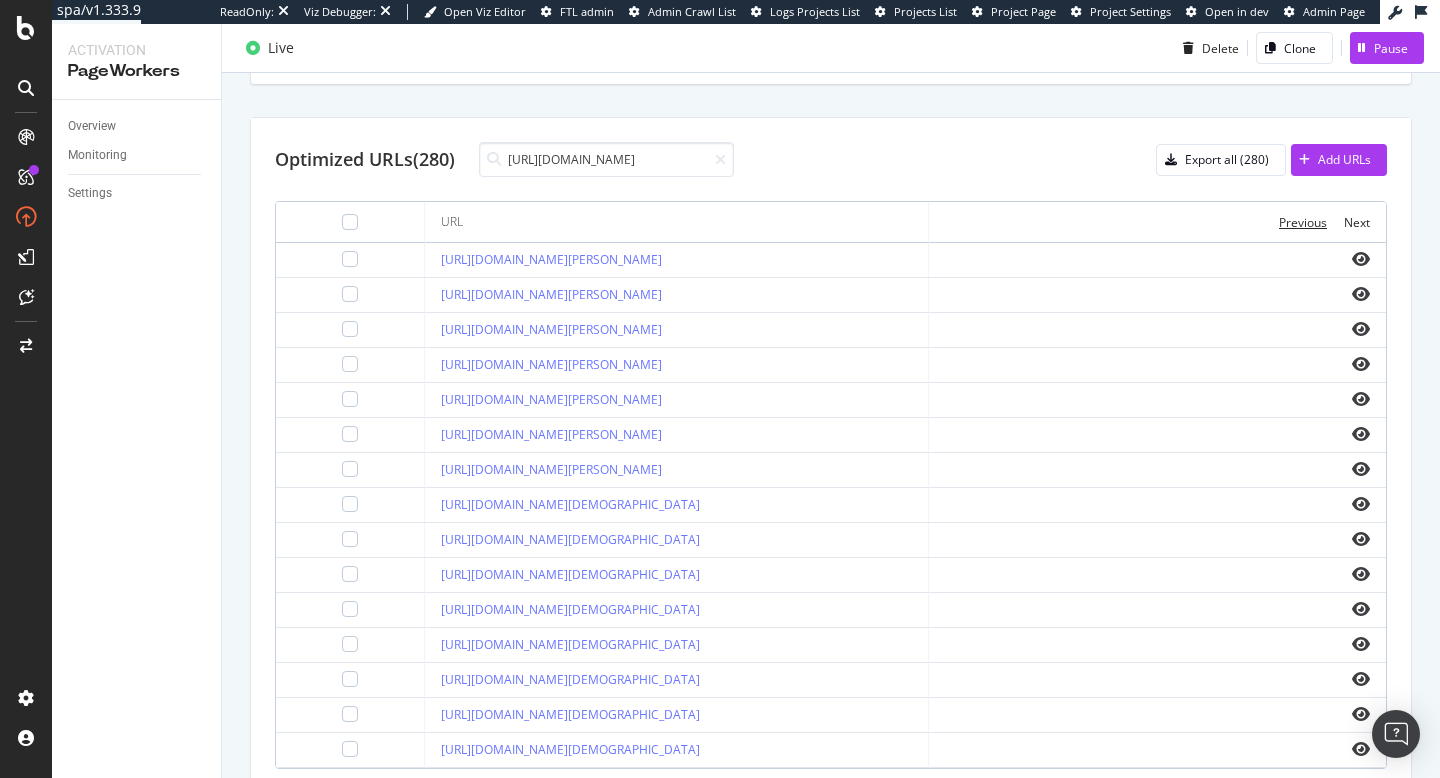 click on "Previous" at bounding box center (1303, 222) 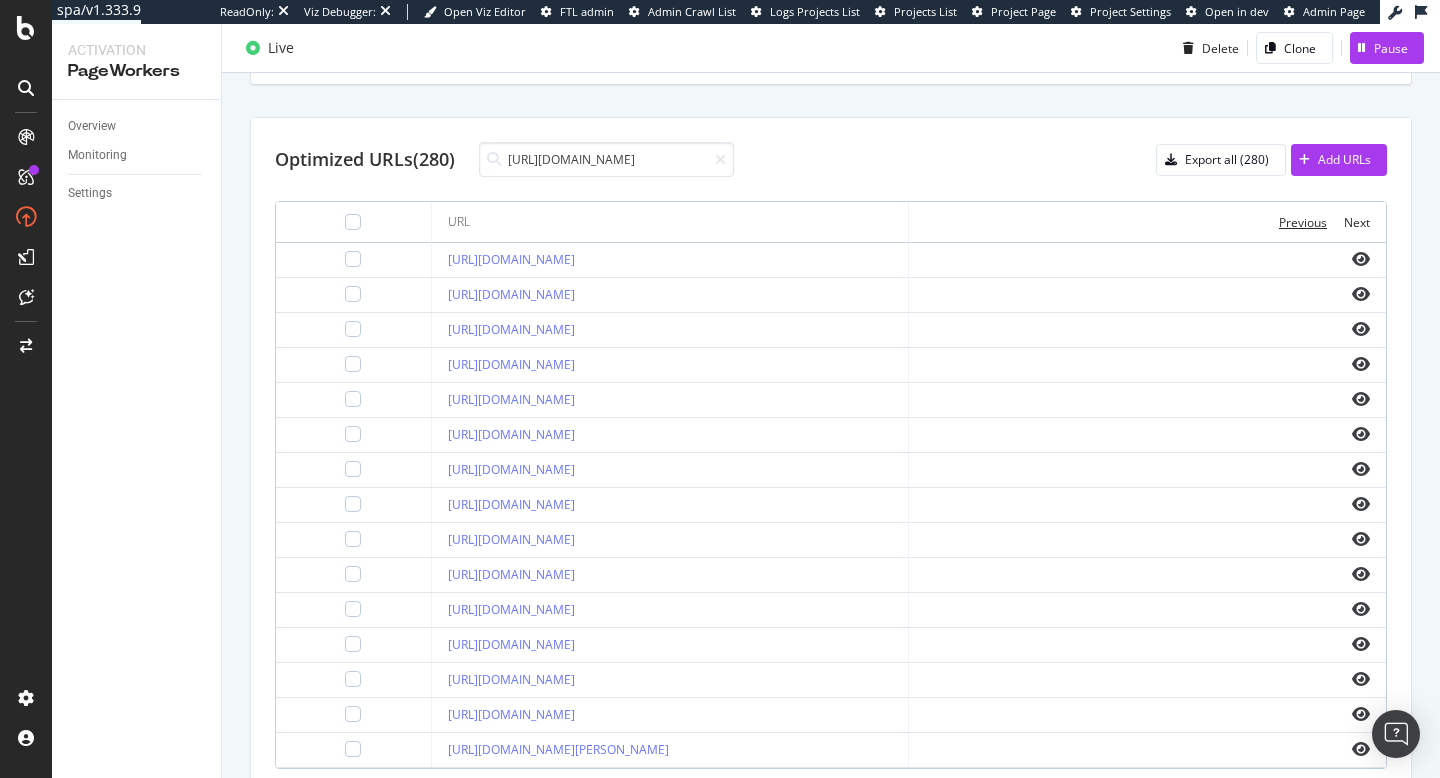 click on "Previous" at bounding box center (1303, 222) 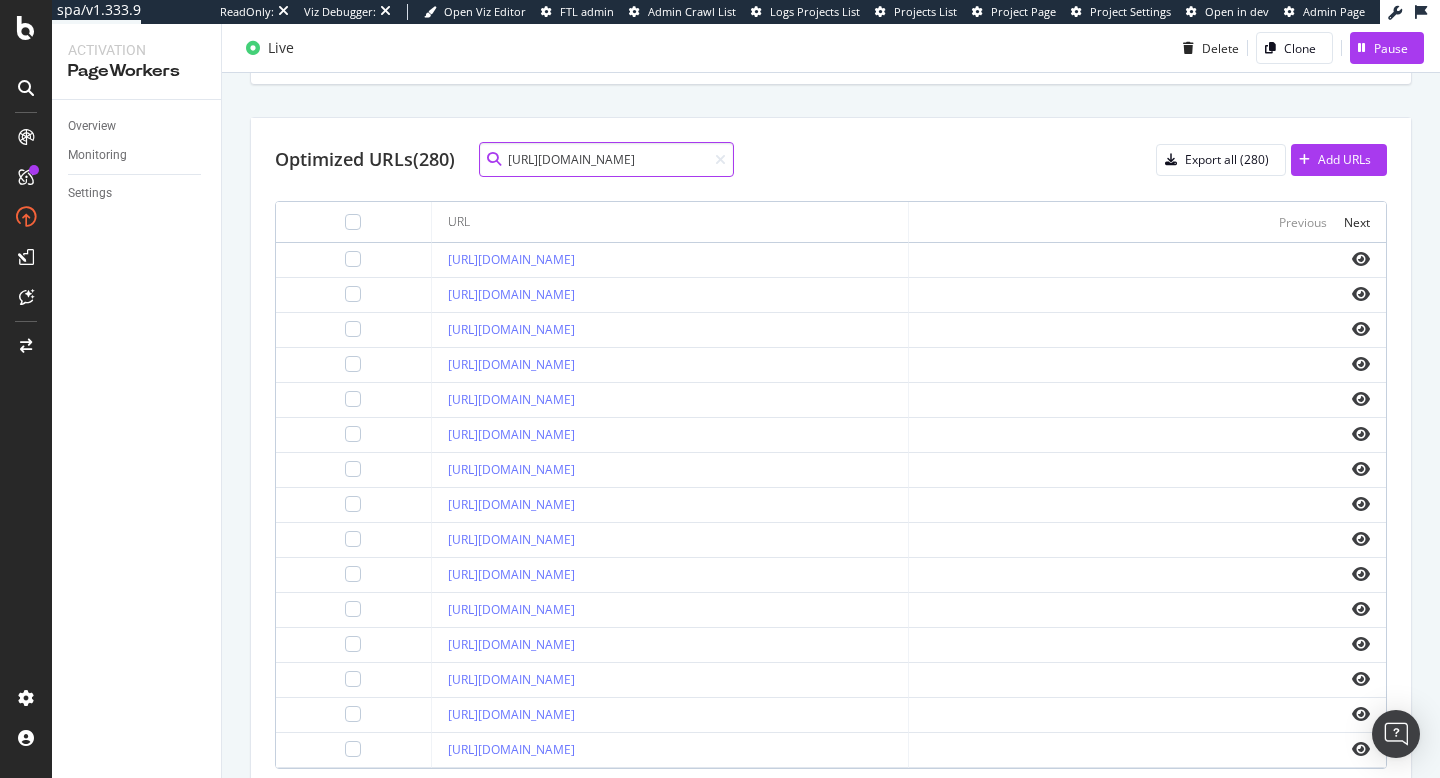 click on "https://www.dior.com/fr_ch/" at bounding box center (606, 159) 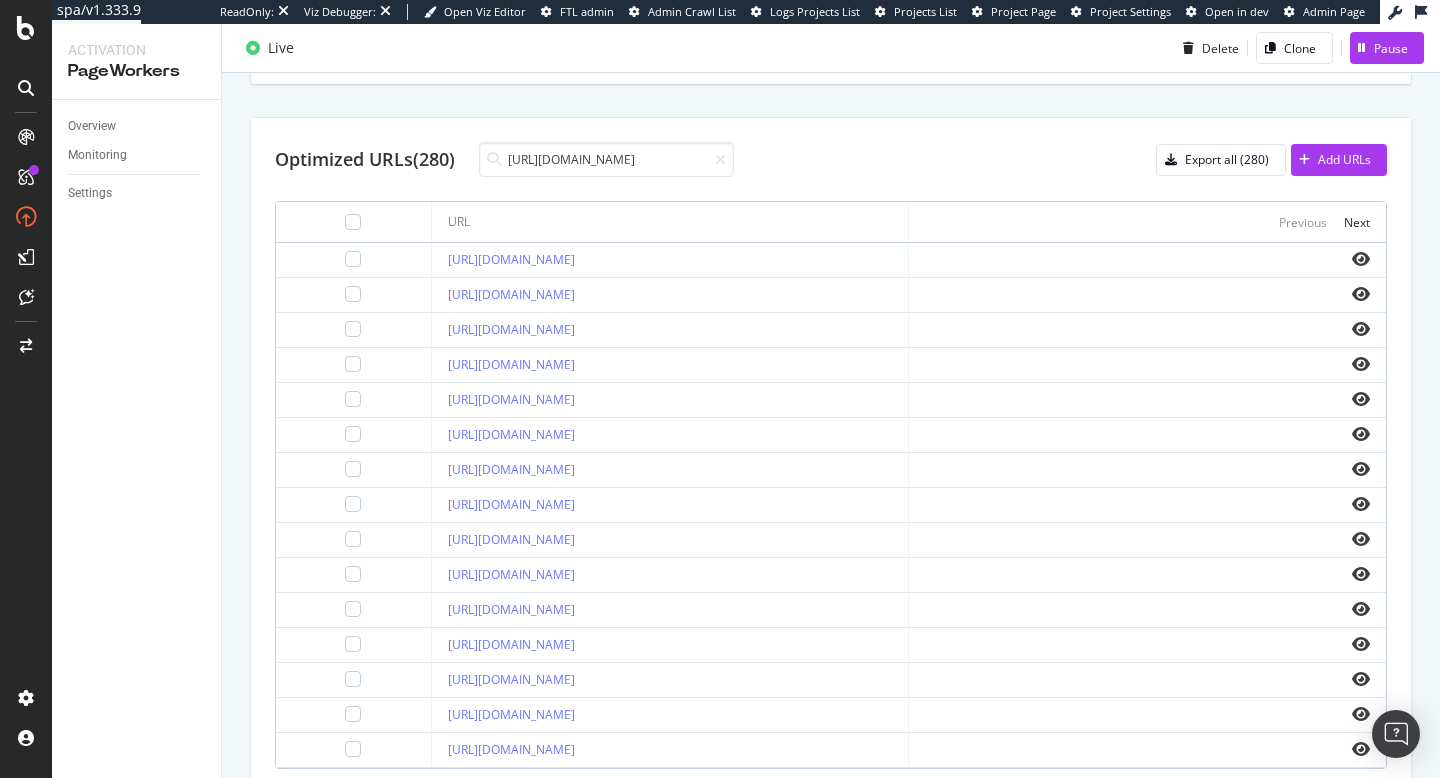 click on "Optimized URLs  (280) https://www.dior.com/fr_ch/ Export all (280) Add URLs" at bounding box center [831, 159] 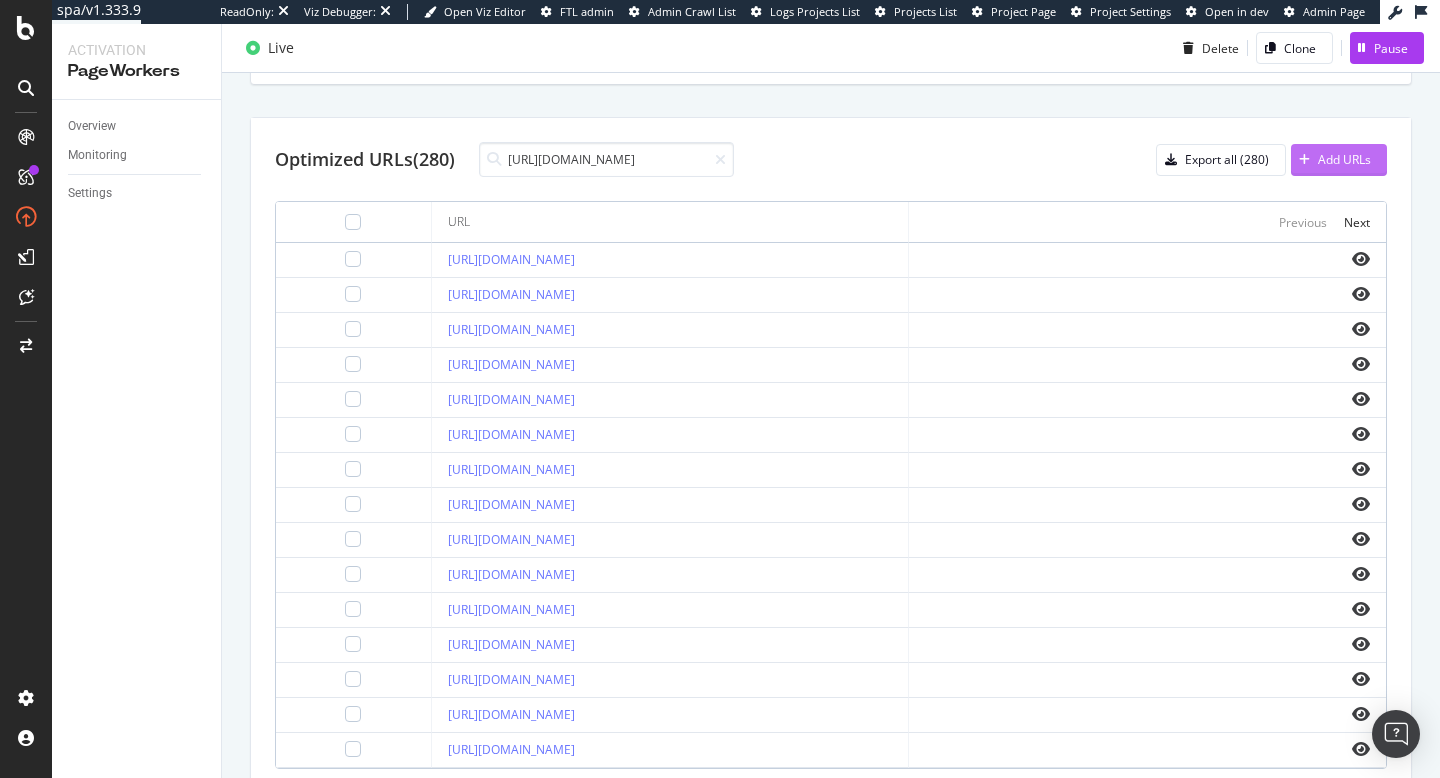 click on "Add URLs" at bounding box center (1331, 160) 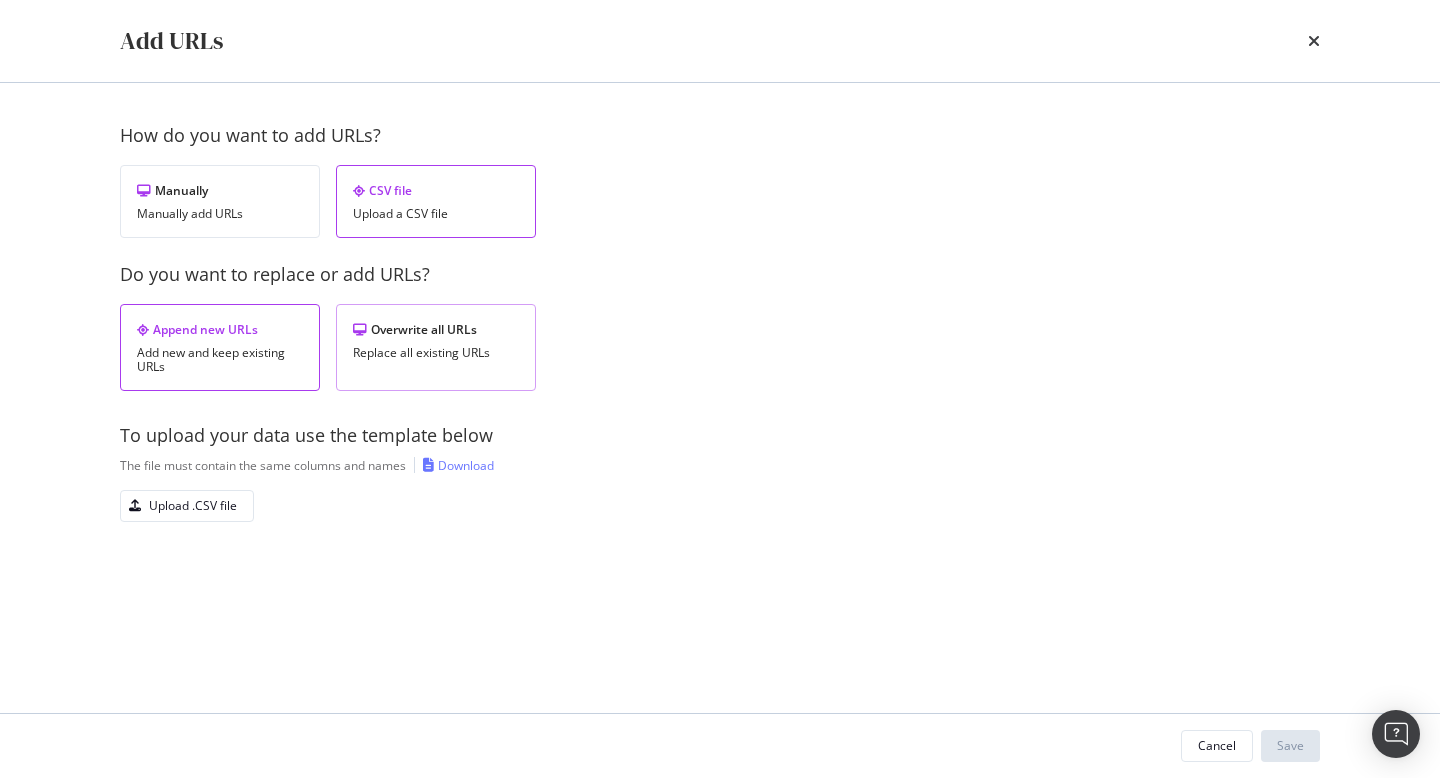 click on "Overwrite all URLs" at bounding box center [436, 329] 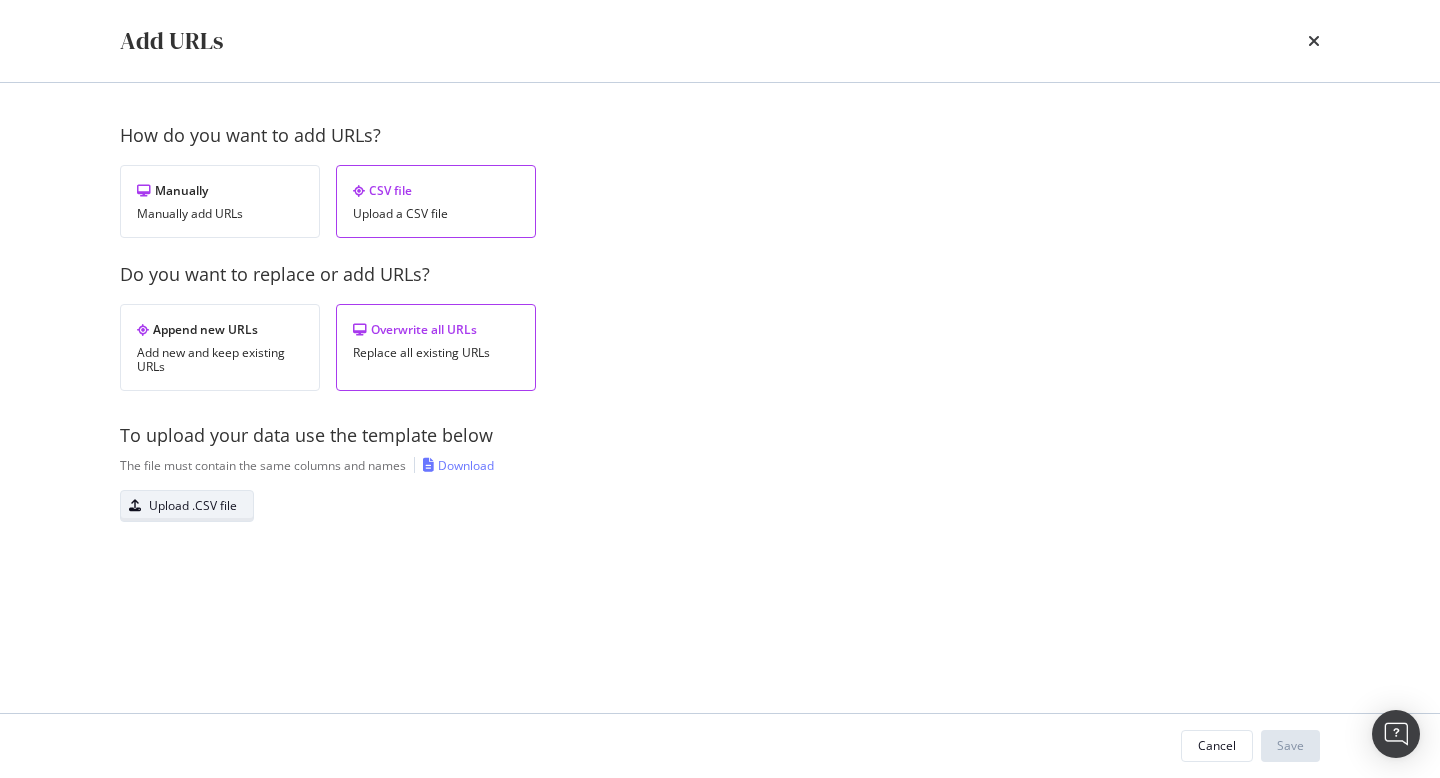 click on "Upload .CSV file" at bounding box center [193, 505] 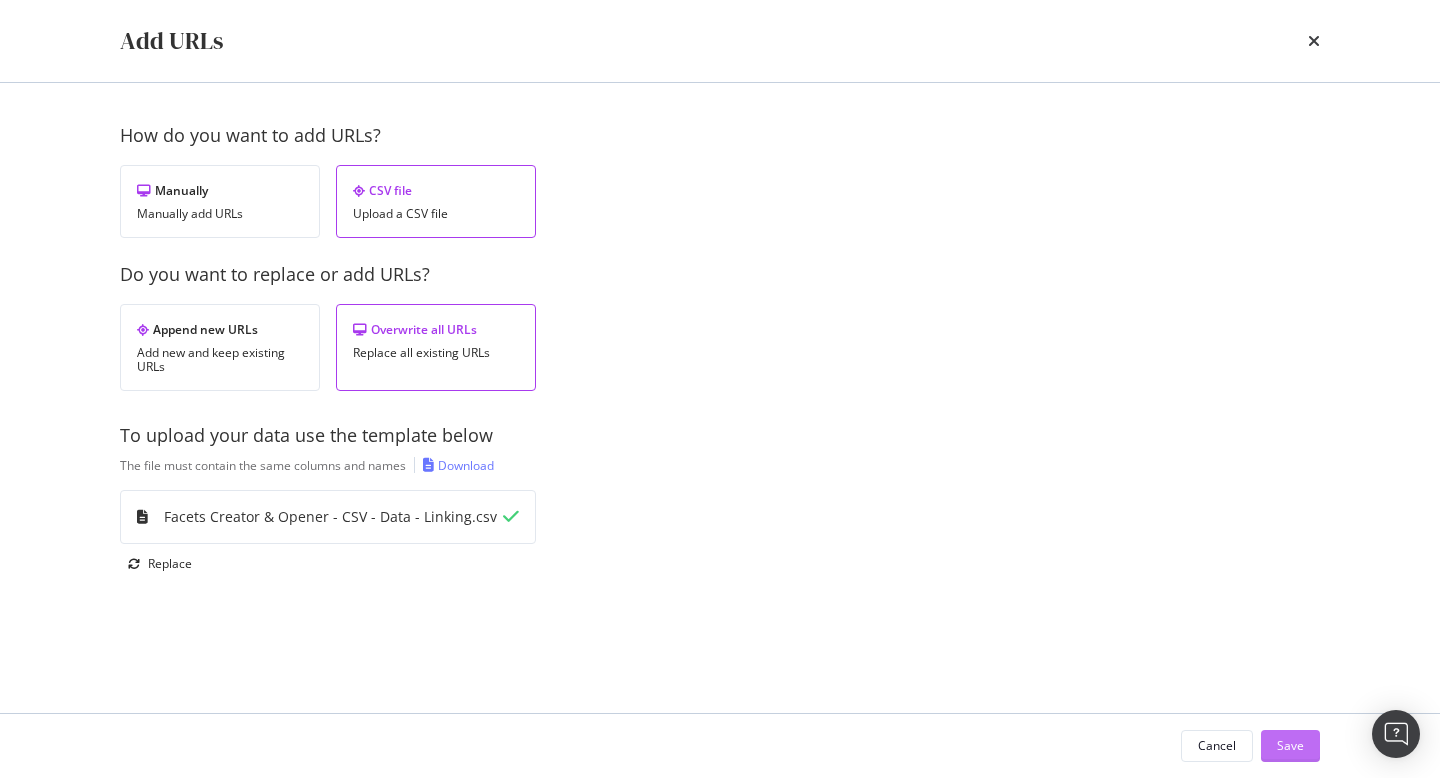 click on "Save" at bounding box center [1290, 746] 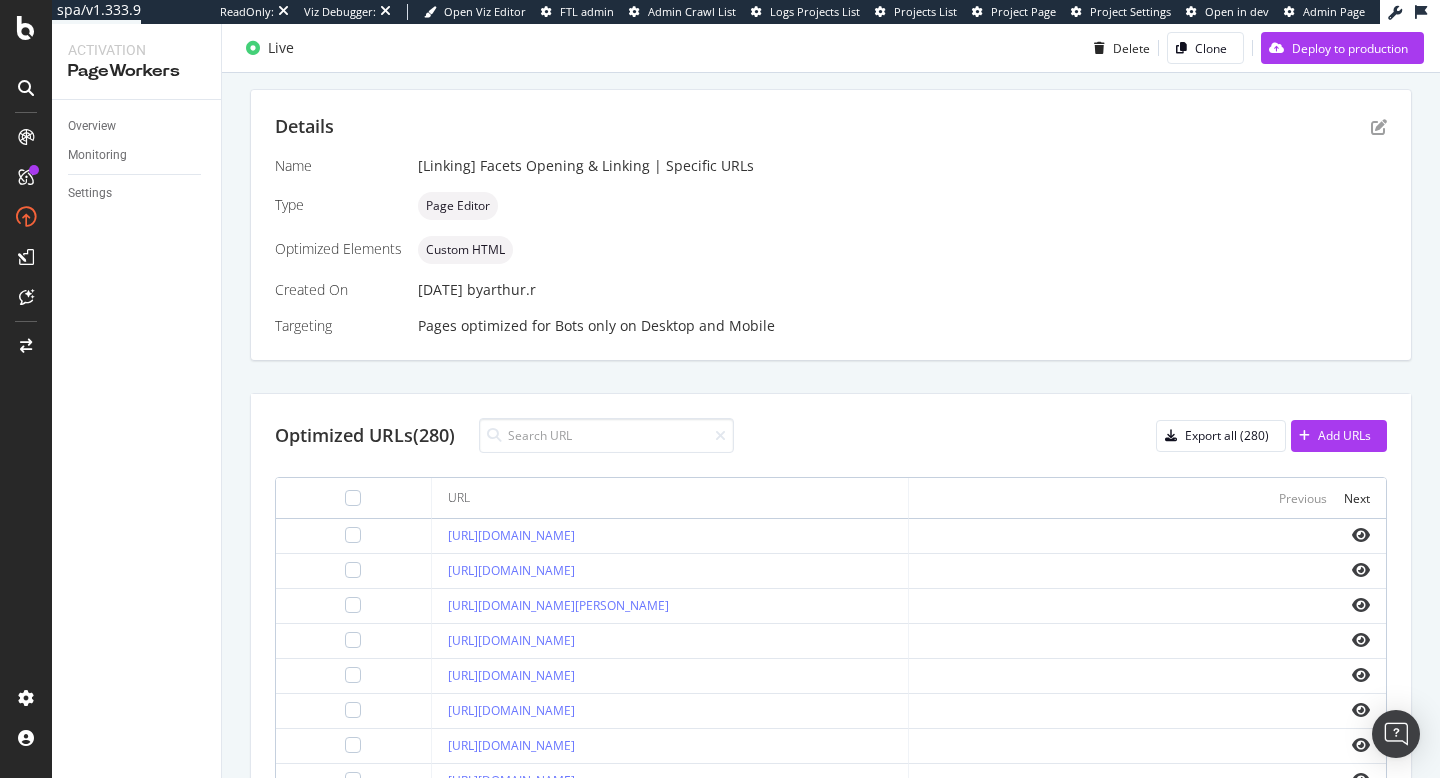 scroll, scrollTop: 0, scrollLeft: 0, axis: both 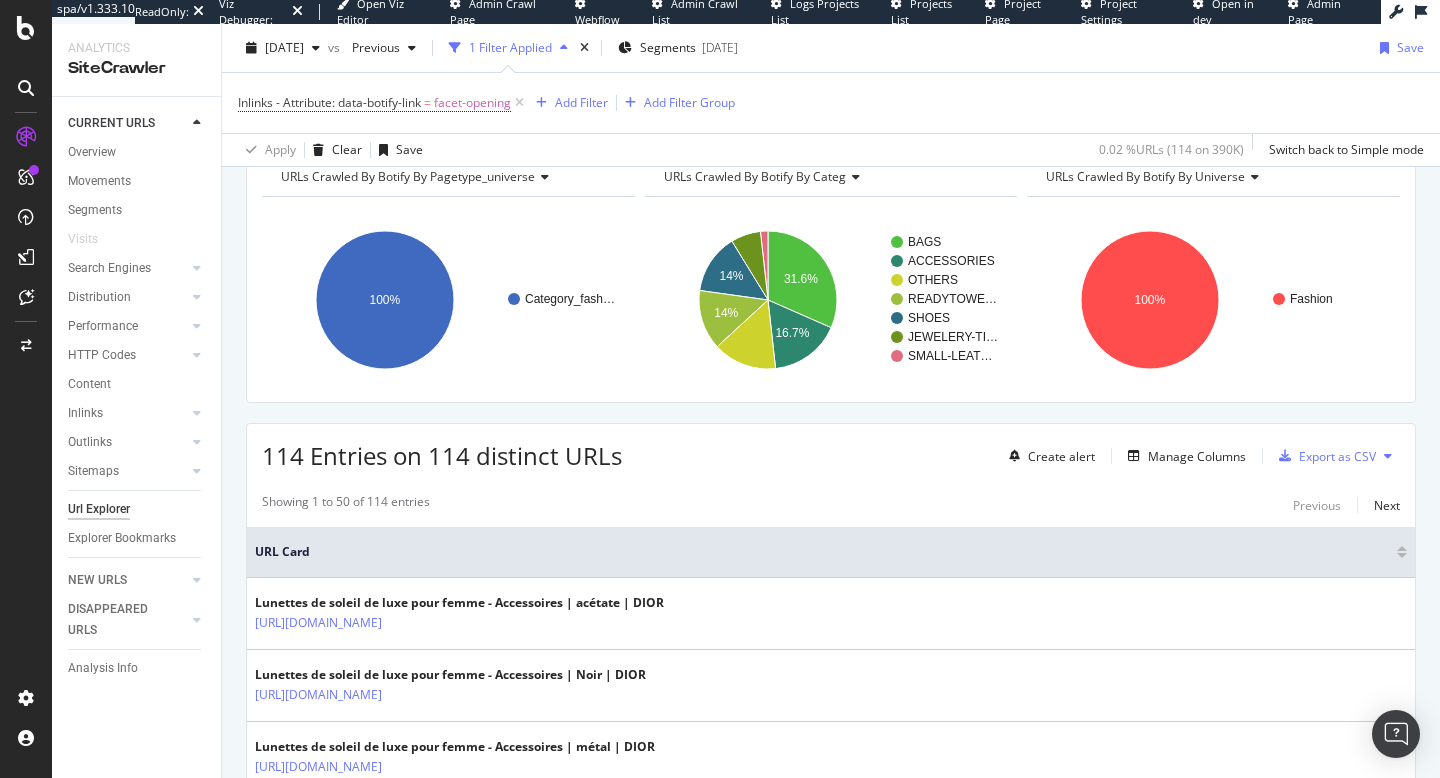 click on "URLs Crawled By Botify By pagetype_universe" at bounding box center [408, 176] 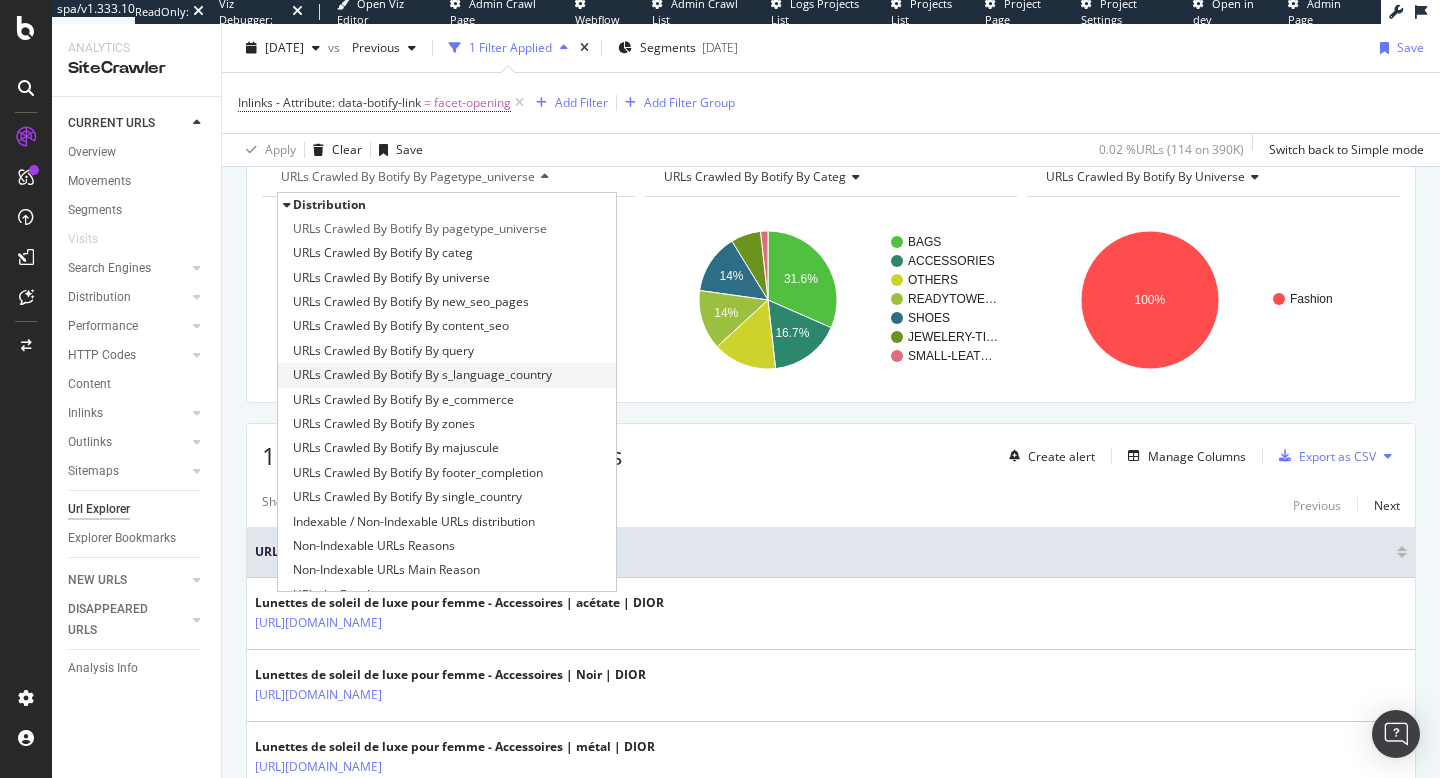 click on "URLs Crawled By Botify By s_language_country" at bounding box center (422, 375) 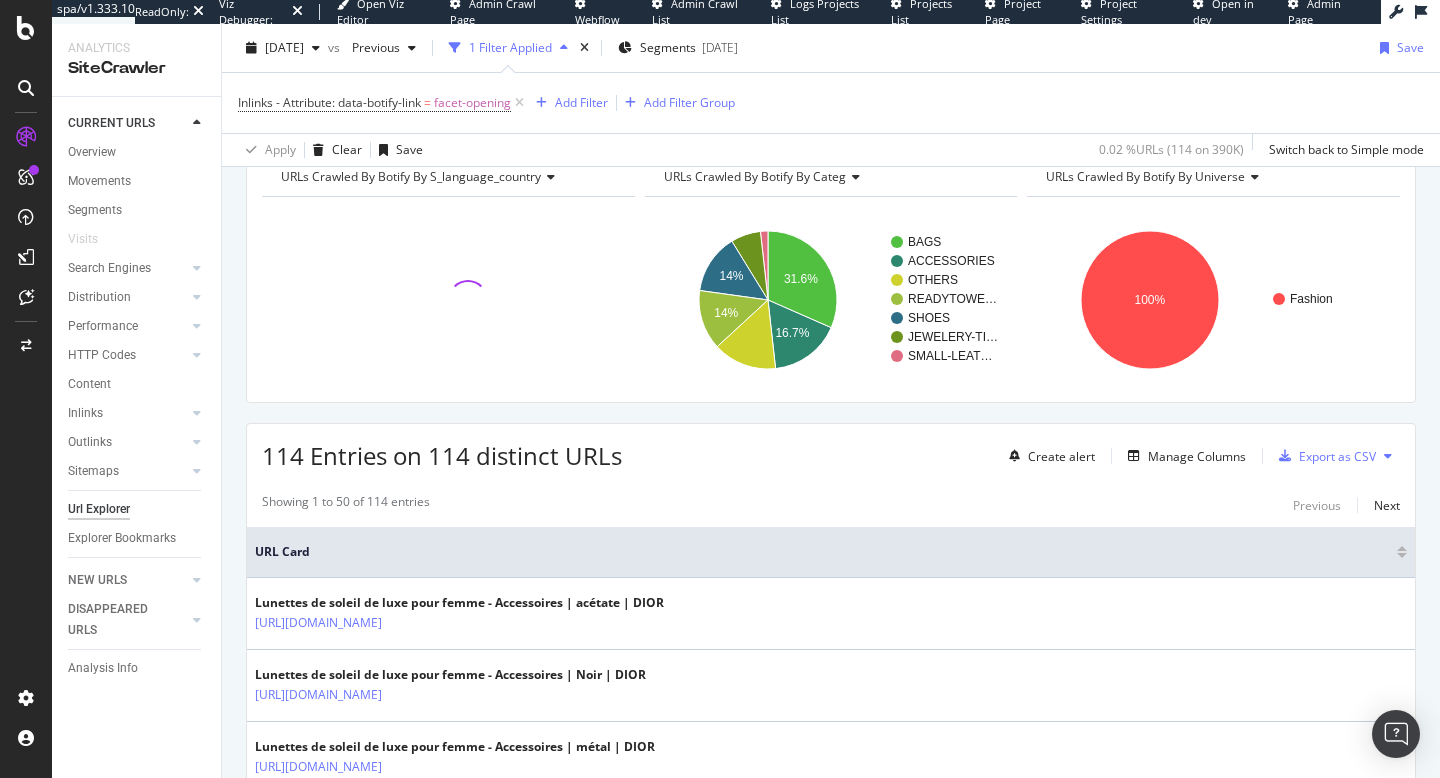 click on "Apply Clear Save 0.02 %  URLs ( 114 on 390K ) Switch back to Simple mode" at bounding box center [831, 149] 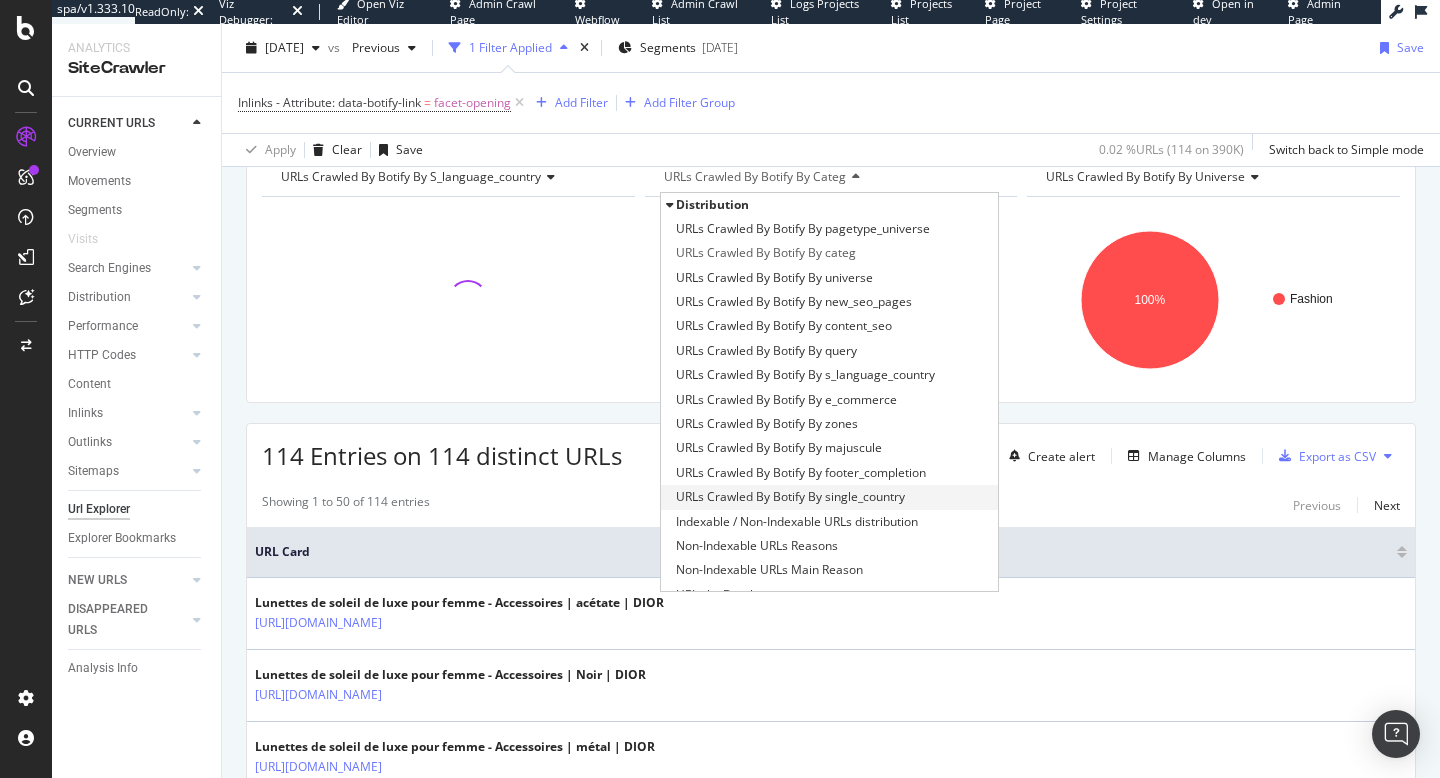 click on "URLs Crawled By Botify By single_country" at bounding box center [790, 497] 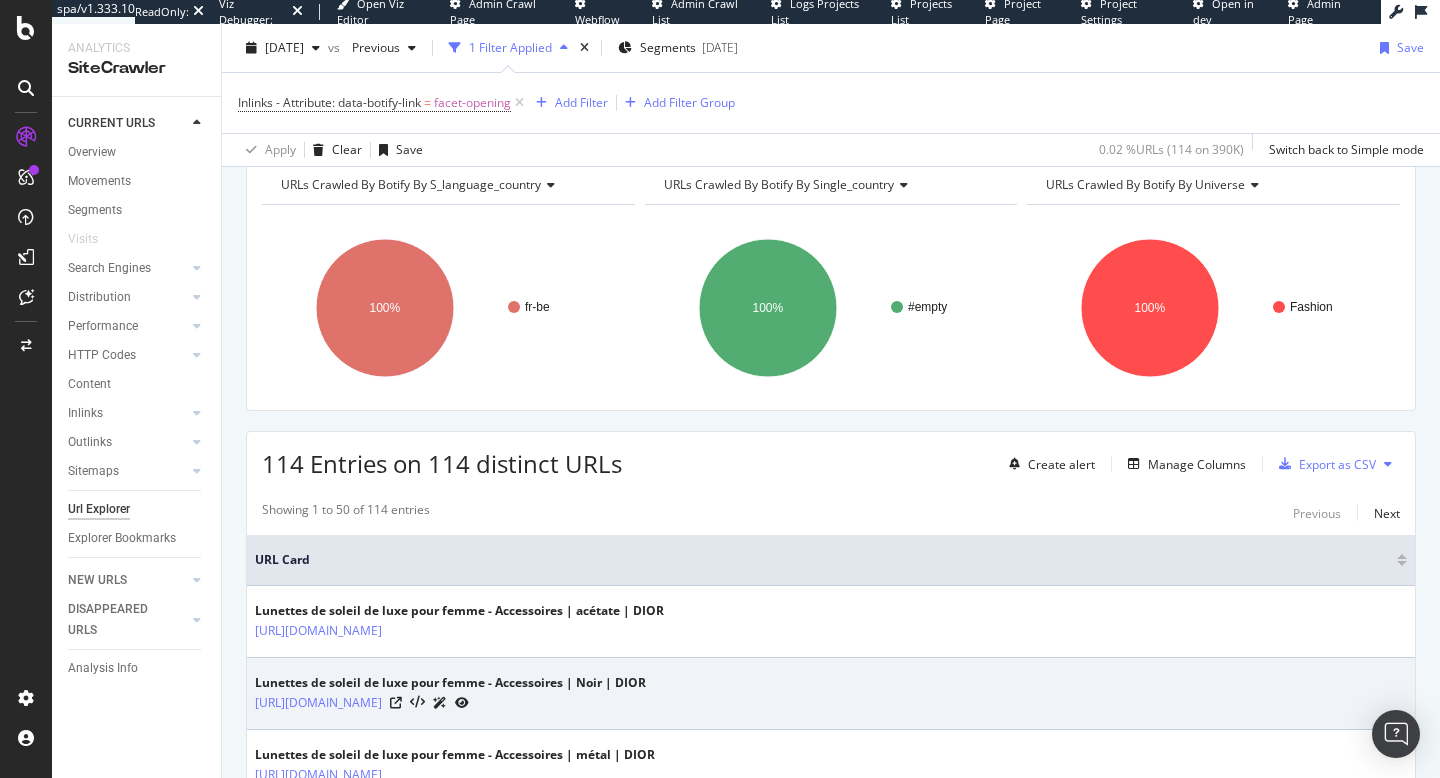 scroll, scrollTop: 77, scrollLeft: 0, axis: vertical 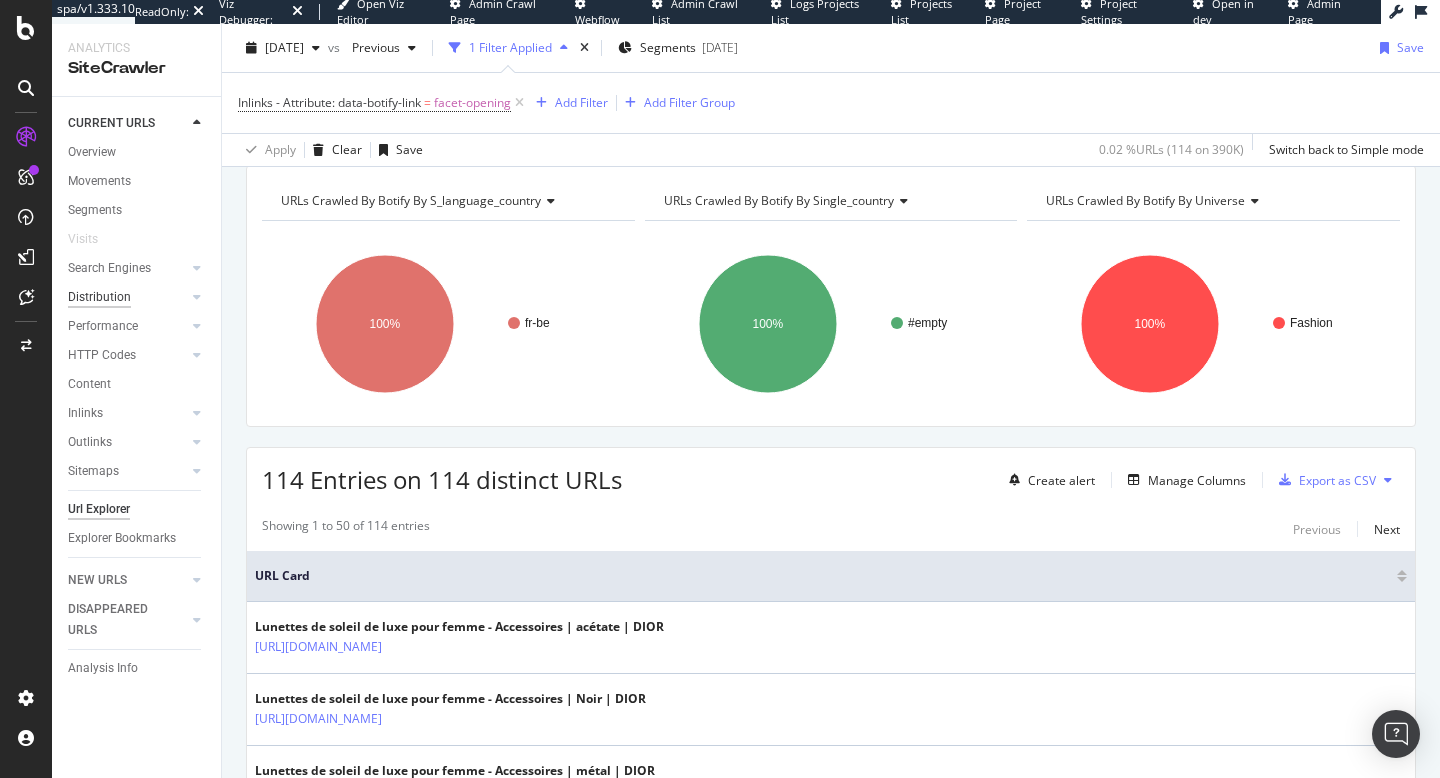 click on "Distribution" at bounding box center [99, 297] 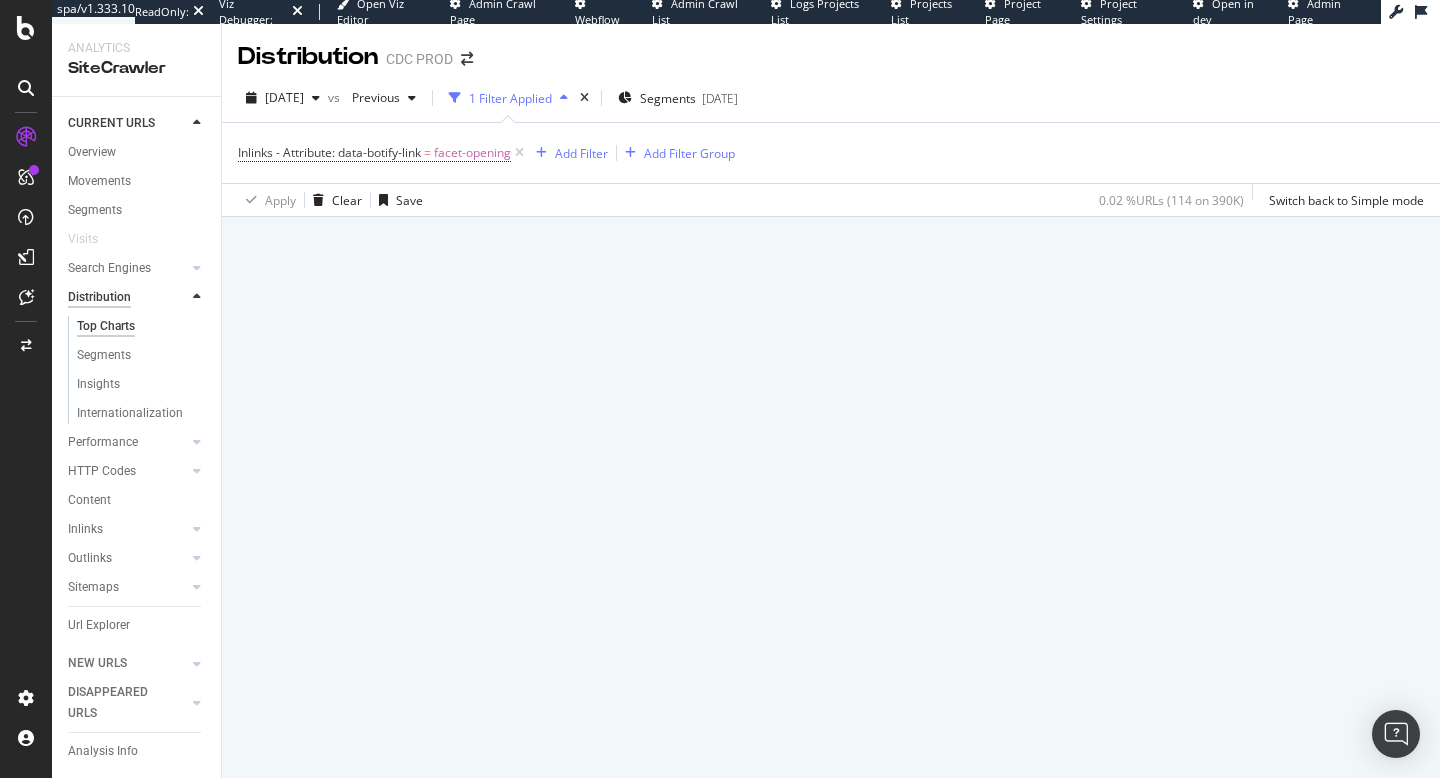 scroll, scrollTop: 0, scrollLeft: 0, axis: both 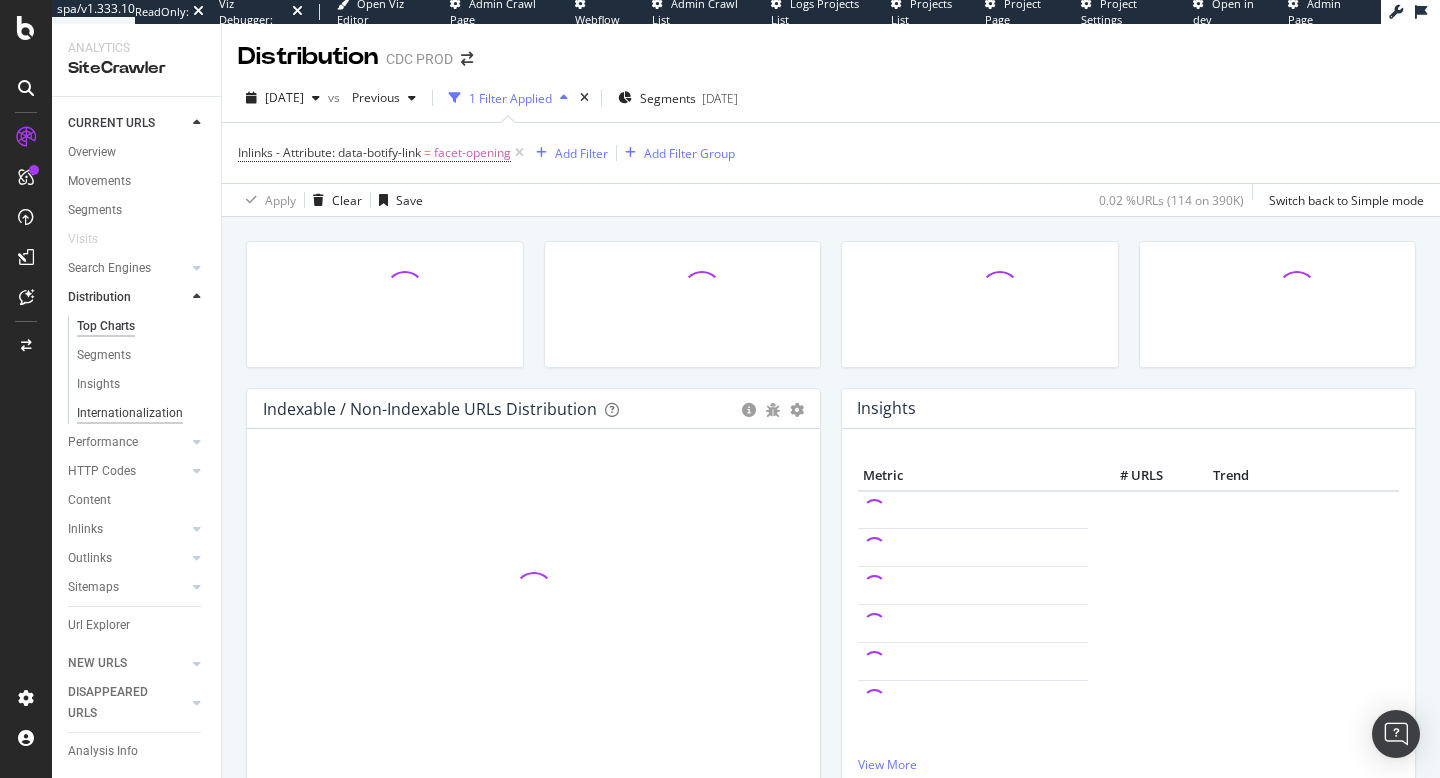 click on "Internationalization" at bounding box center (130, 413) 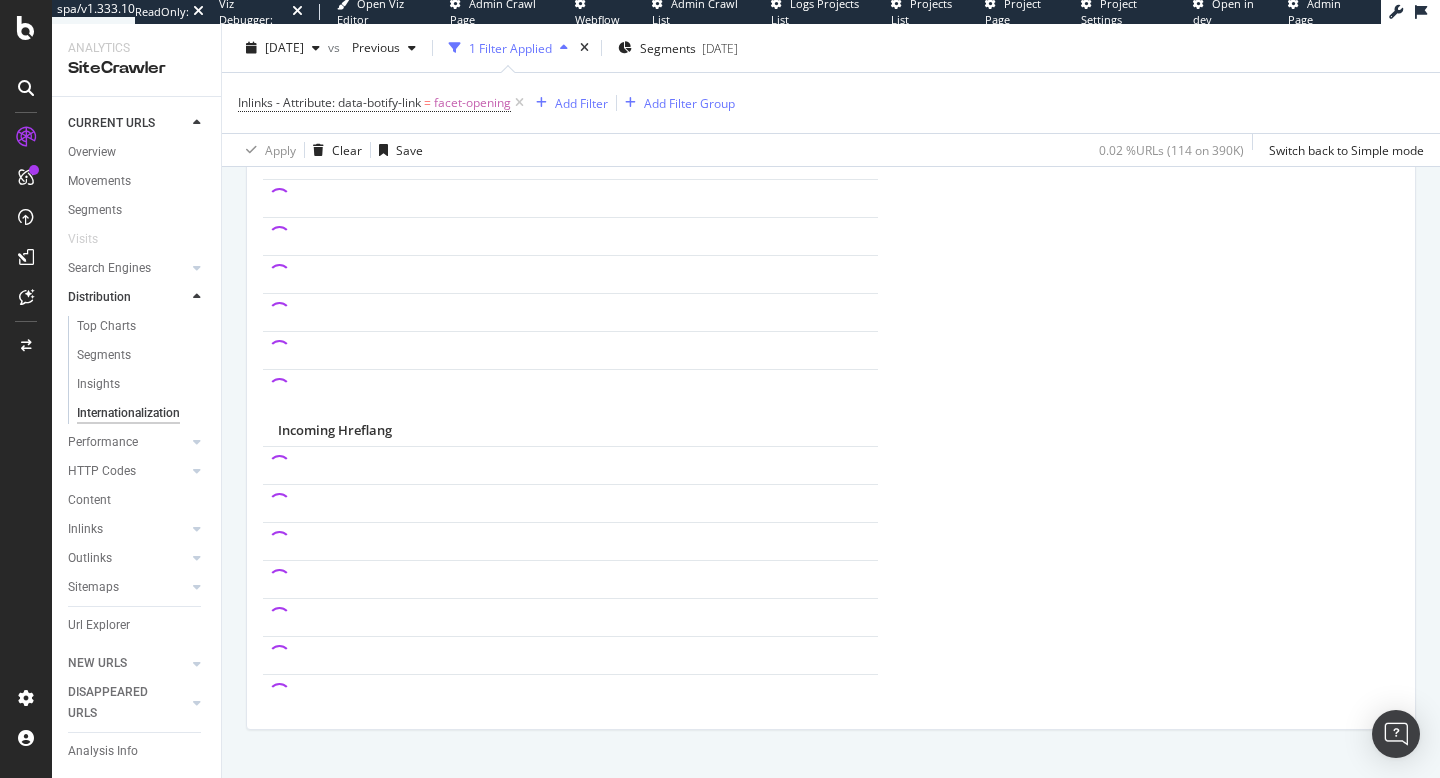 scroll, scrollTop: 706, scrollLeft: 0, axis: vertical 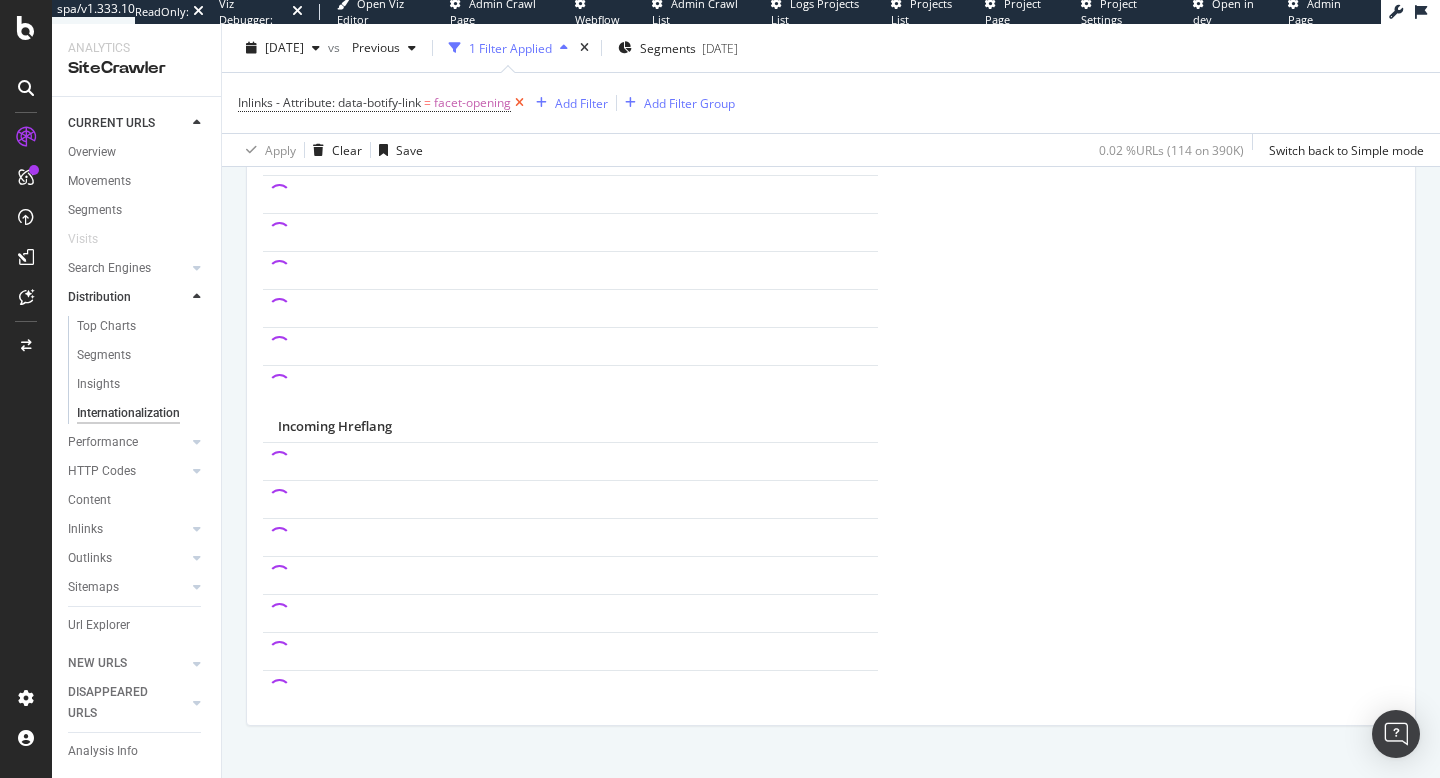 click at bounding box center (519, 103) 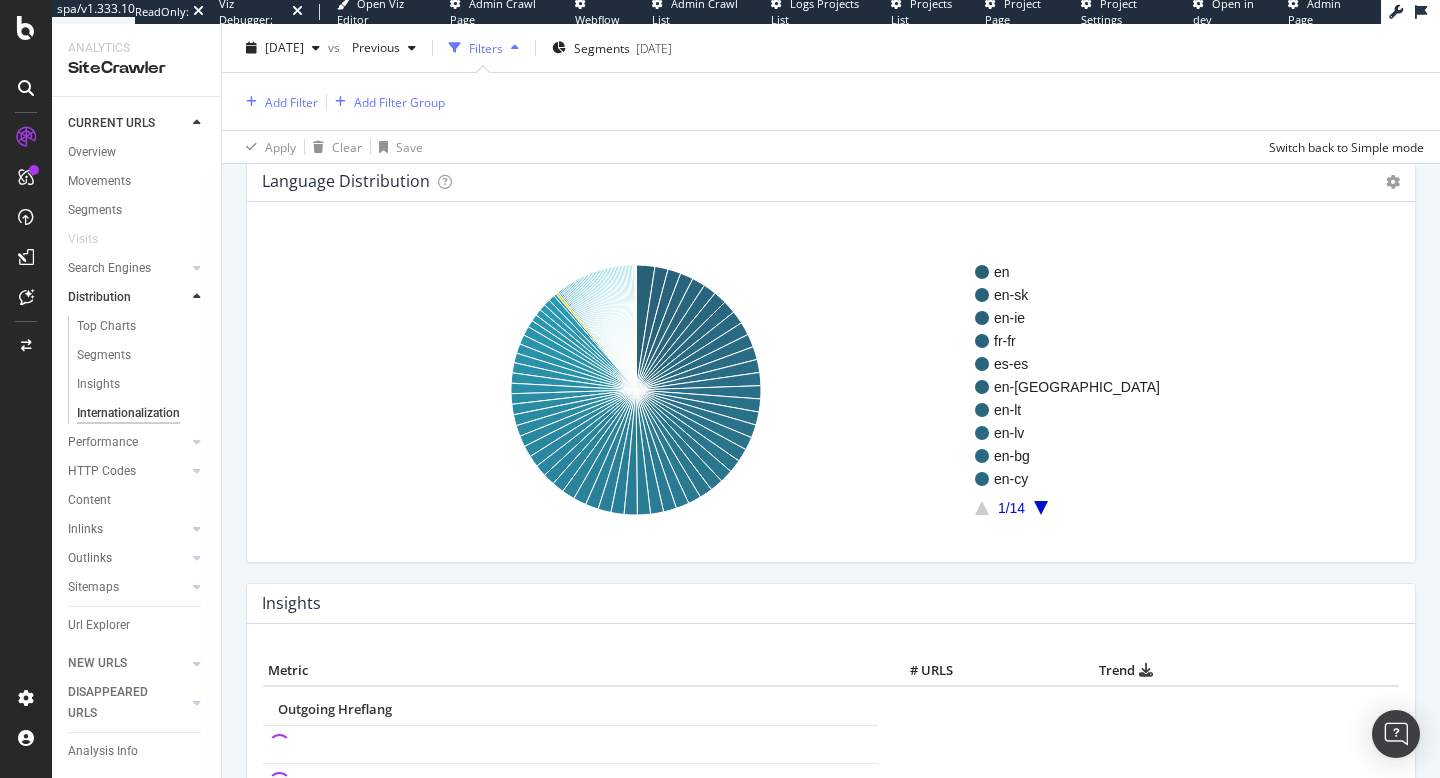 scroll, scrollTop: 0, scrollLeft: 0, axis: both 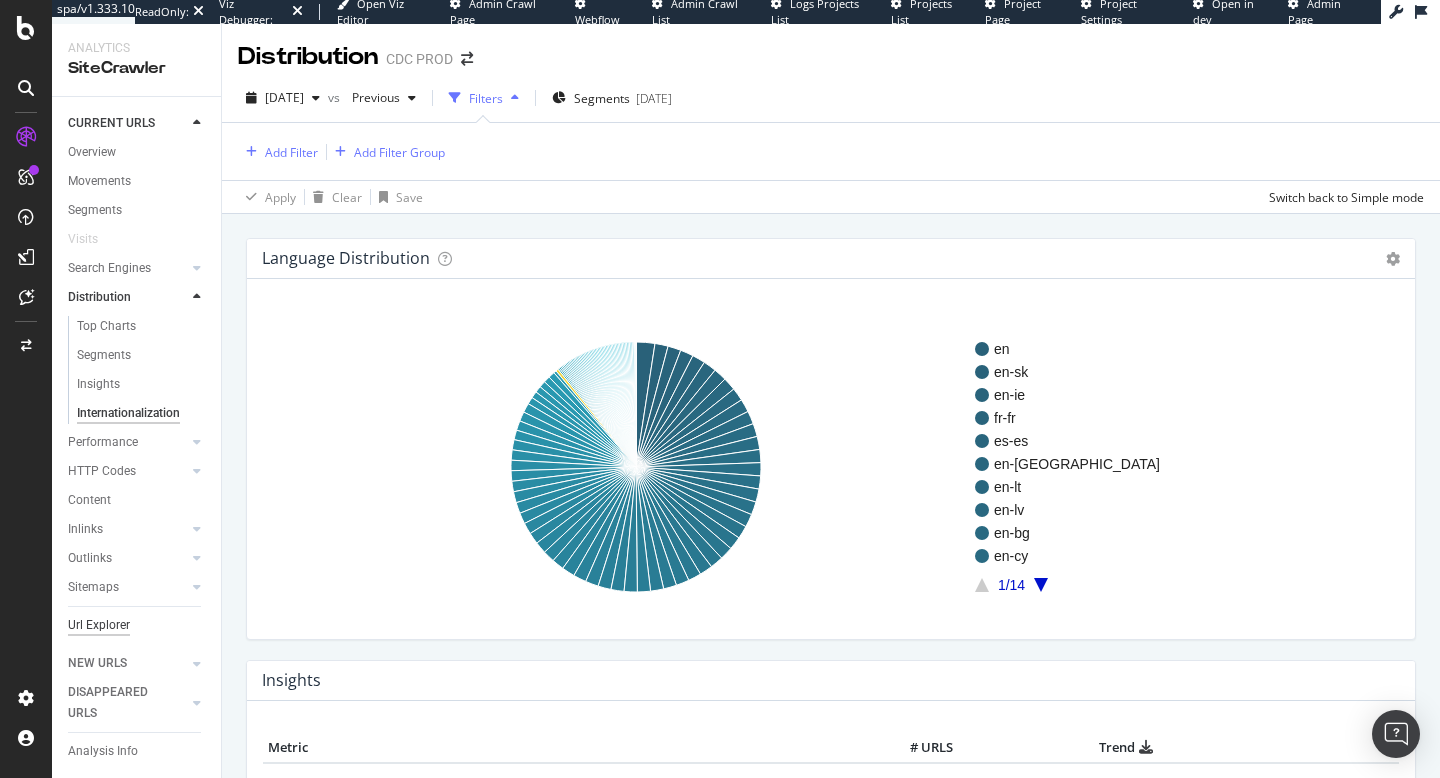 click on "Url Explorer" at bounding box center [99, 625] 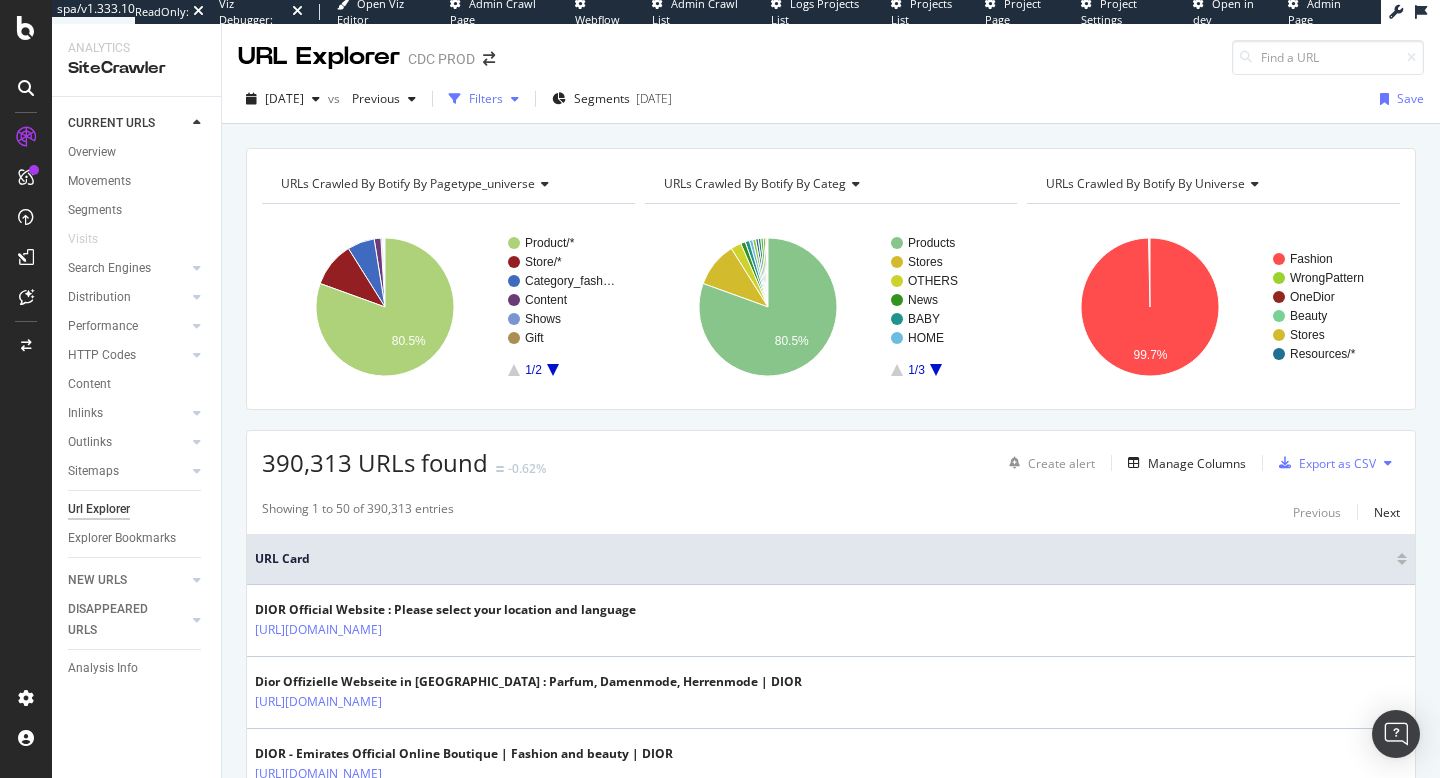 click at bounding box center [455, 99] 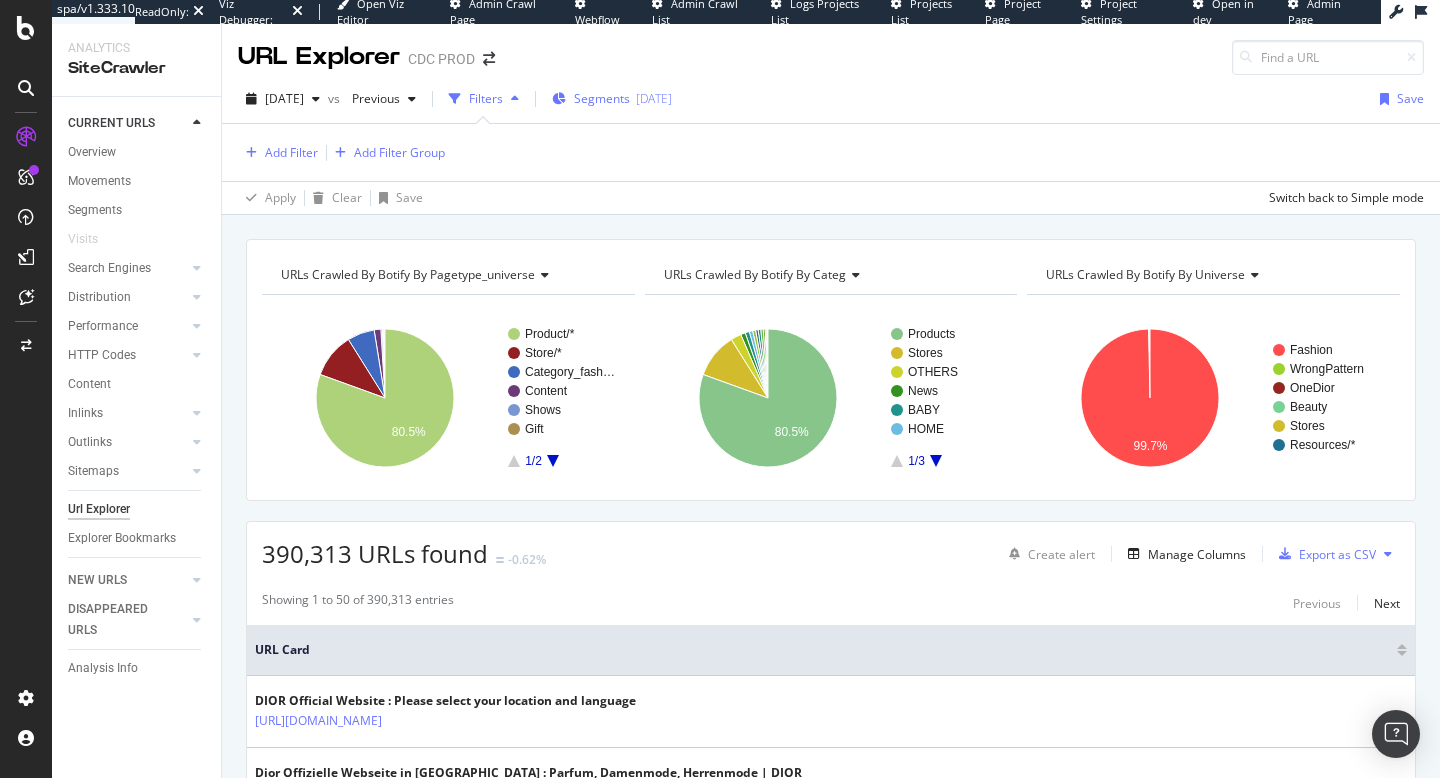 click on "Segments" at bounding box center [602, 98] 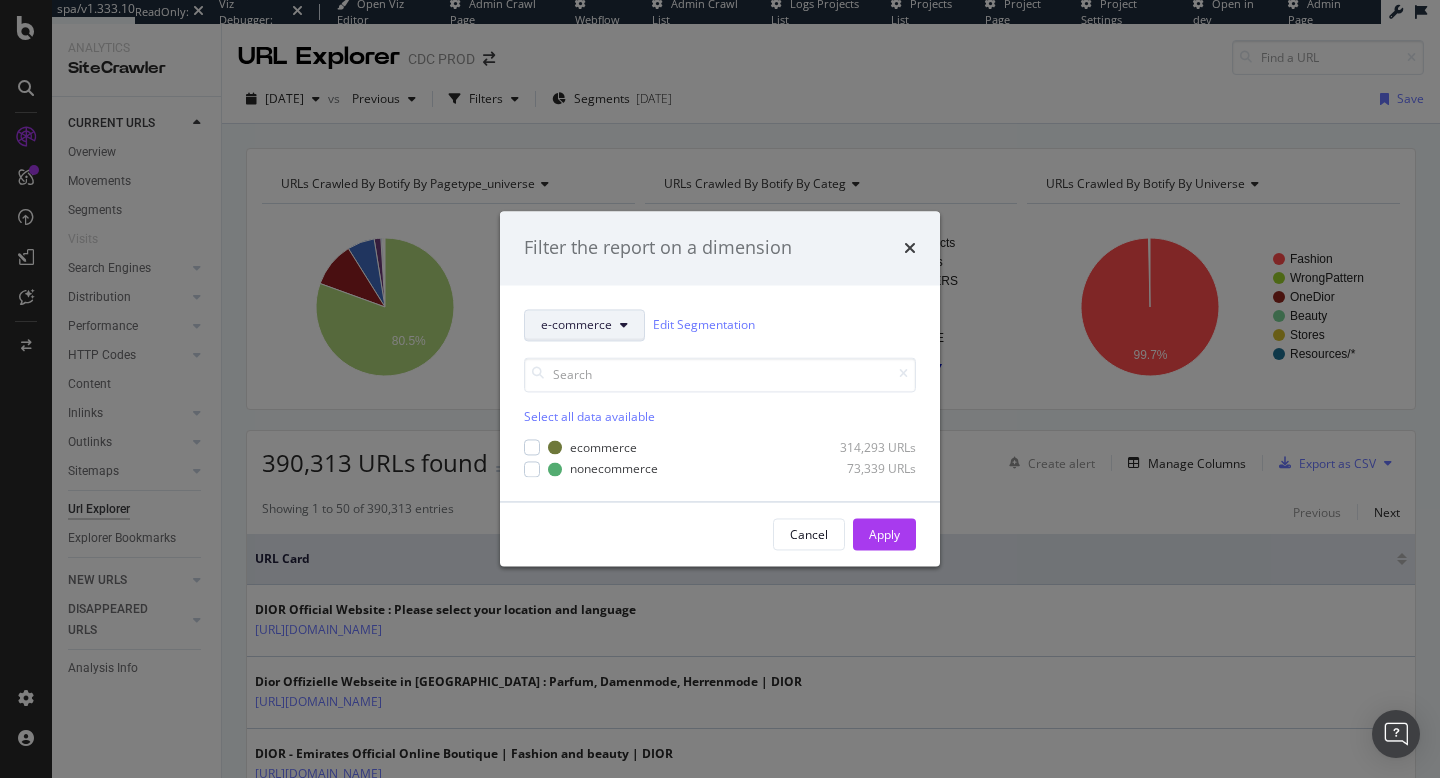 click on "e-commerce" at bounding box center (576, 325) 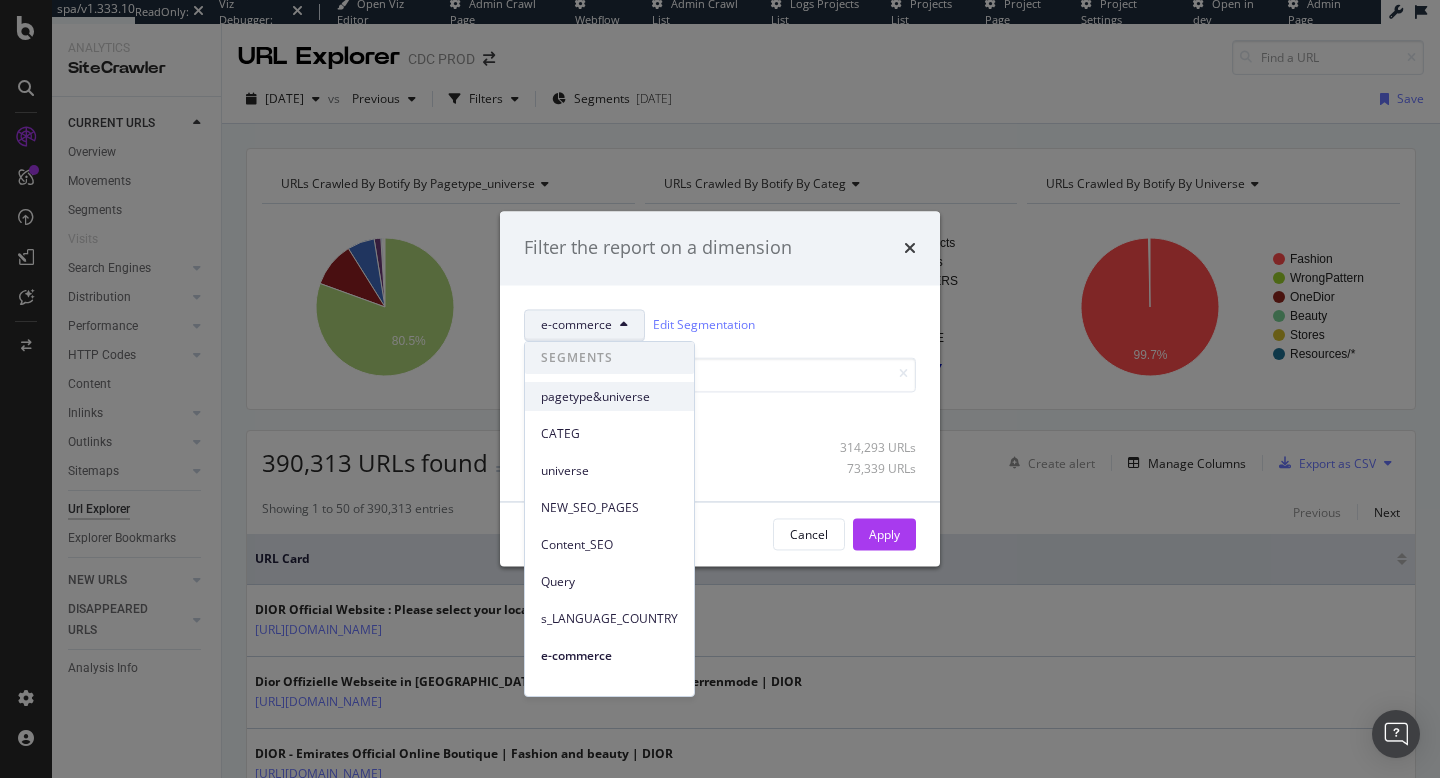 click on "pagetype&universe" at bounding box center (609, 396) 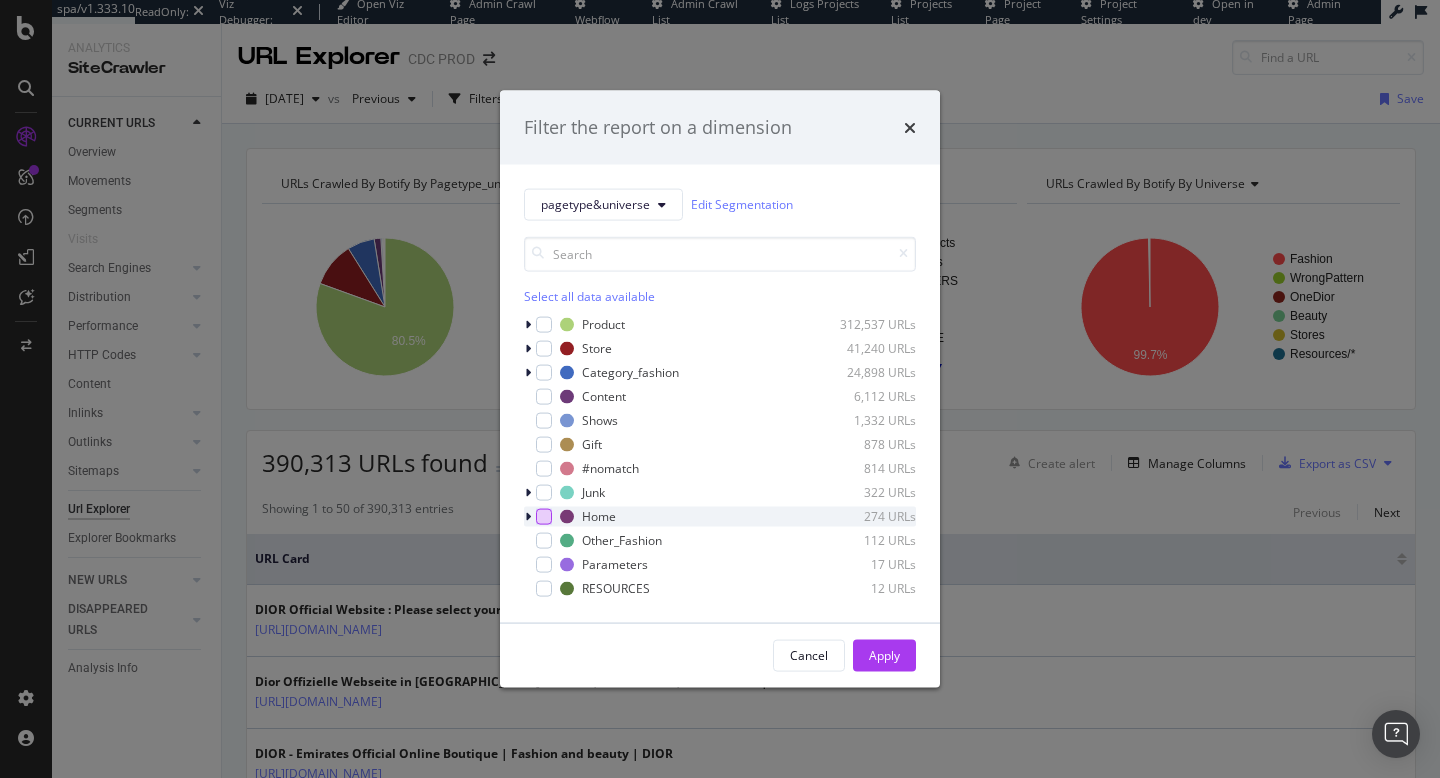 click at bounding box center (544, 516) 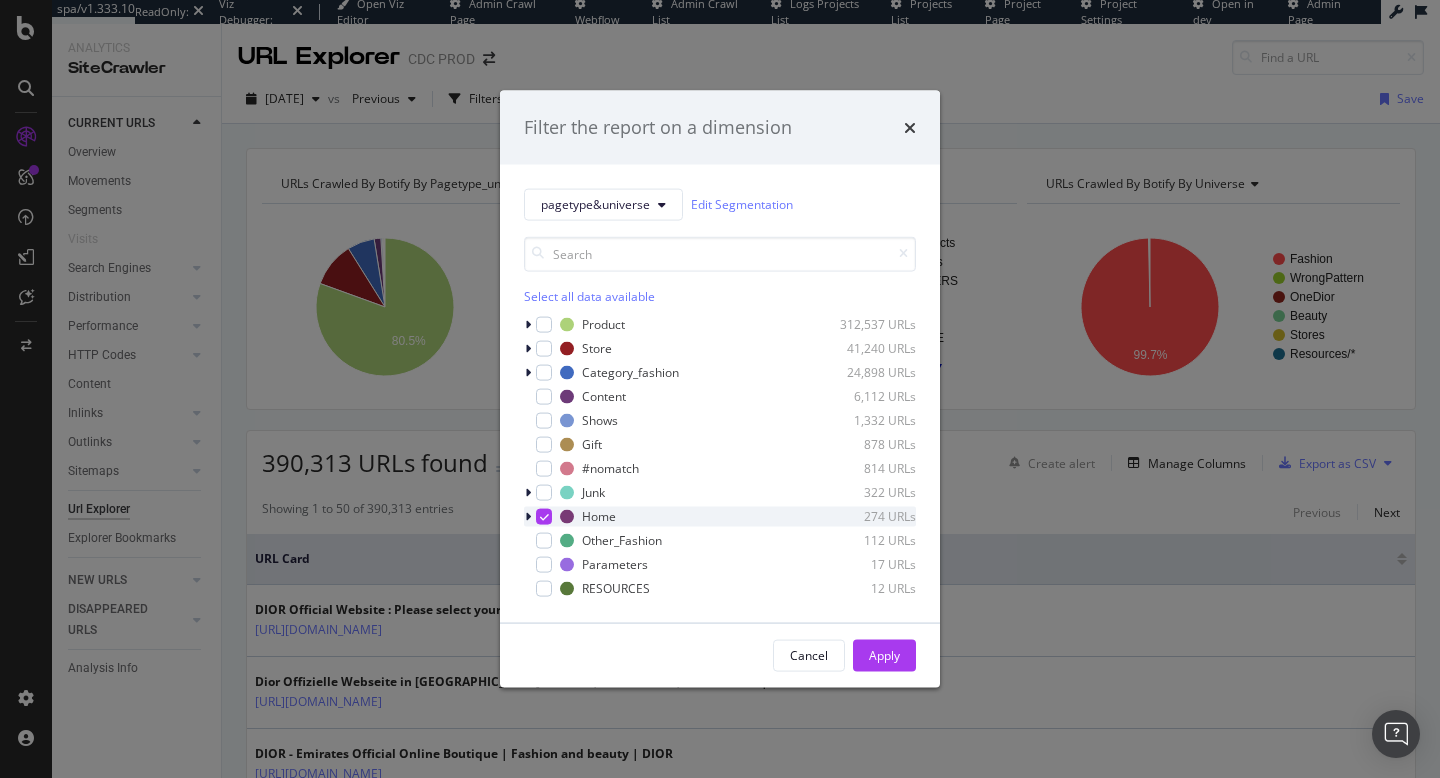 click at bounding box center [530, 516] 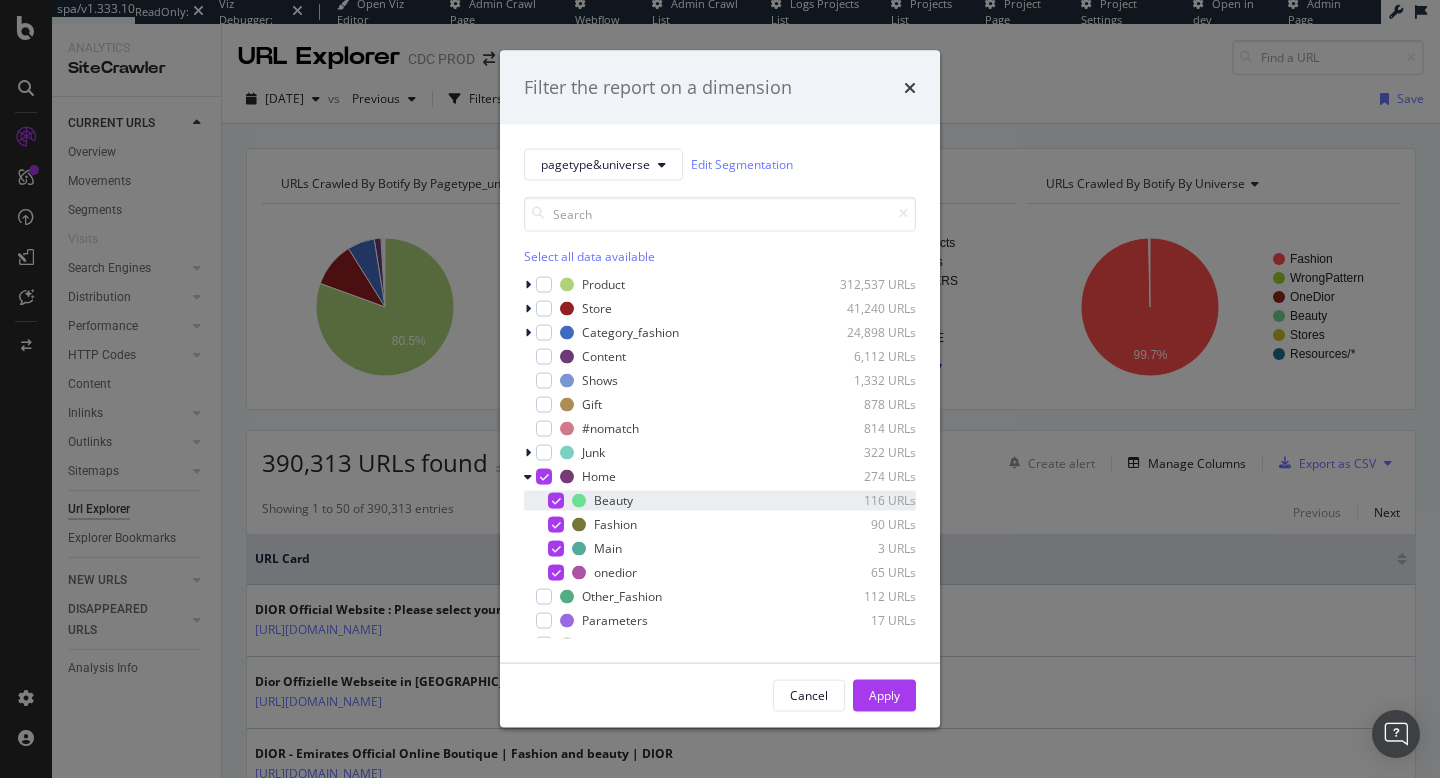 click at bounding box center (556, 500) 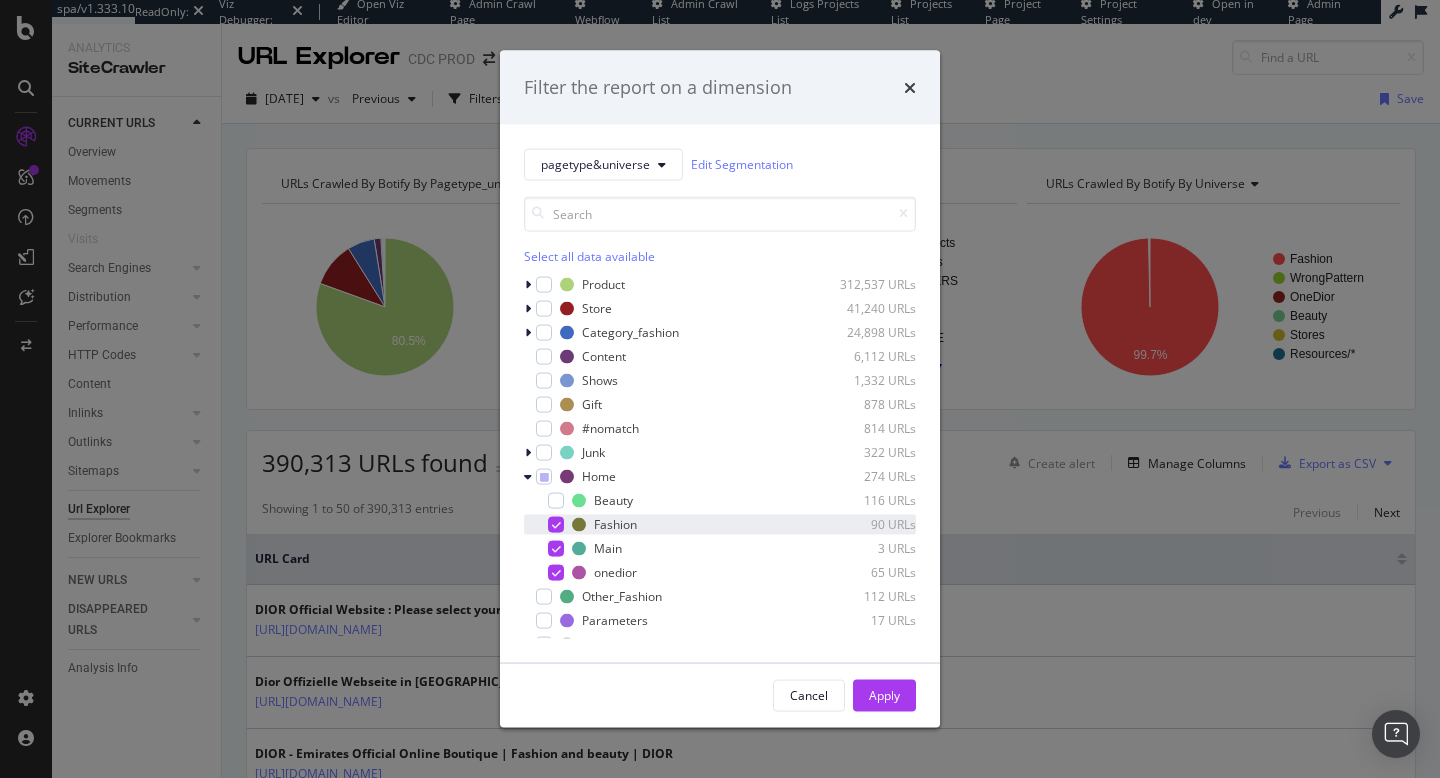 click at bounding box center [556, 524] 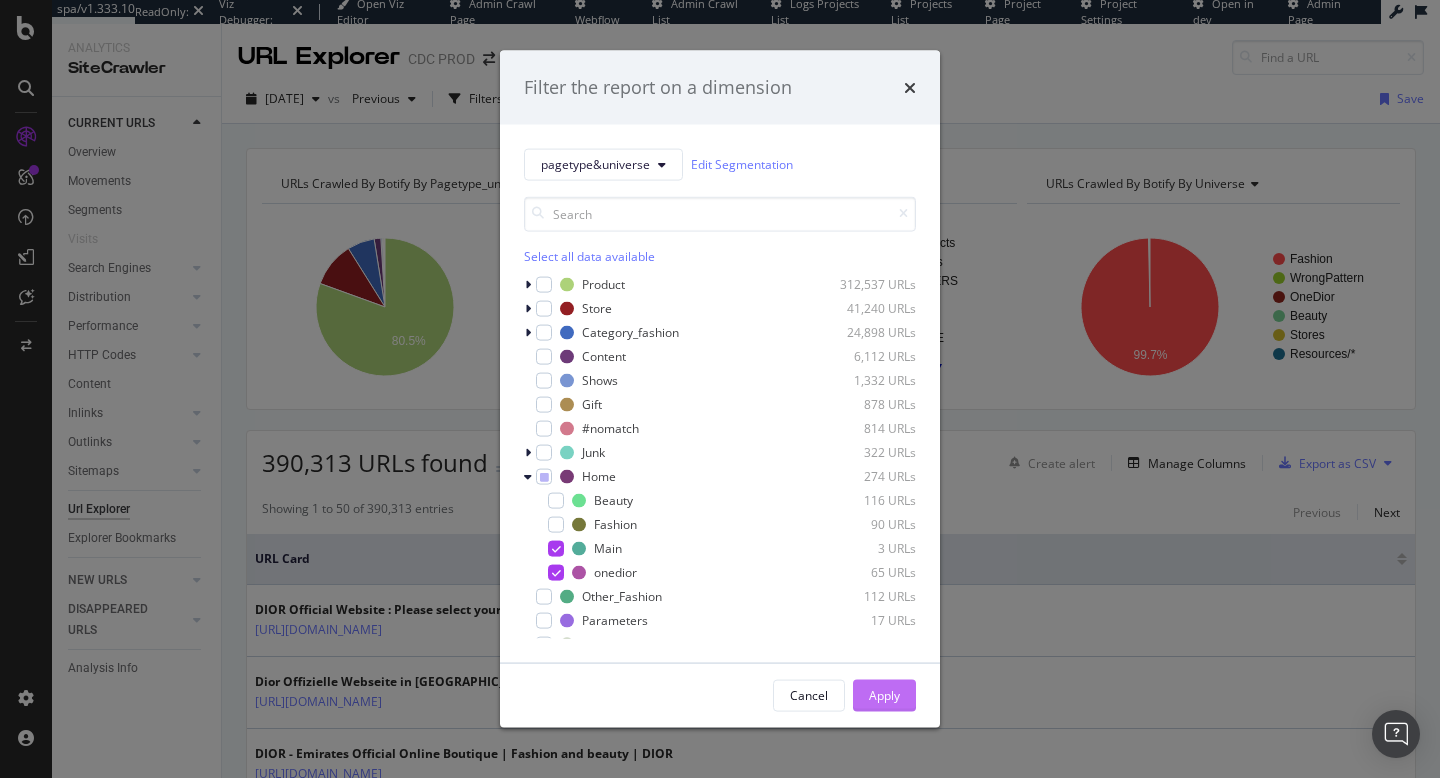 click on "Apply" at bounding box center (884, 695) 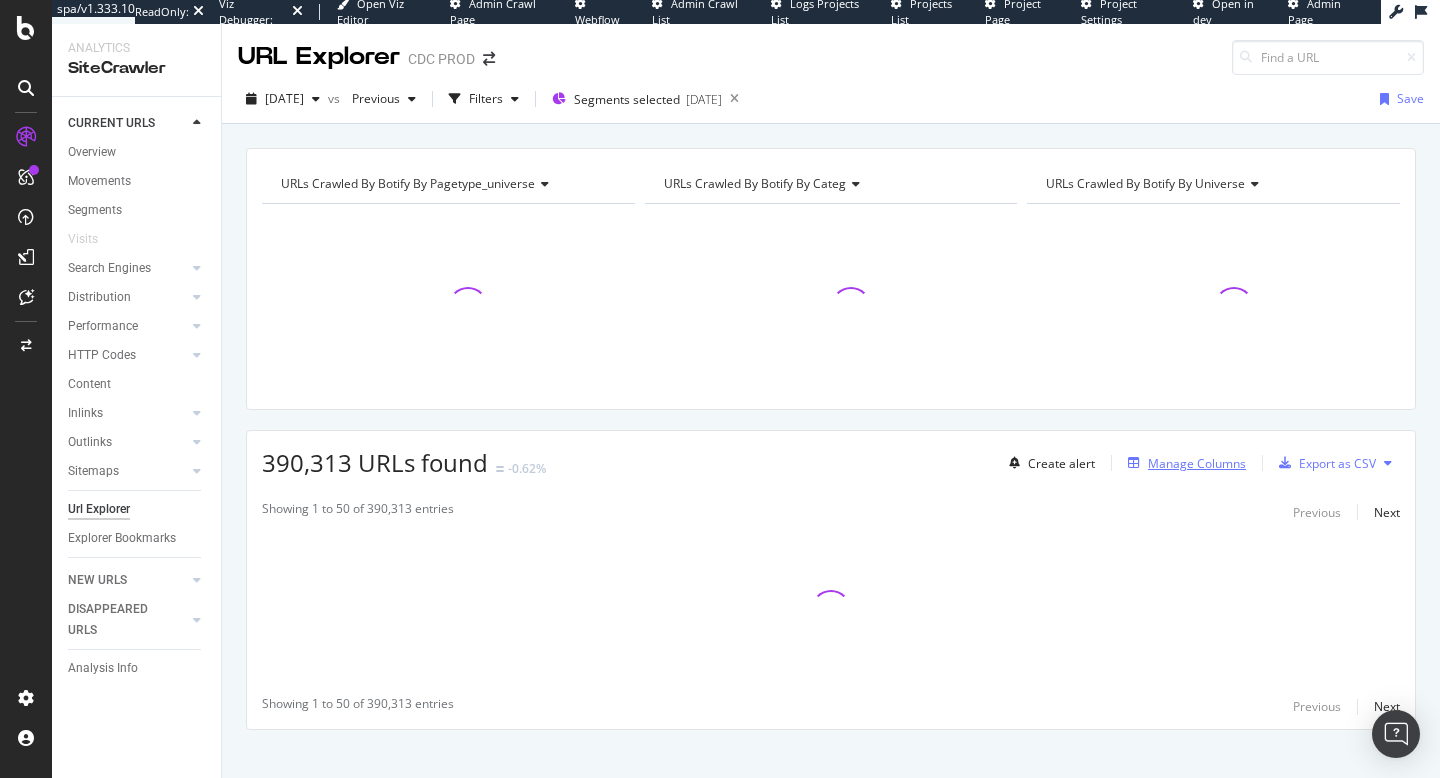 click on "Manage Columns" at bounding box center (1197, 463) 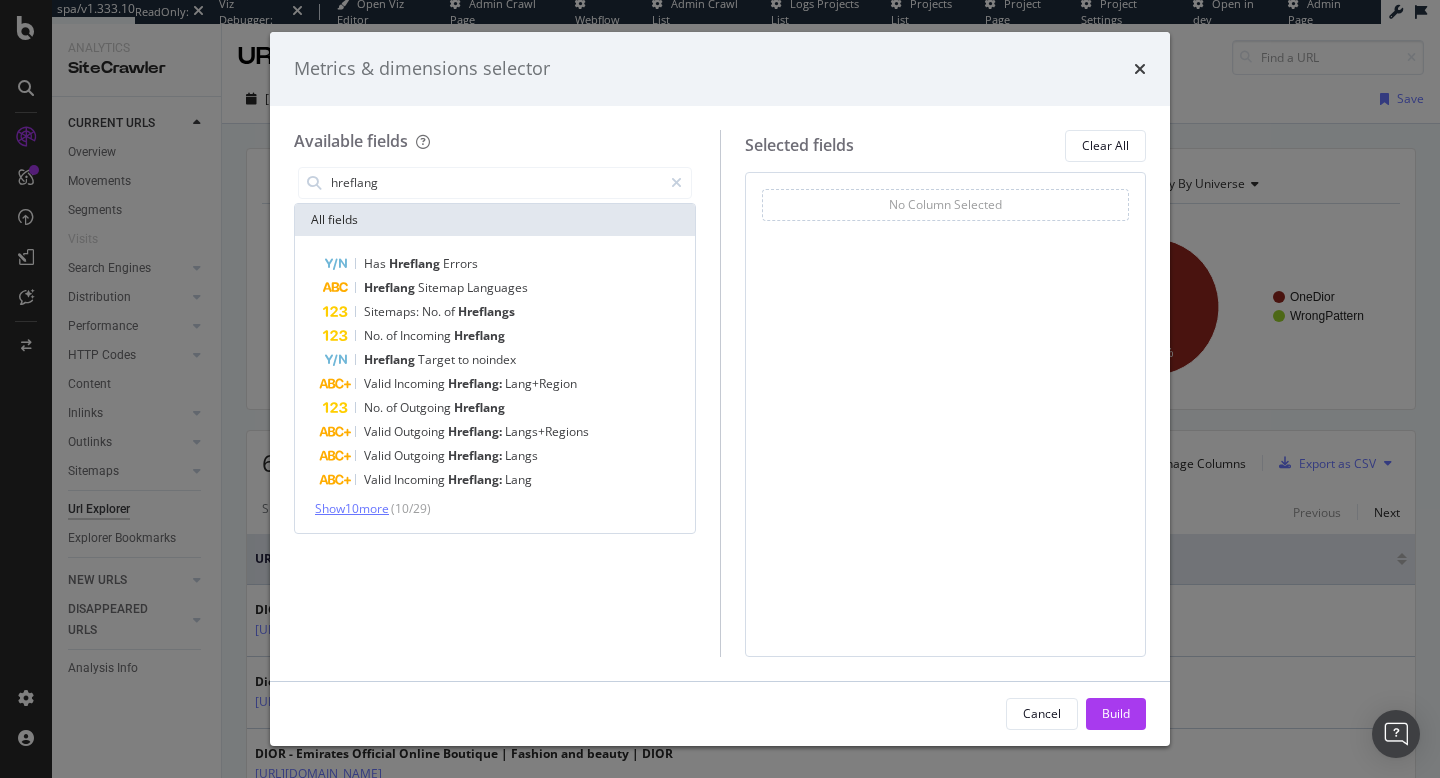 type on "hreflang" 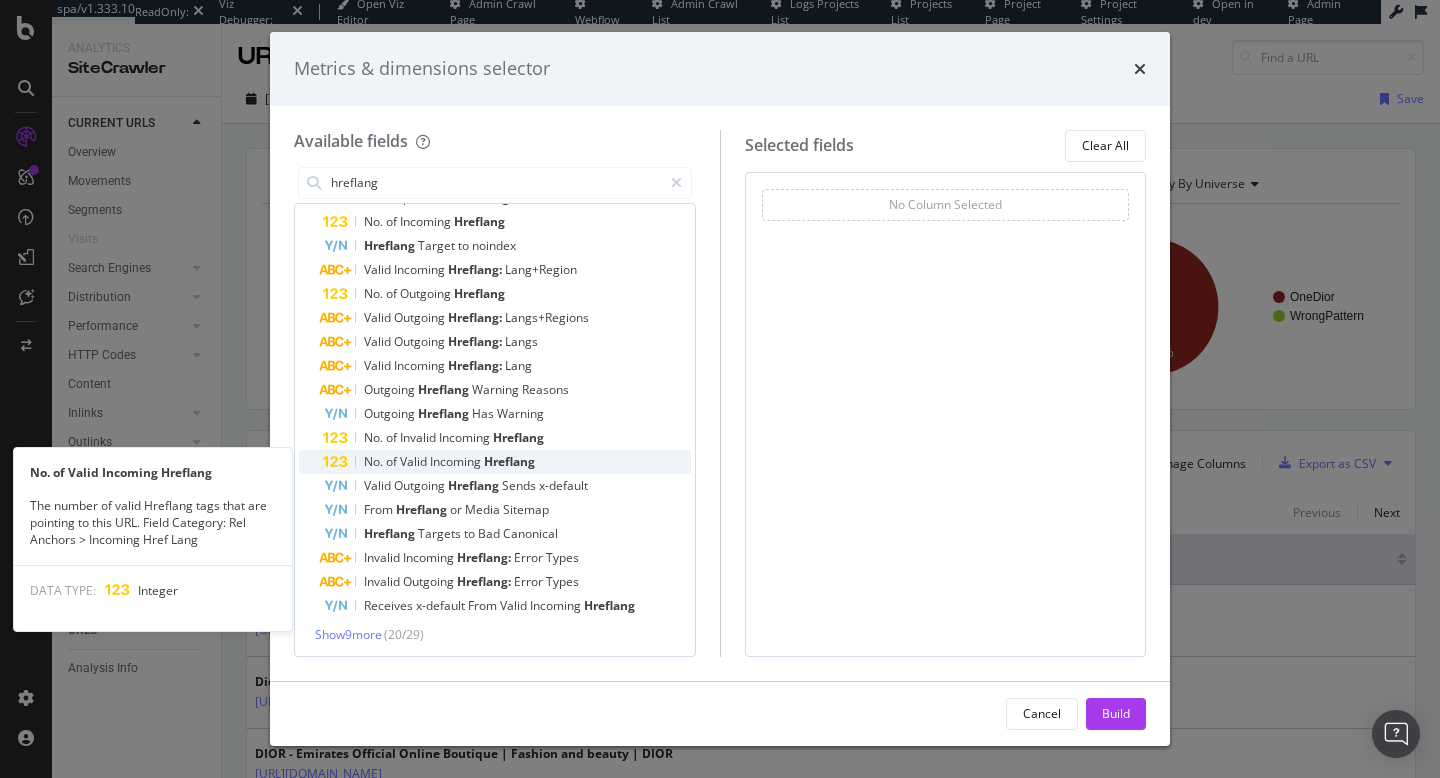 scroll, scrollTop: 116, scrollLeft: 0, axis: vertical 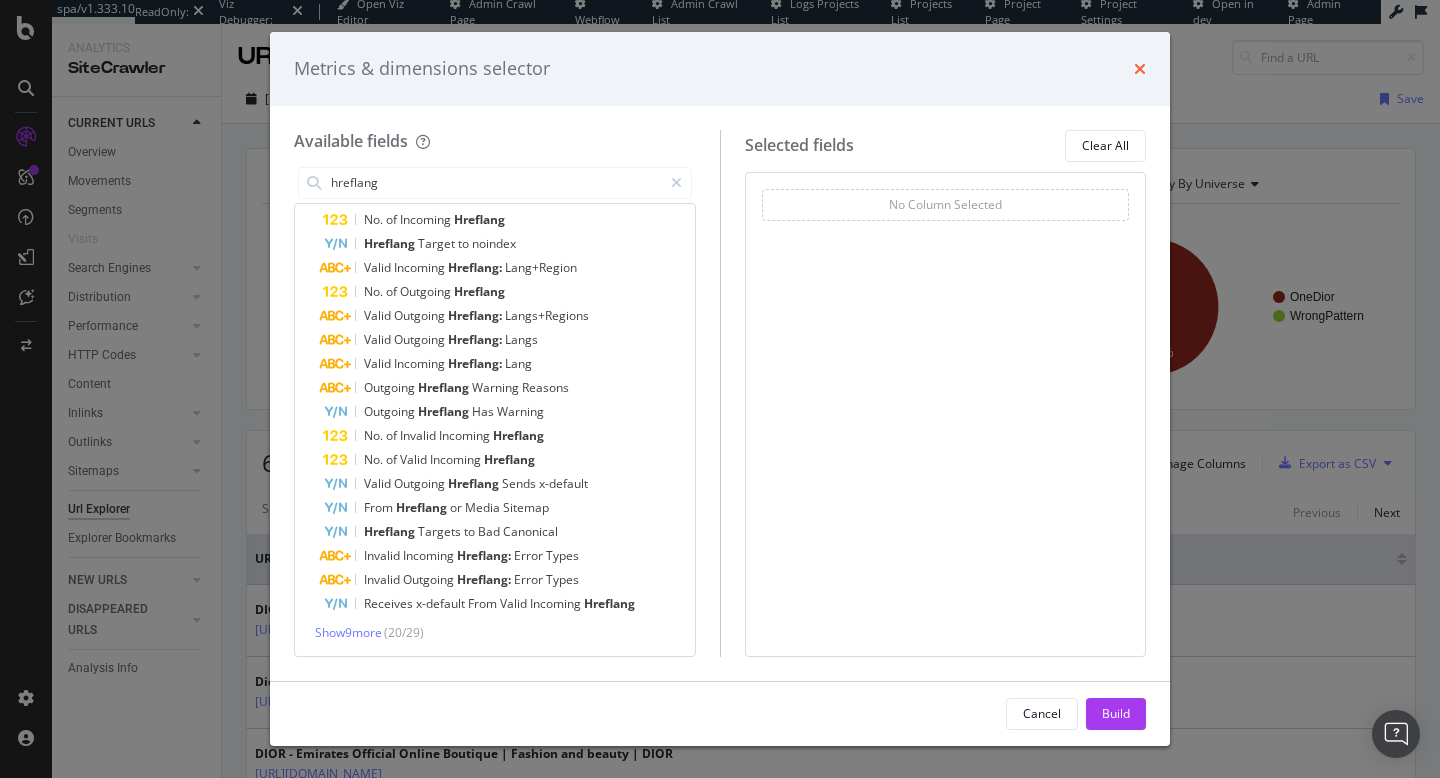 click at bounding box center (1140, 69) 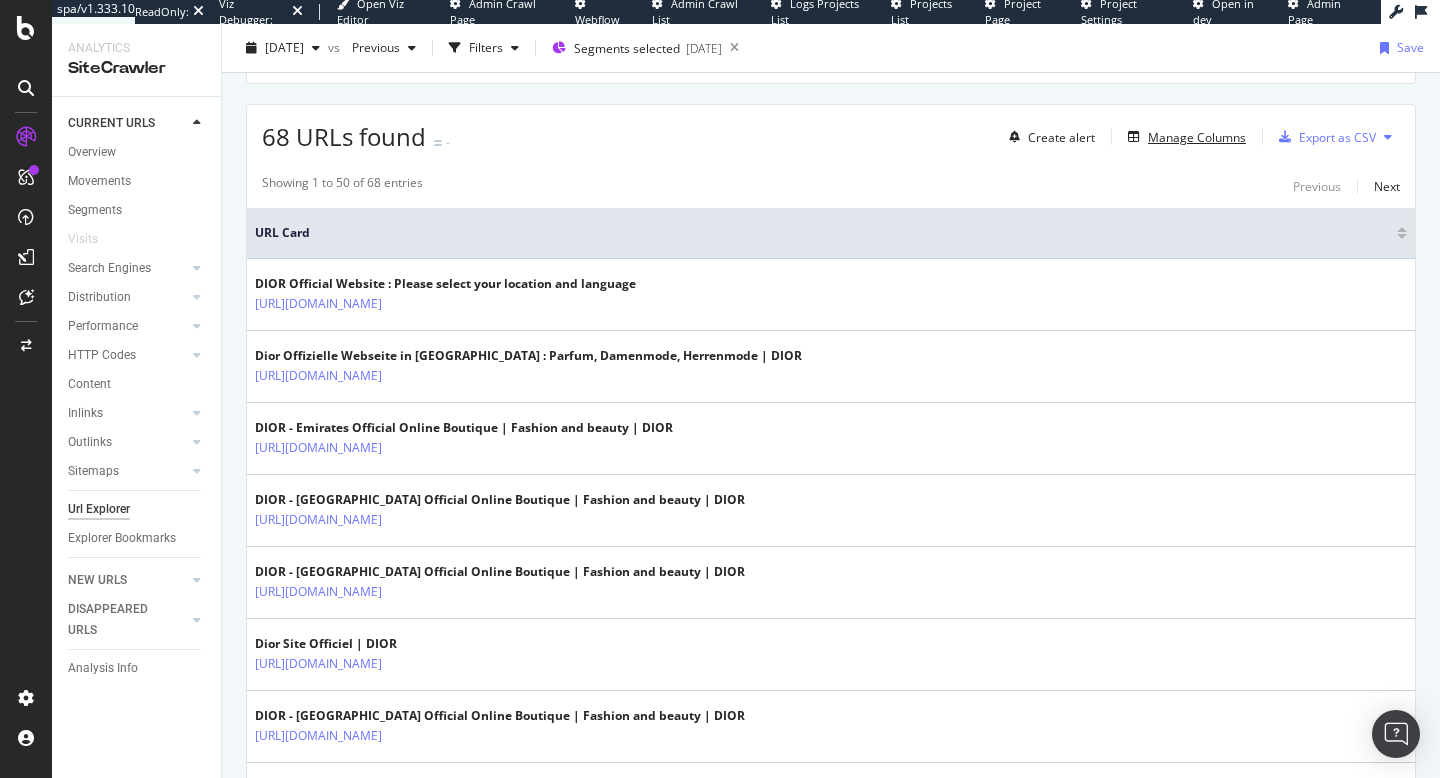 scroll, scrollTop: 327, scrollLeft: 0, axis: vertical 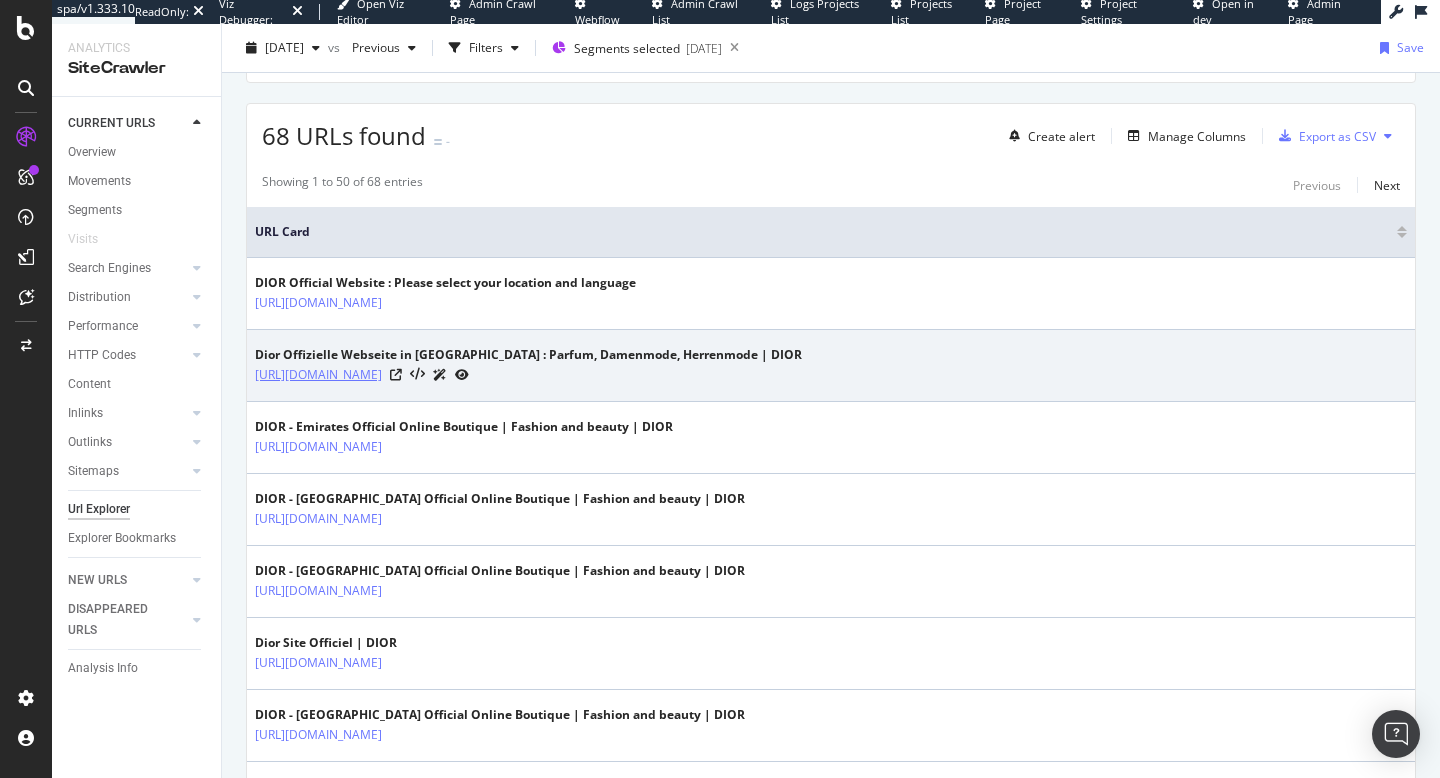 click on "https://www.dior.com/de_de" at bounding box center [318, 375] 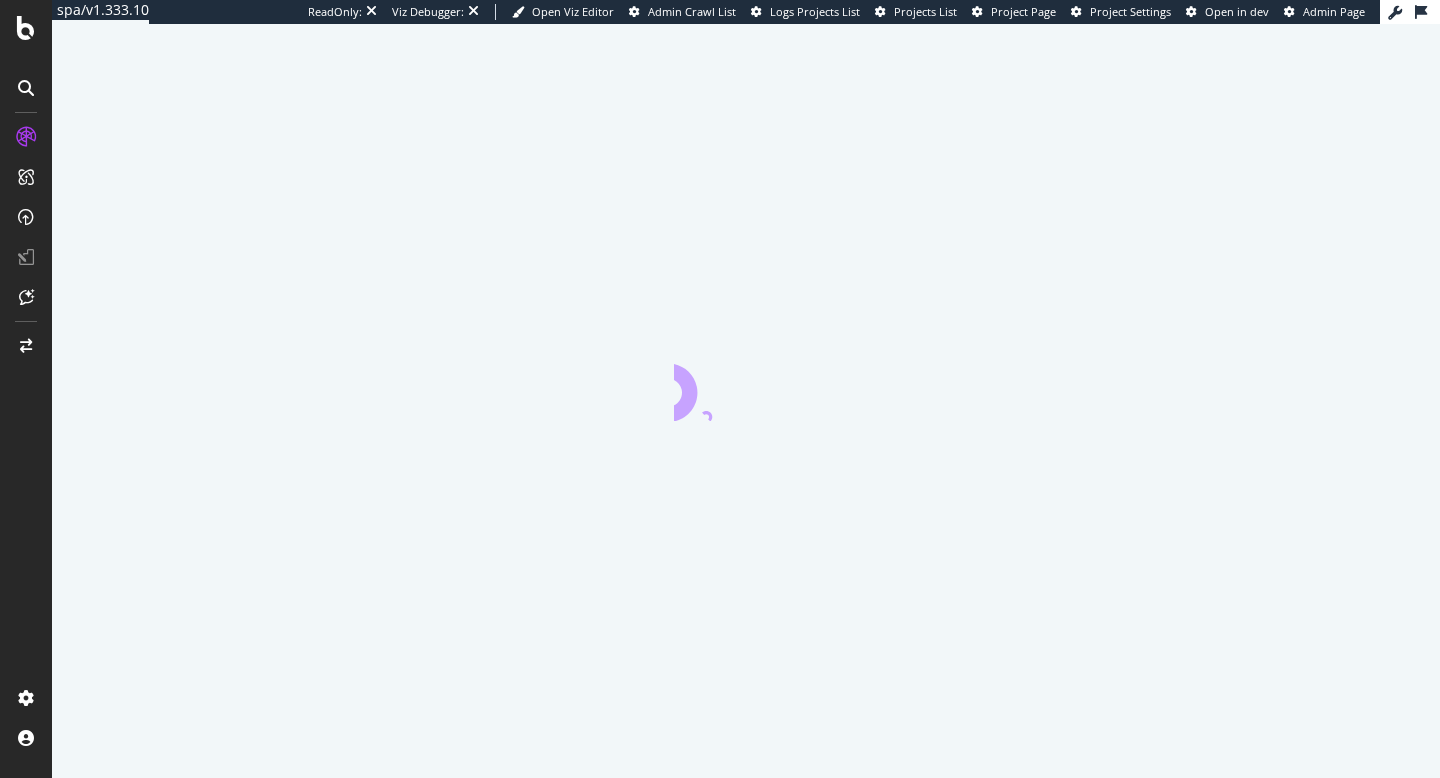 scroll, scrollTop: 0, scrollLeft: 0, axis: both 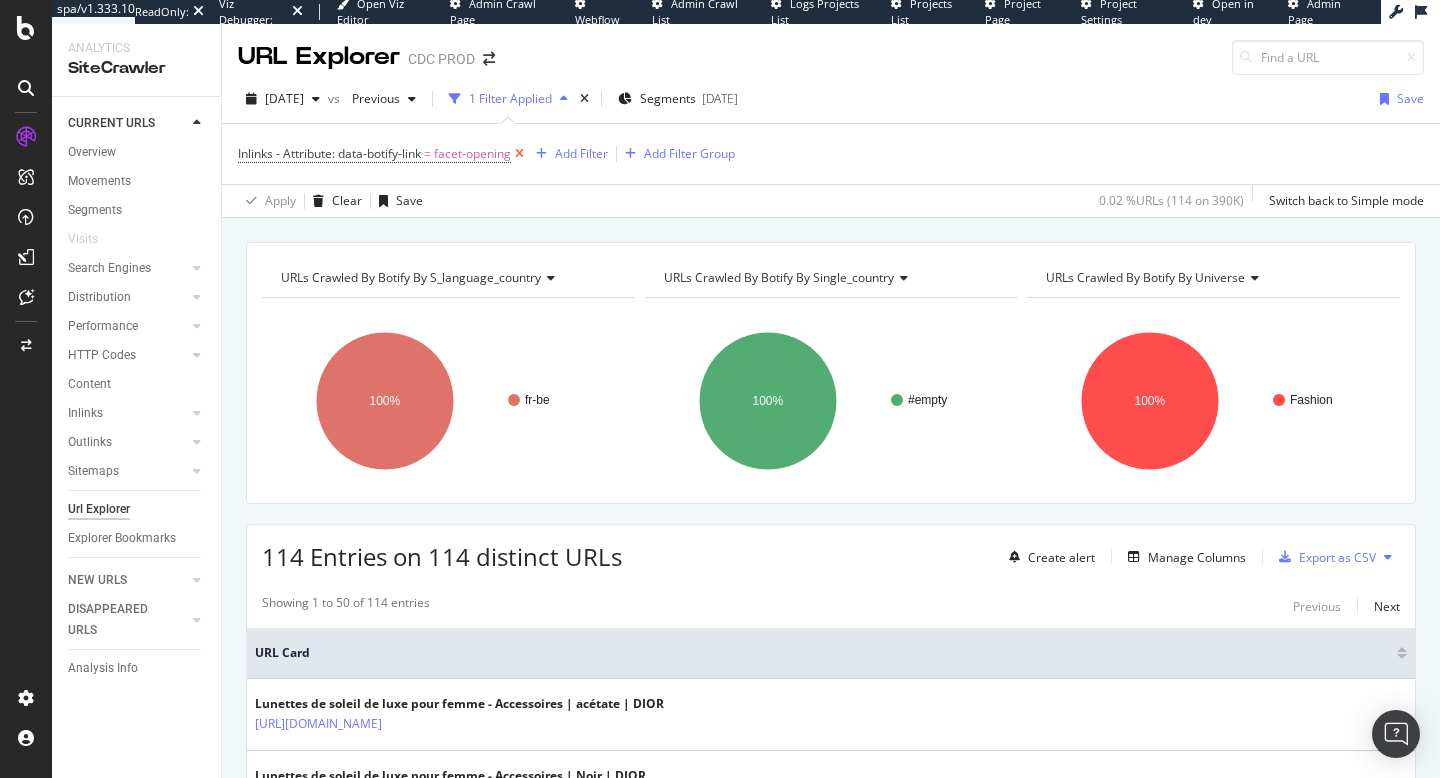 click at bounding box center [519, 154] 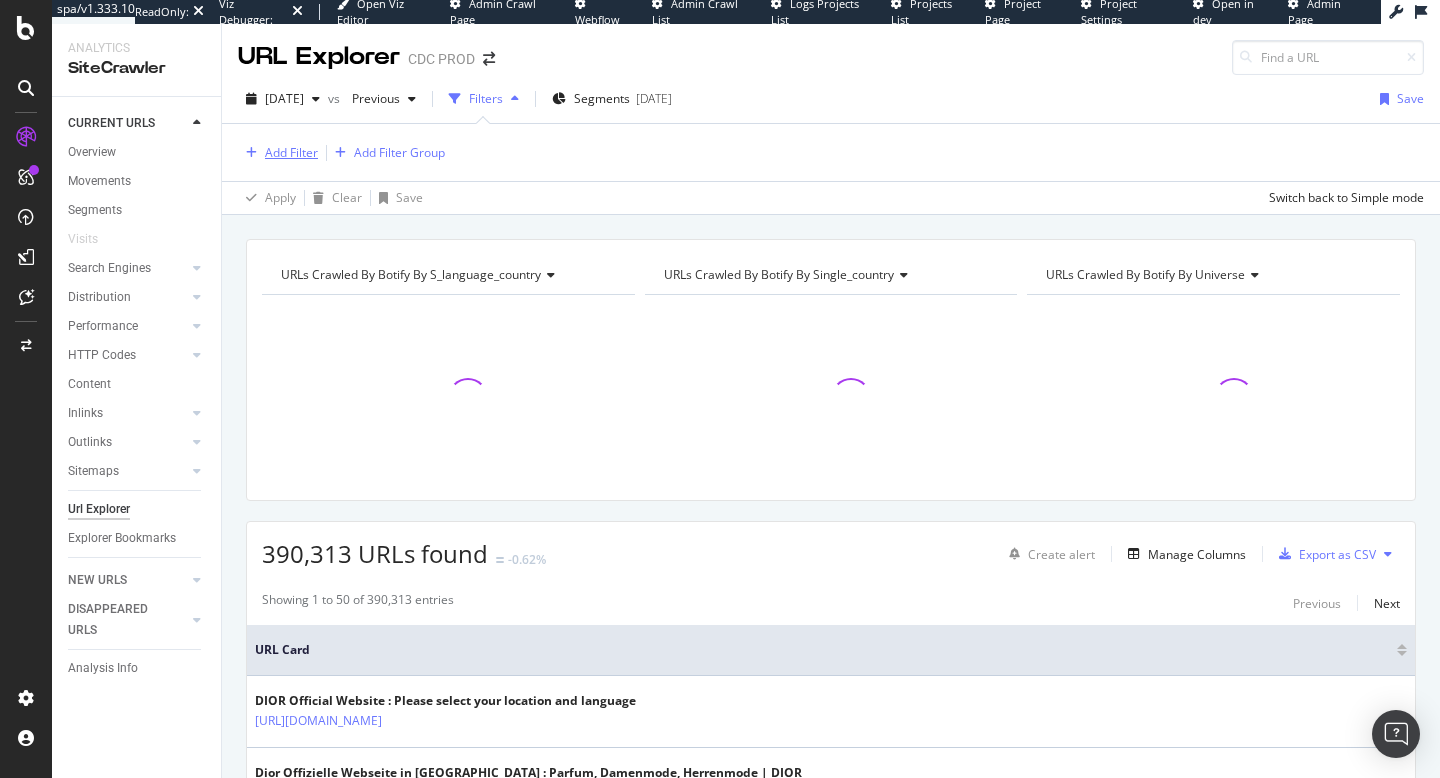 click on "Add Filter" at bounding box center (291, 152) 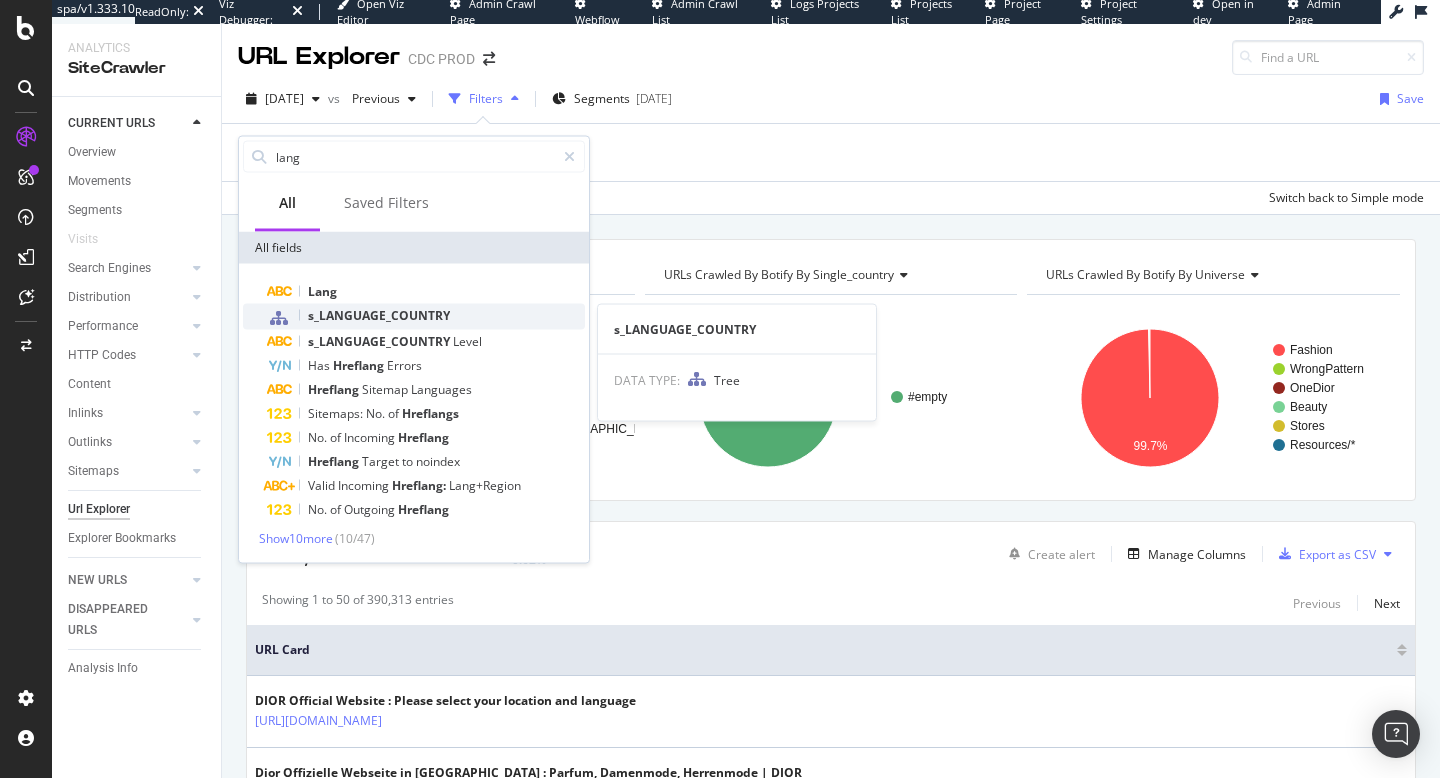 type on "lang" 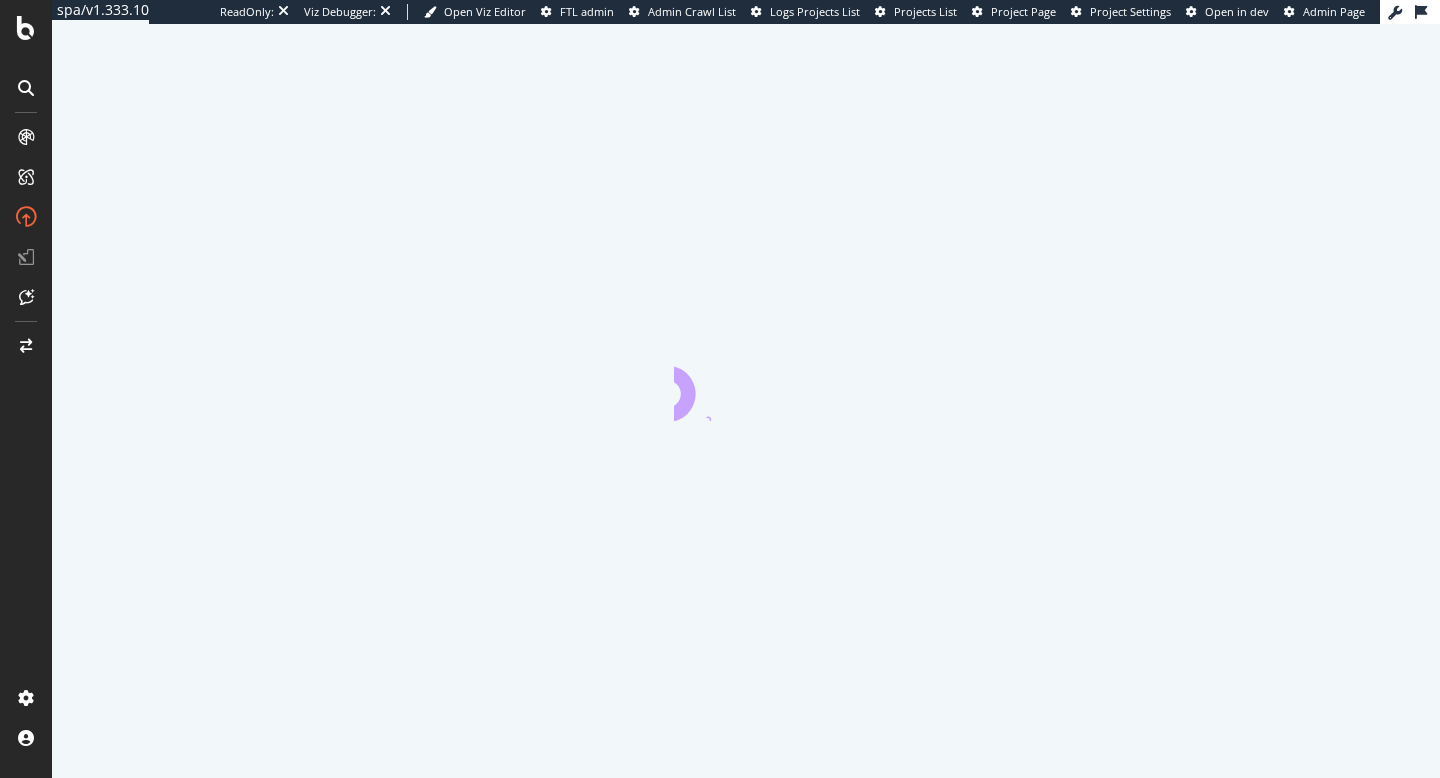 scroll, scrollTop: 0, scrollLeft: 0, axis: both 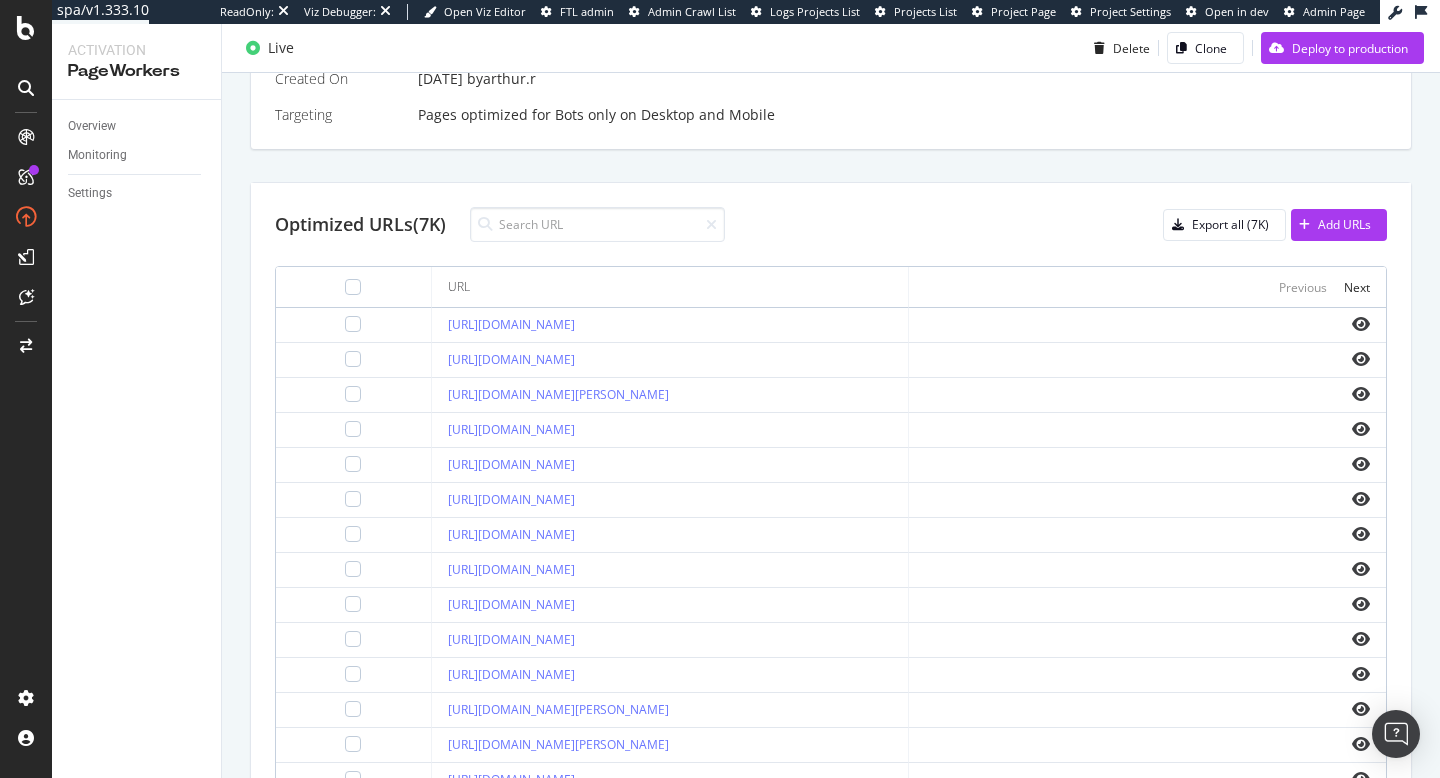 click on "Optimized URLs  (7K) Export all (7K) Add URLs" at bounding box center [831, 224] 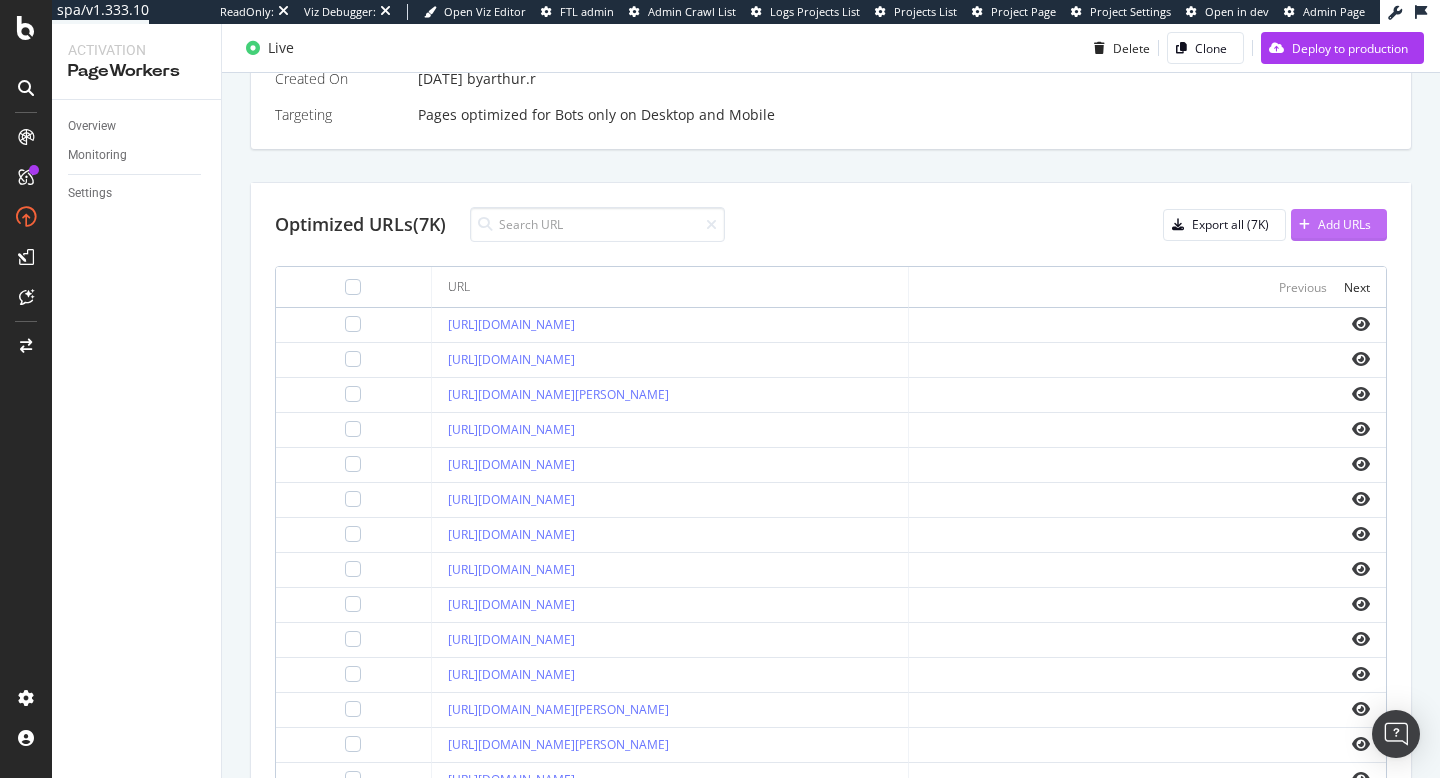 click on "Add URLs" at bounding box center [1344, 224] 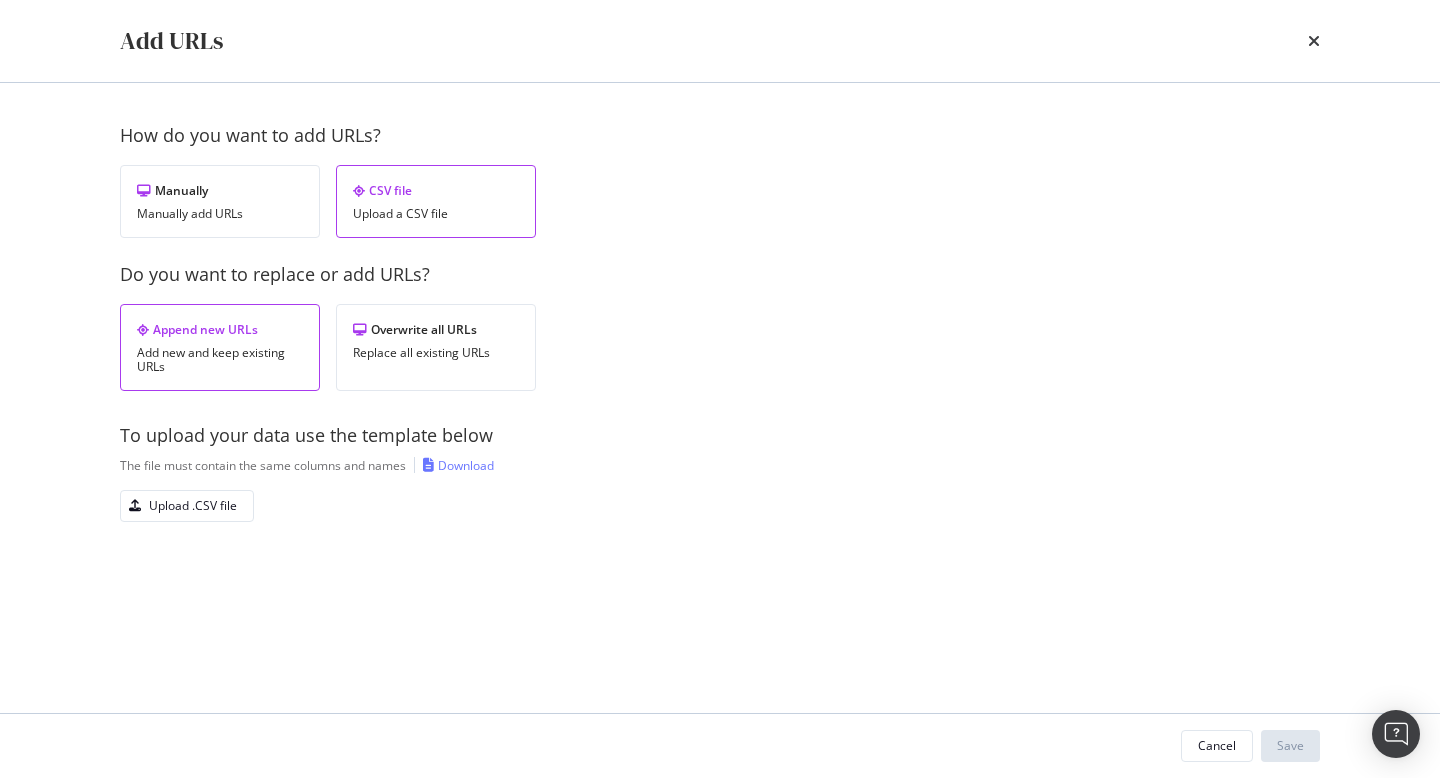 click on "Append new URLs Add new and keep existing URLs Overwrite all URLs Replace all existing URLs" at bounding box center (336, 347) 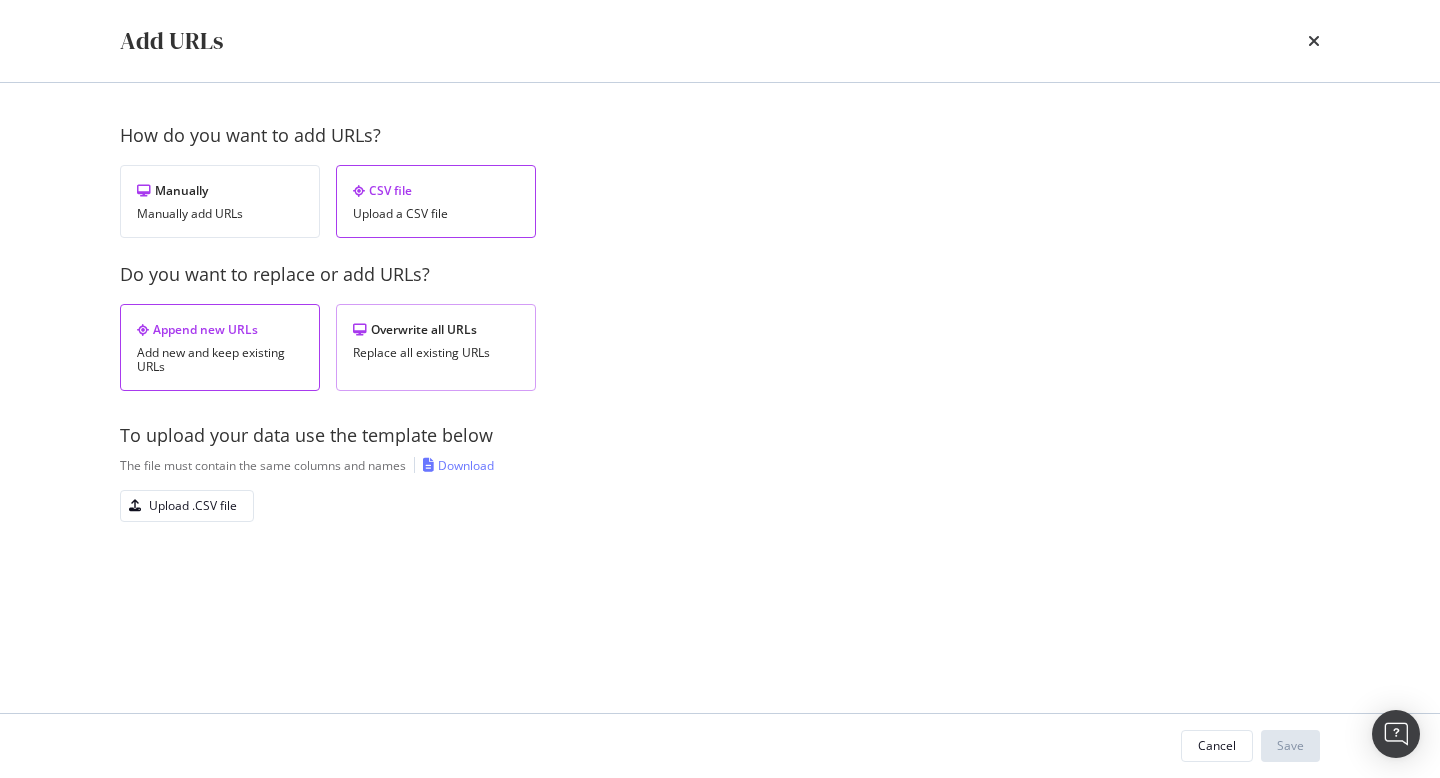 click on "Replace all existing URLs" at bounding box center (436, 353) 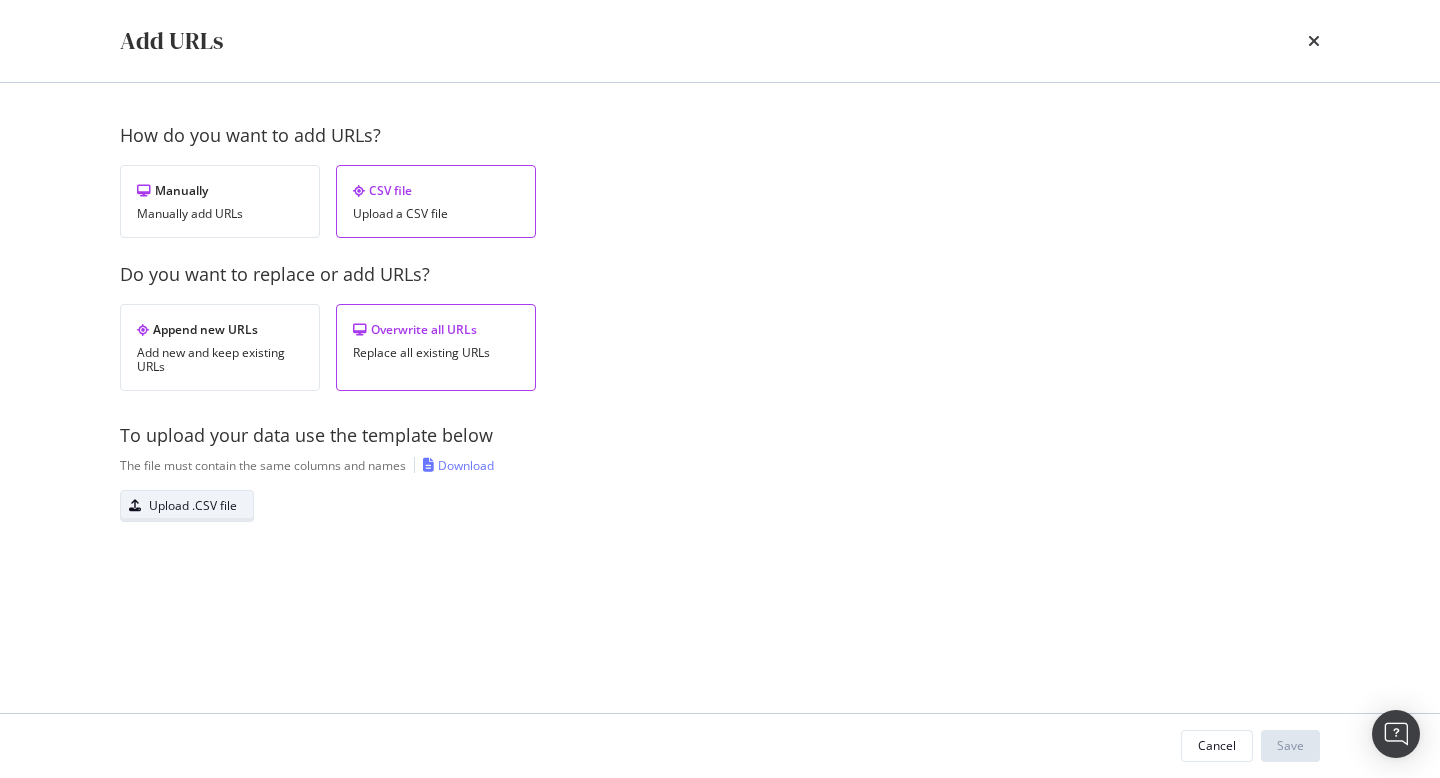 click on "Upload .CSV file" at bounding box center [179, 506] 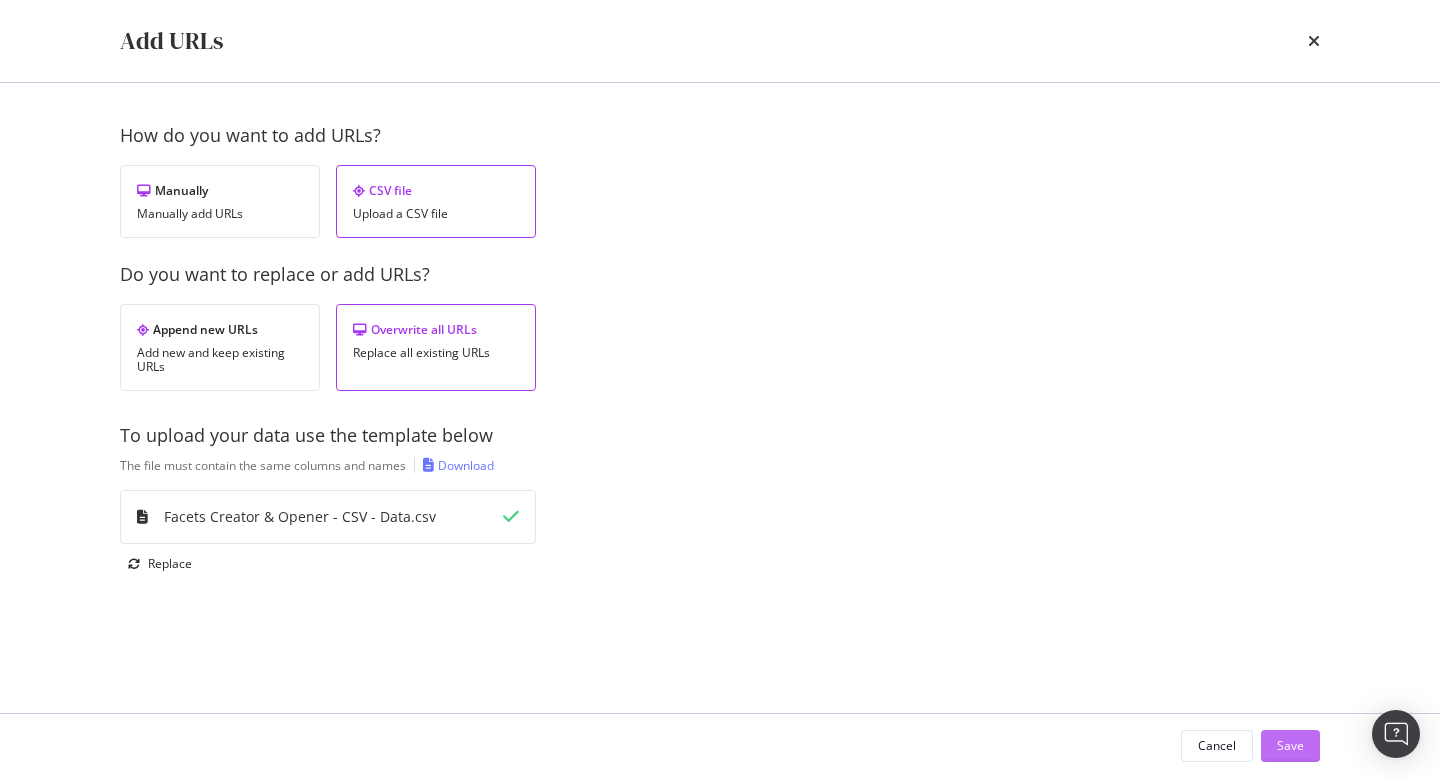click on "Save" at bounding box center (1290, 746) 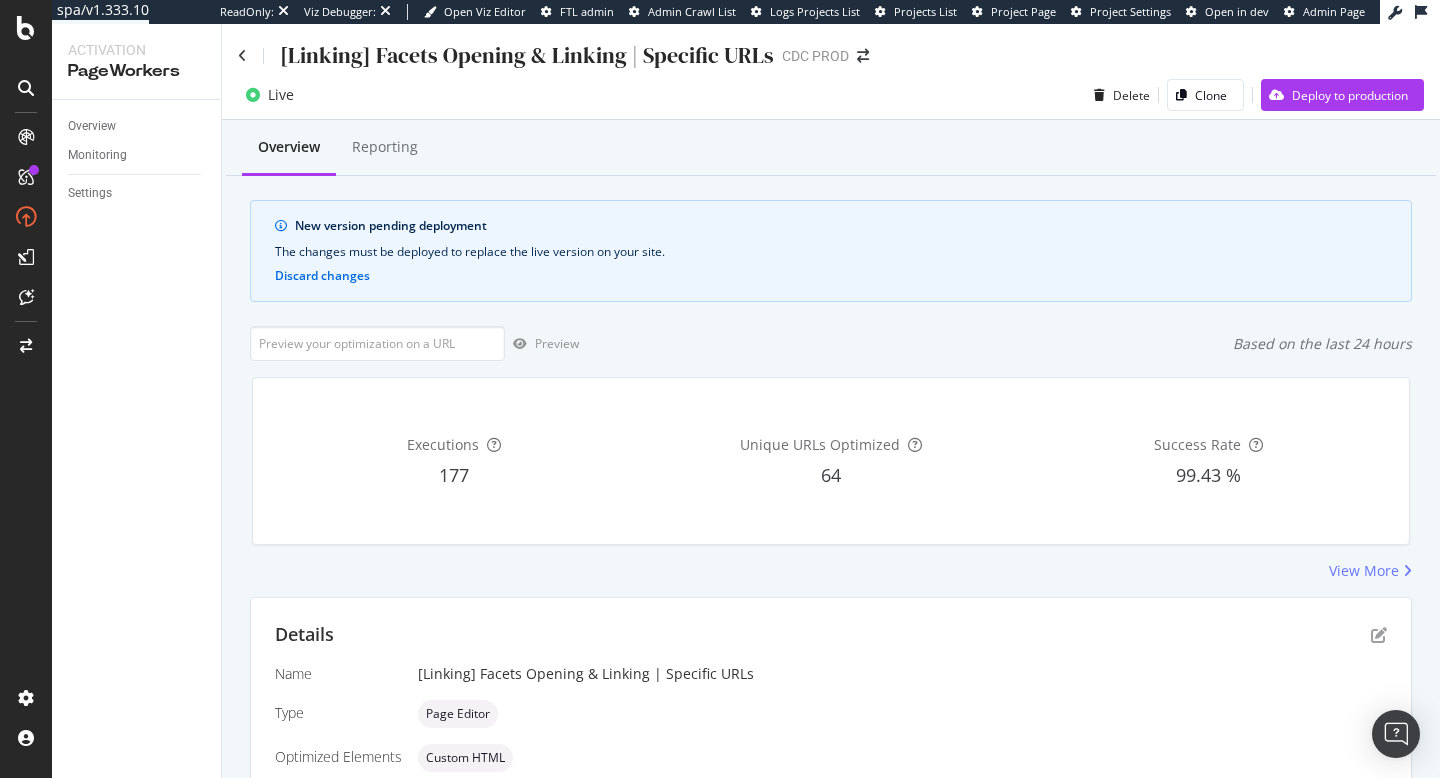 scroll, scrollTop: 508, scrollLeft: 0, axis: vertical 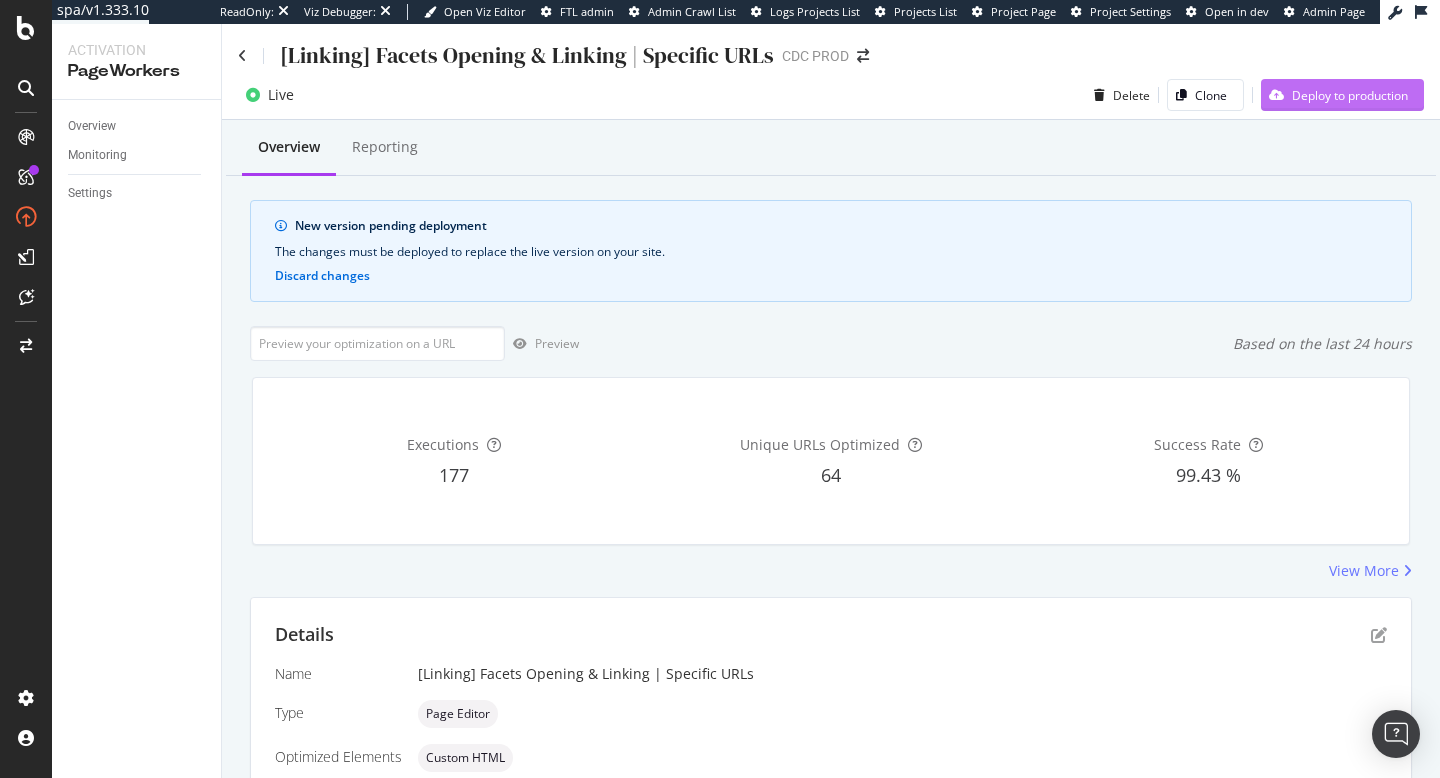 click on "Deploy to production" at bounding box center (1342, 95) 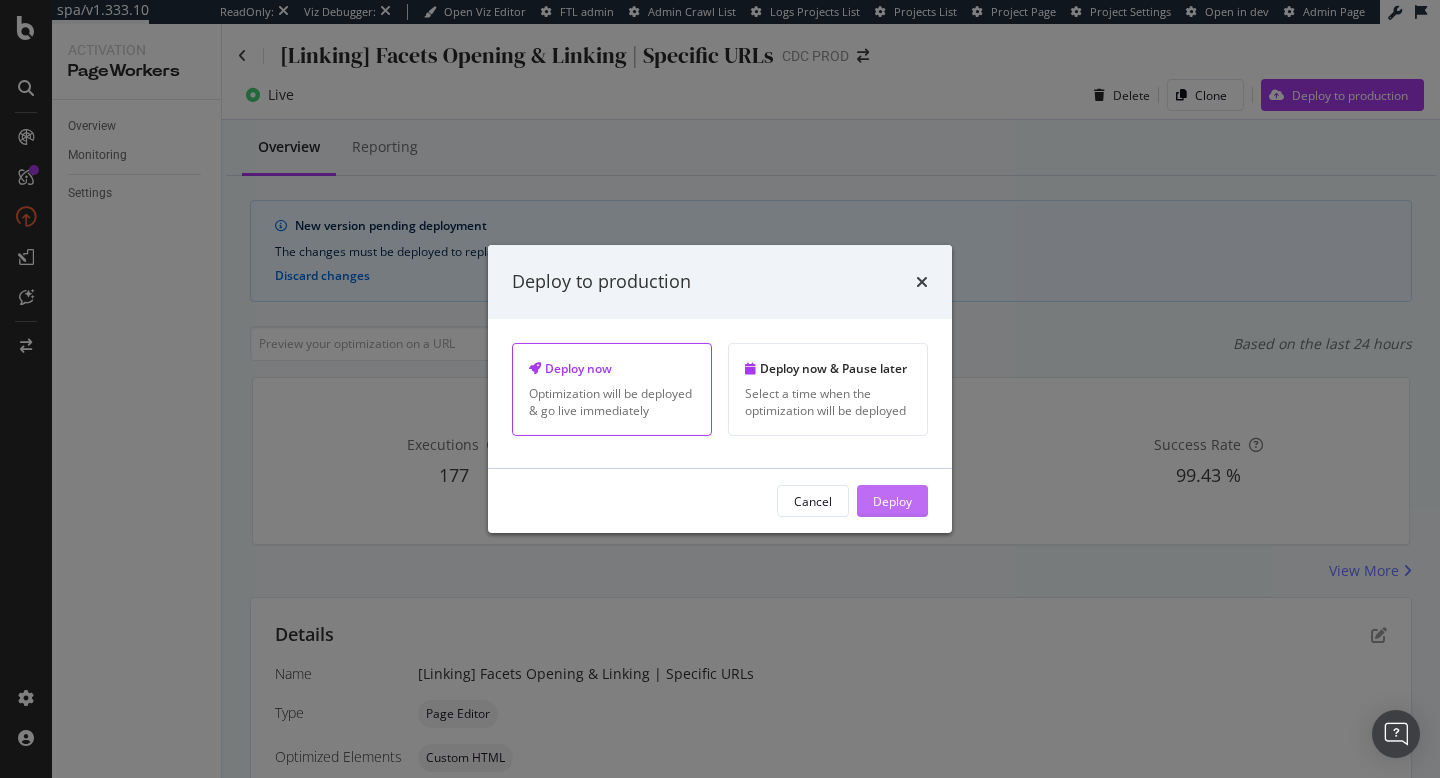 click on "Deploy" at bounding box center (892, 501) 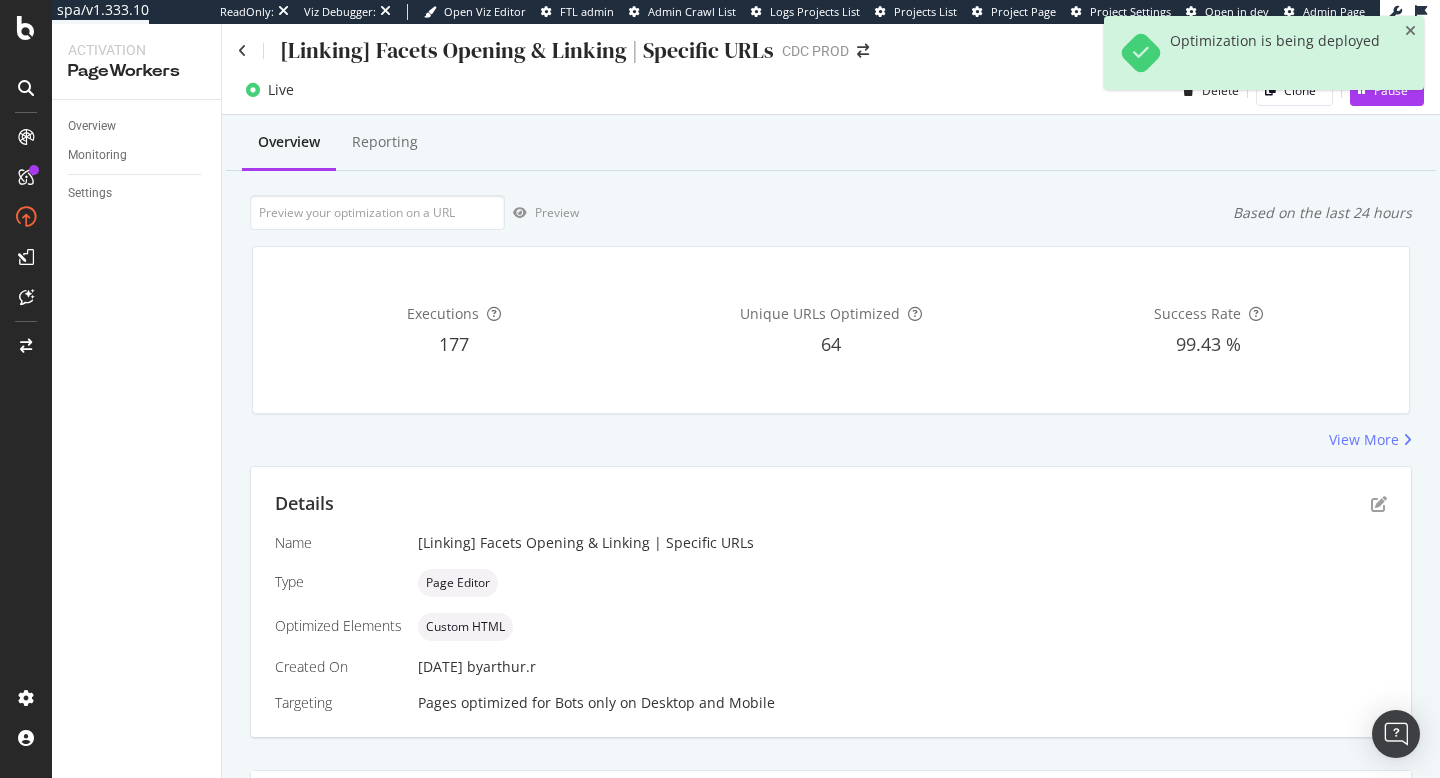 scroll, scrollTop: 0, scrollLeft: 0, axis: both 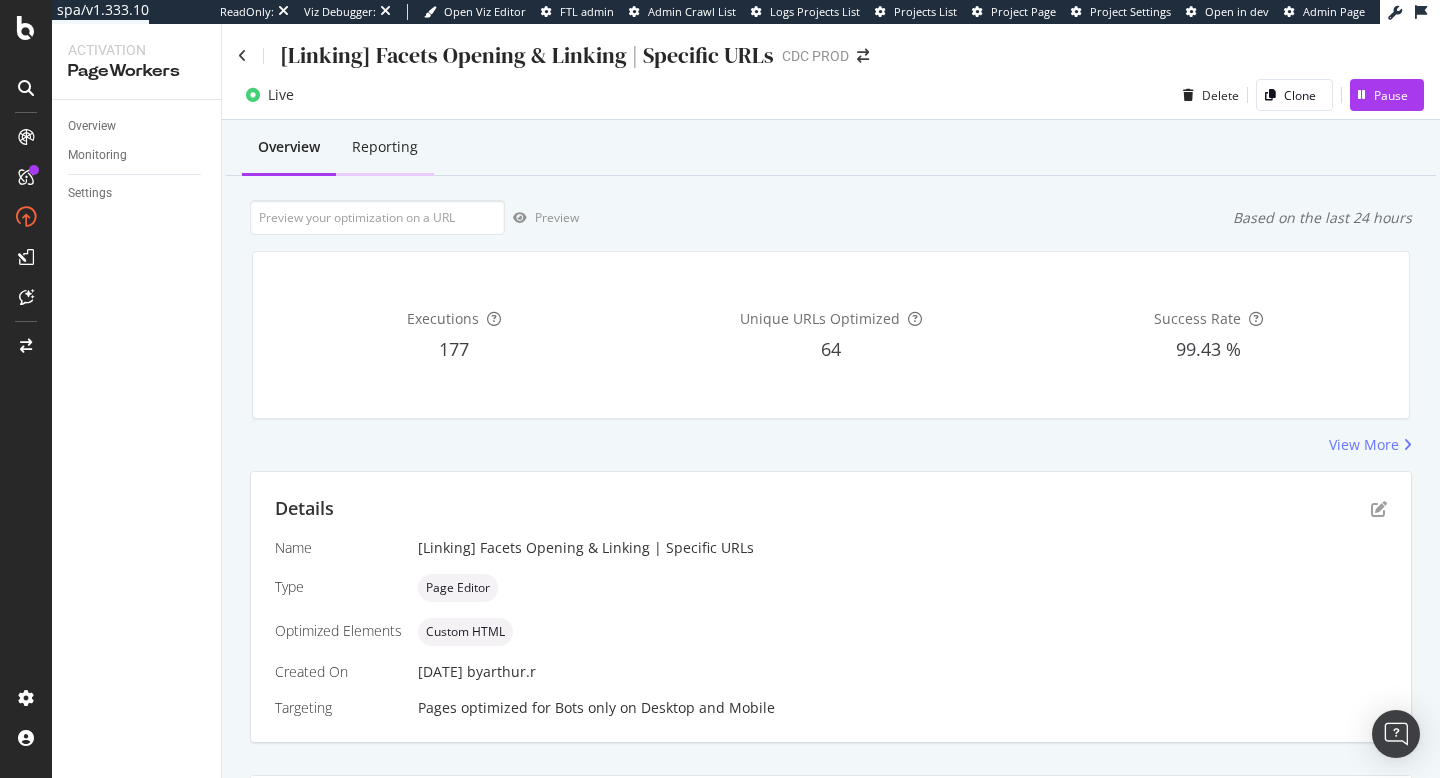 click on "Reporting" at bounding box center (385, 147) 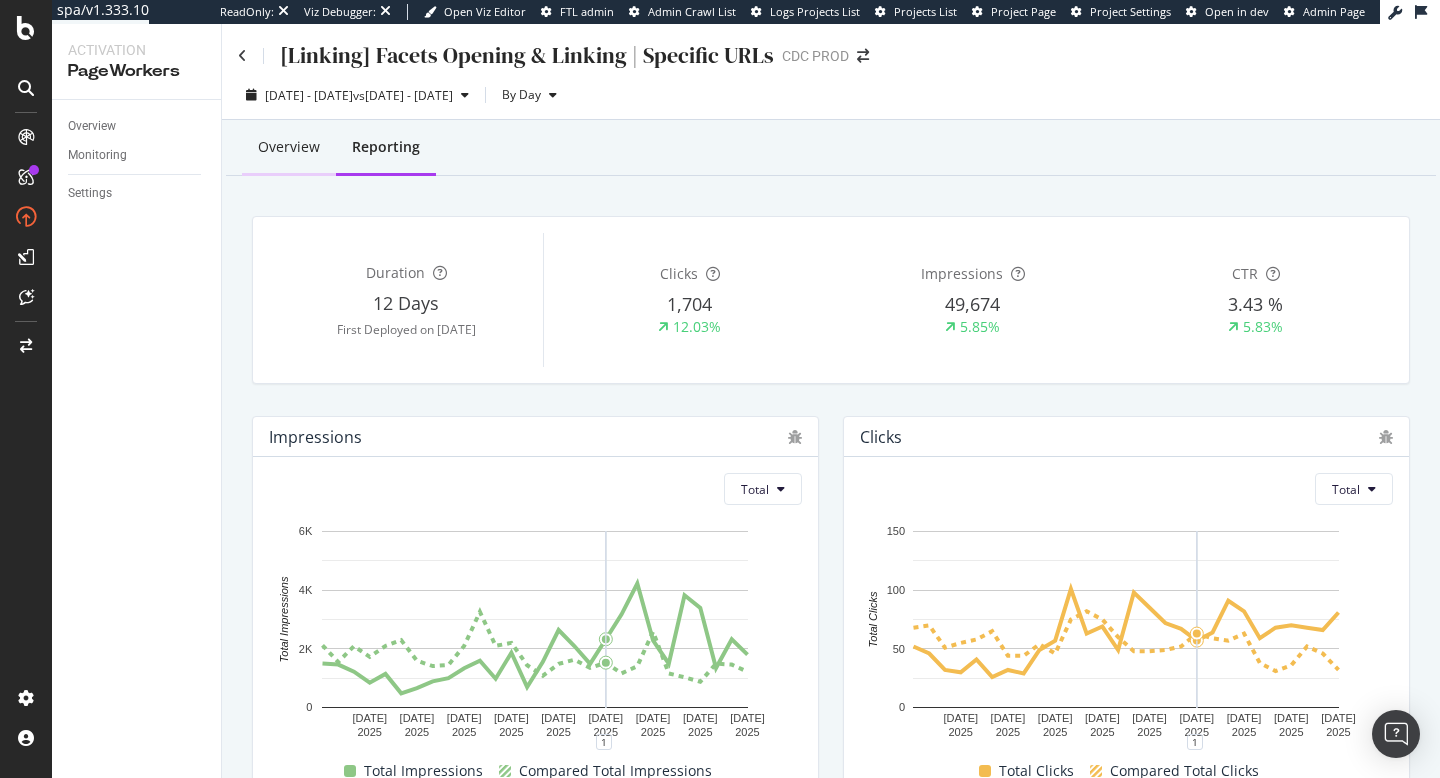 click on "Overview" at bounding box center [289, 148] 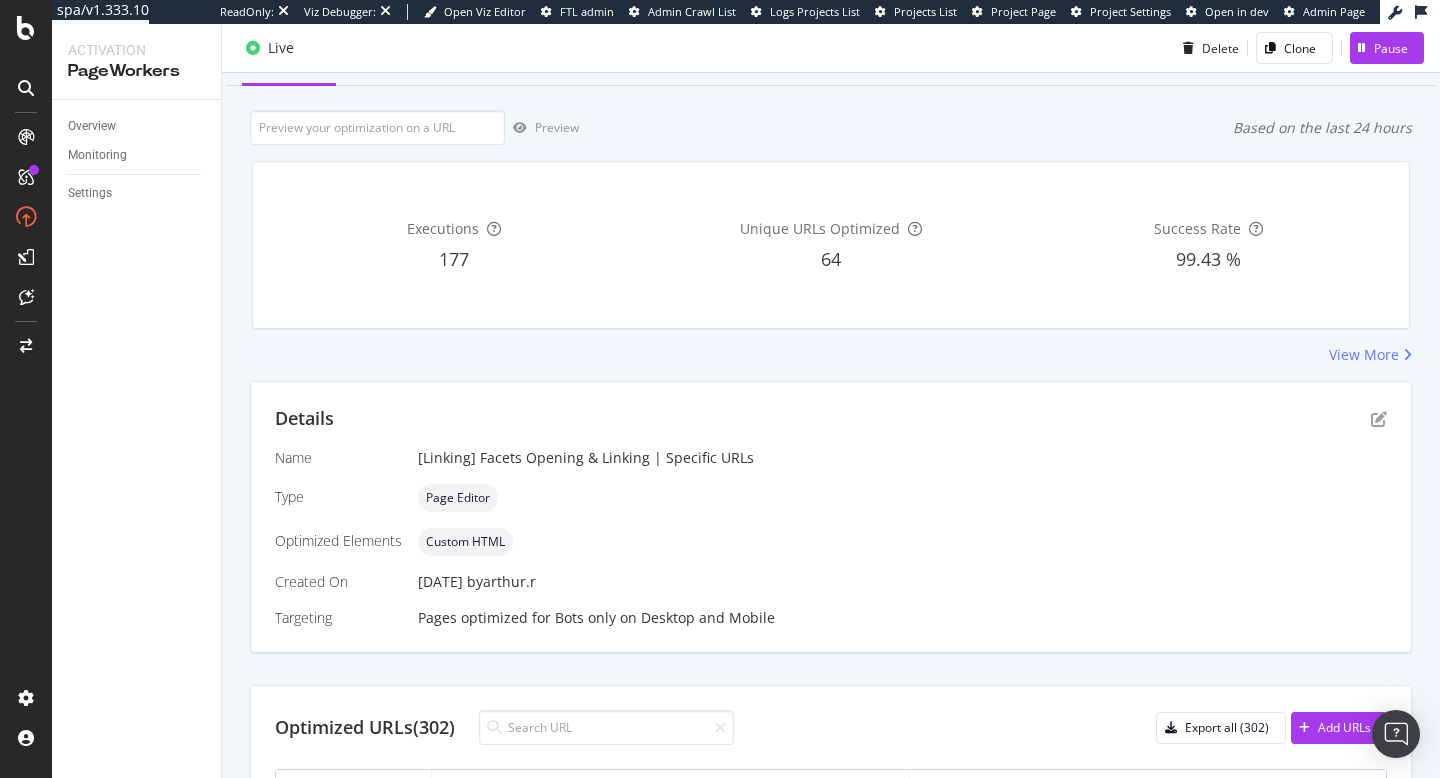 scroll, scrollTop: 29, scrollLeft: 0, axis: vertical 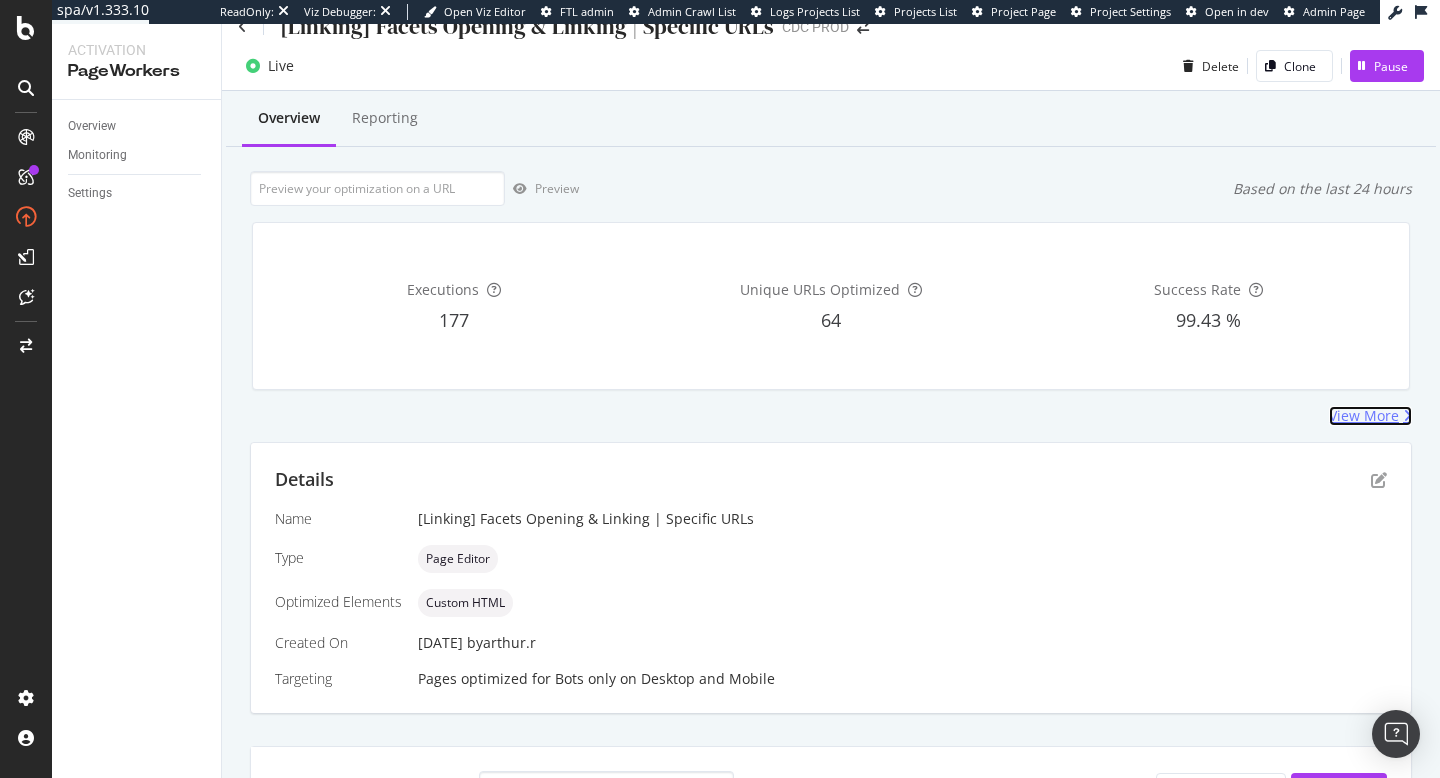 click on "View More" at bounding box center (1364, 416) 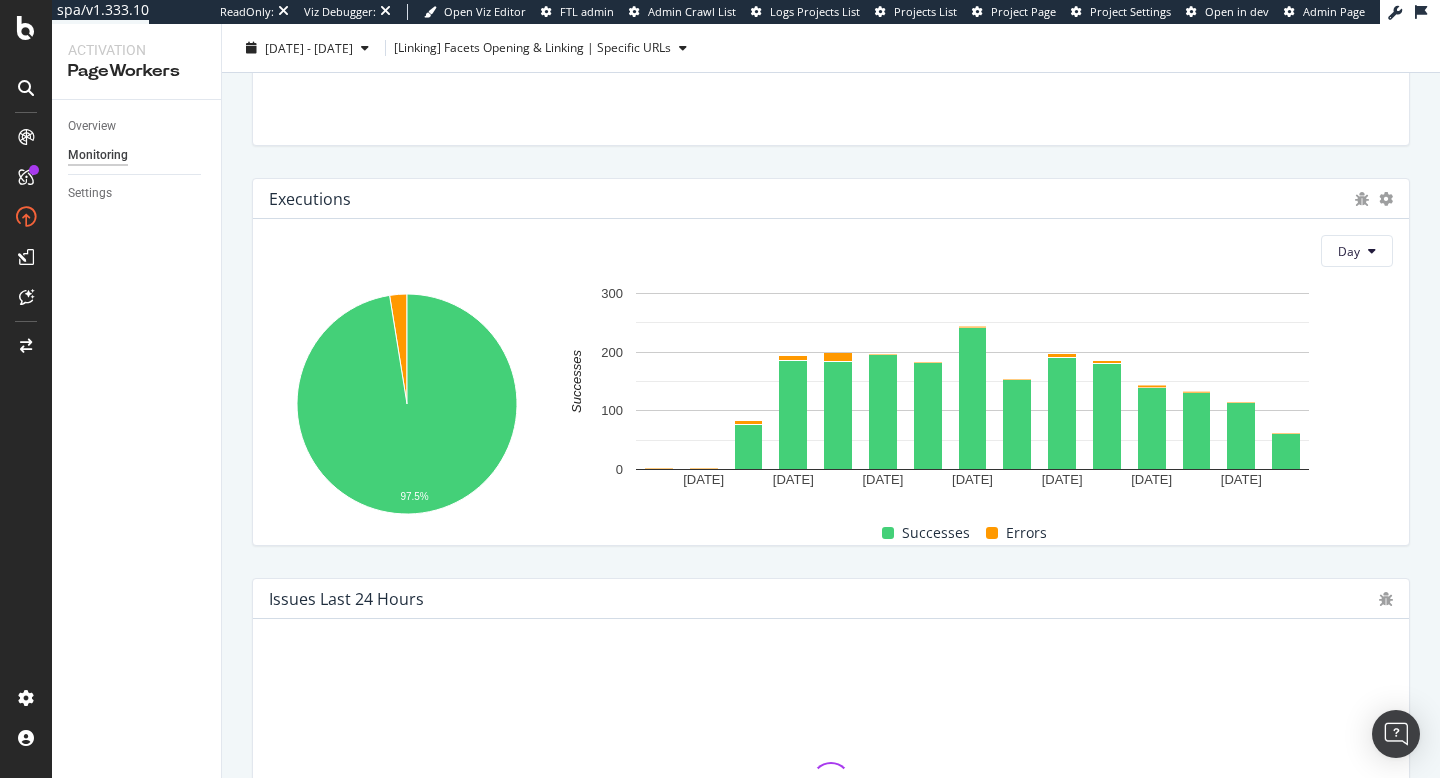scroll, scrollTop: 180, scrollLeft: 0, axis: vertical 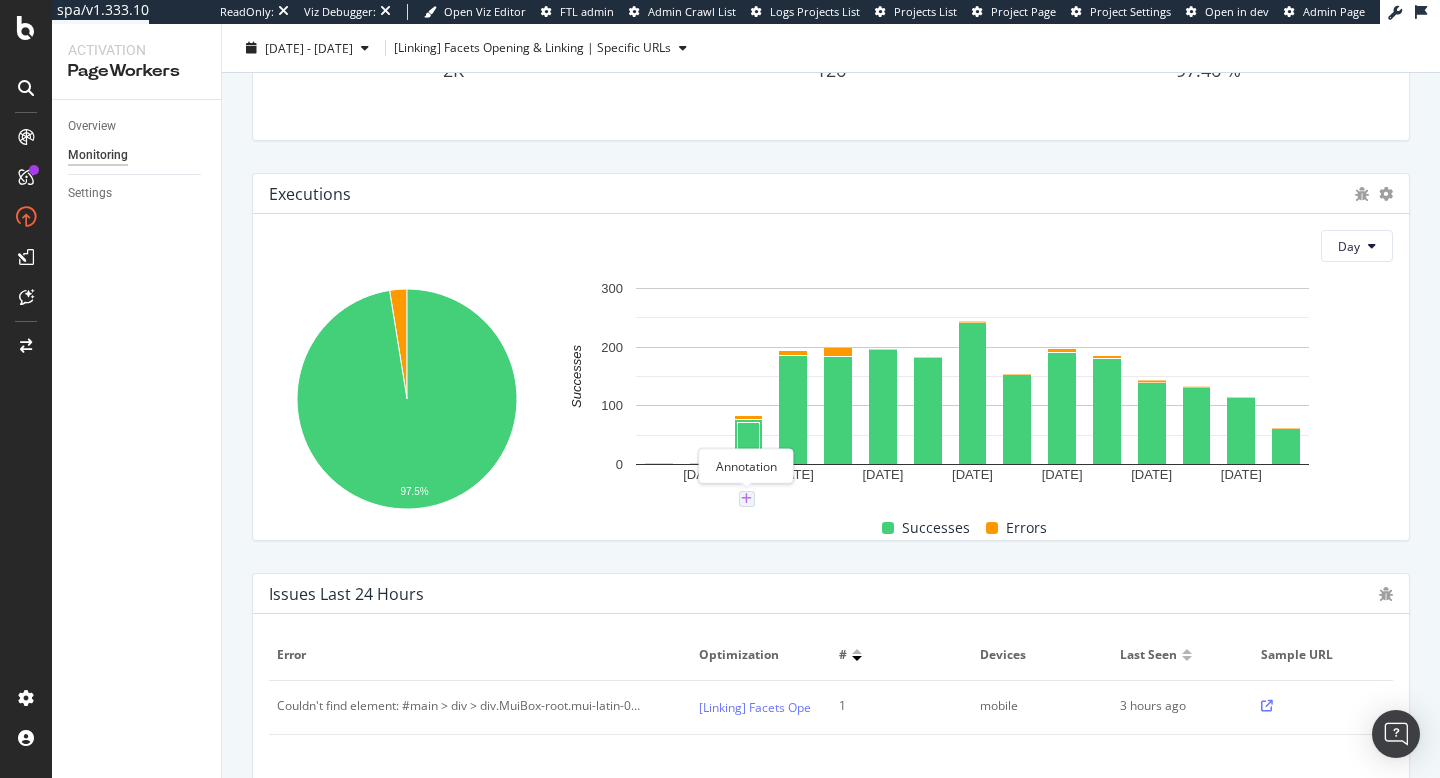click at bounding box center (746, 499) 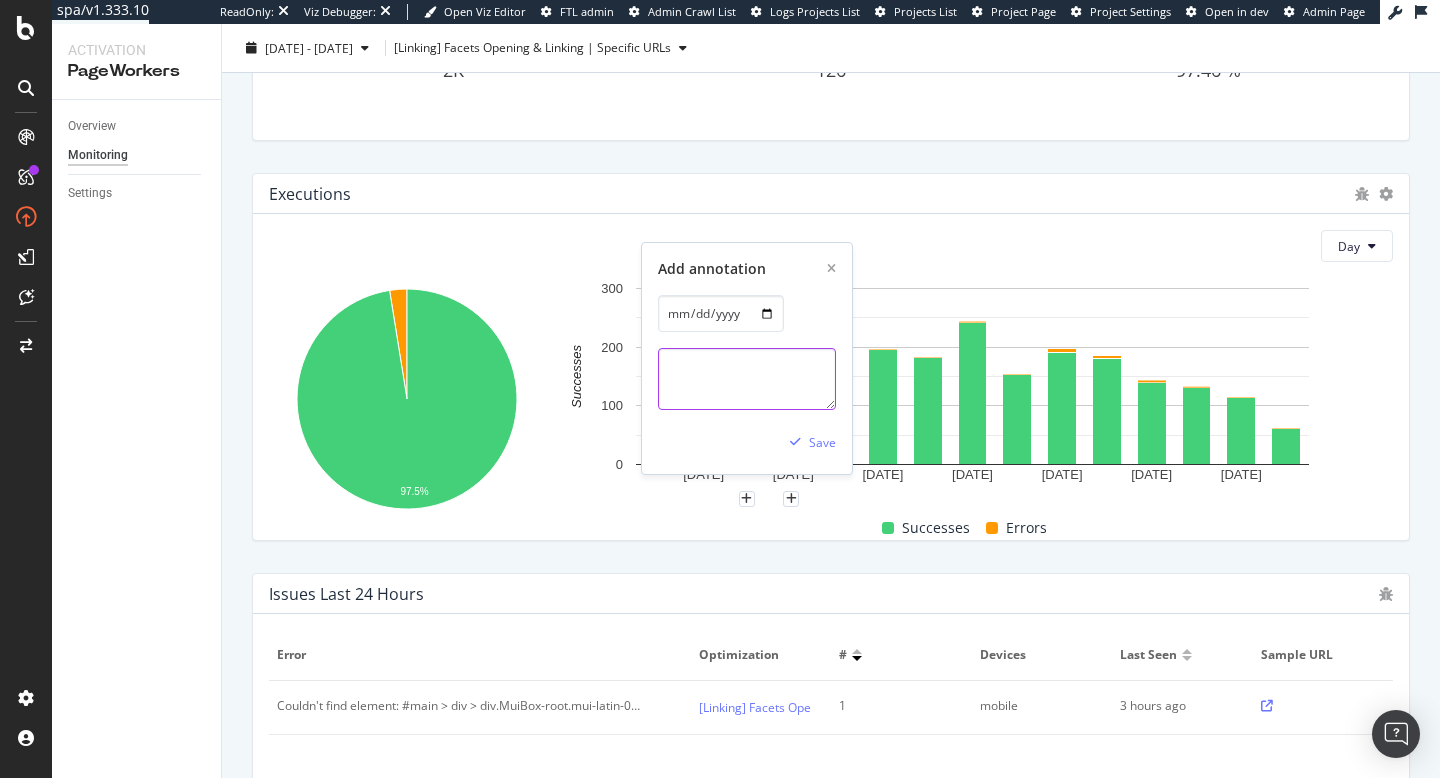click at bounding box center [747, 379] 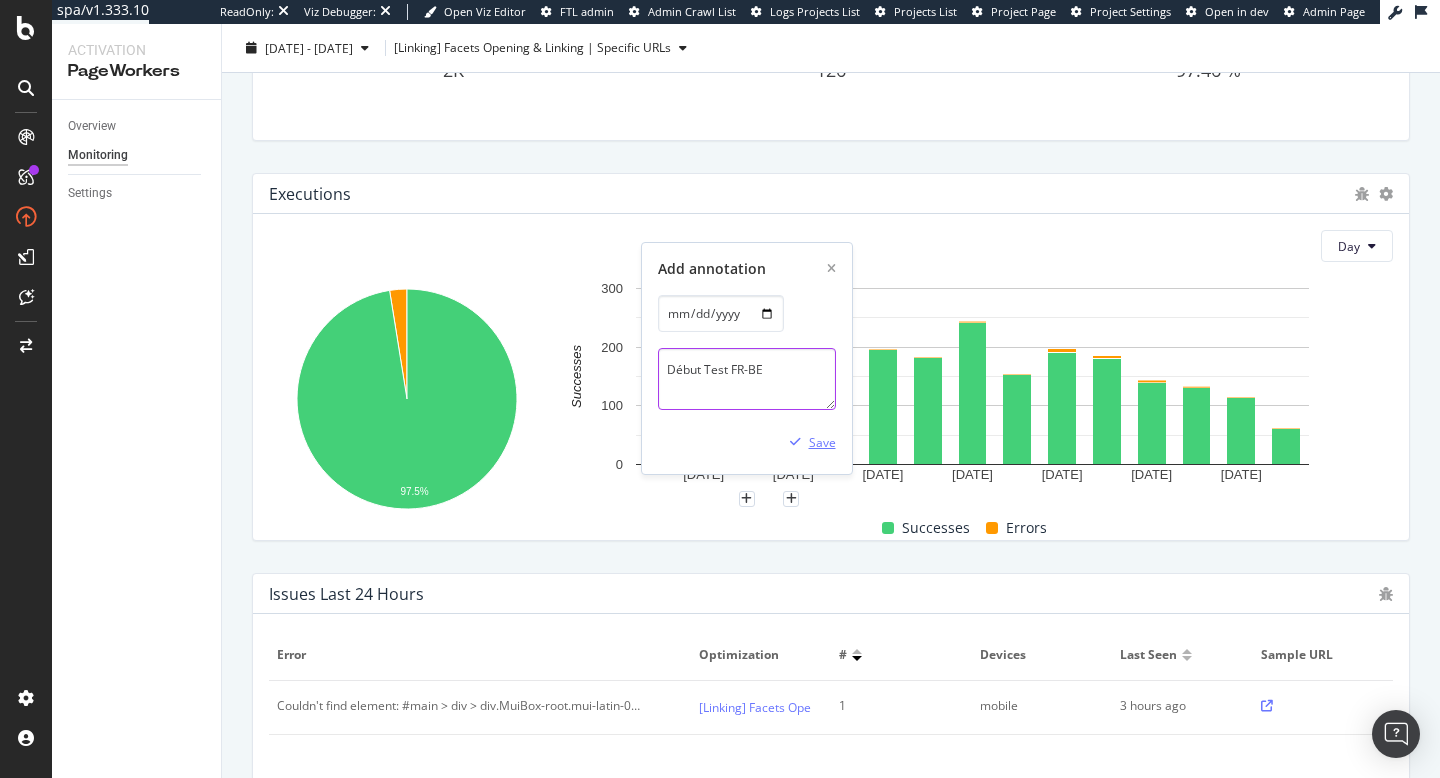 type on "Début Test FR-BE" 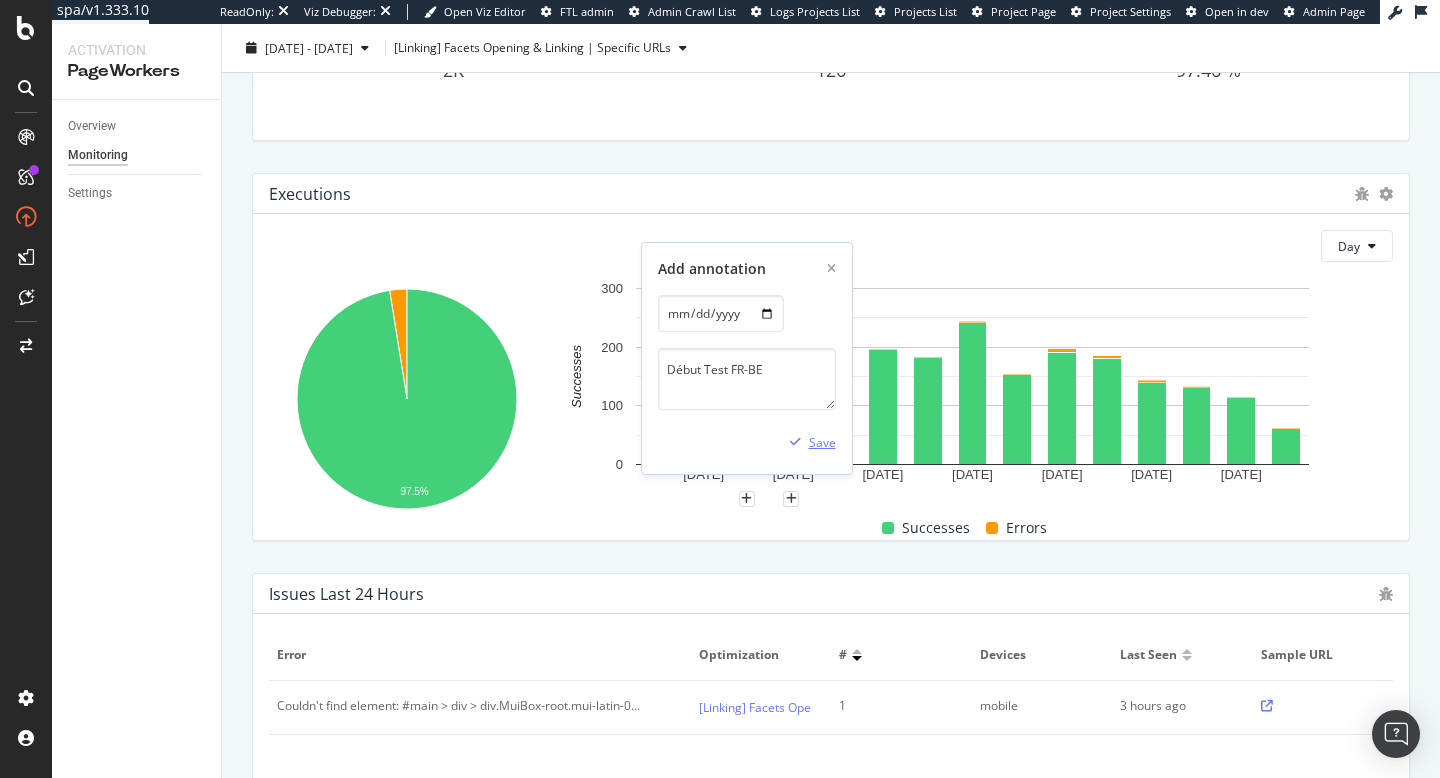 click on "Save" at bounding box center (822, 442) 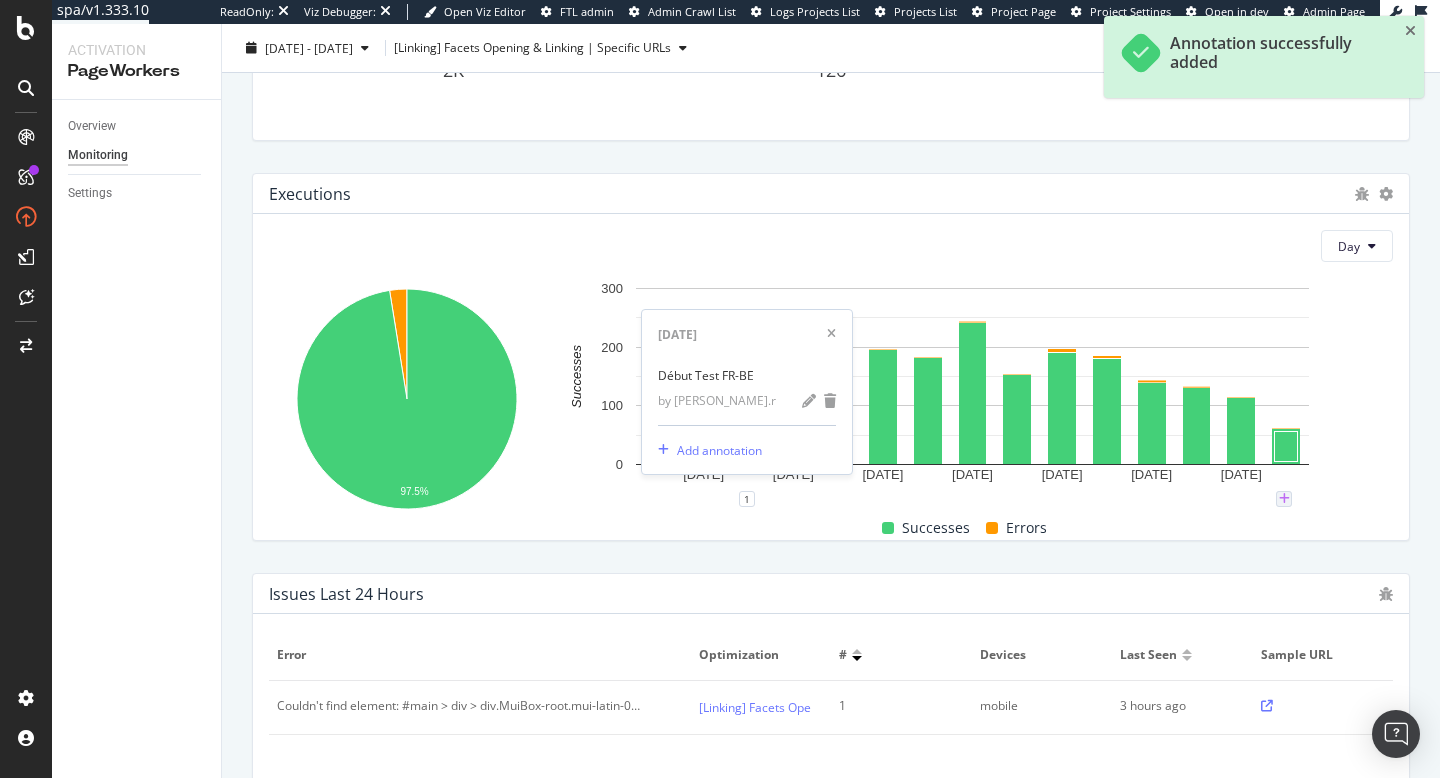 click at bounding box center (1284, 499) 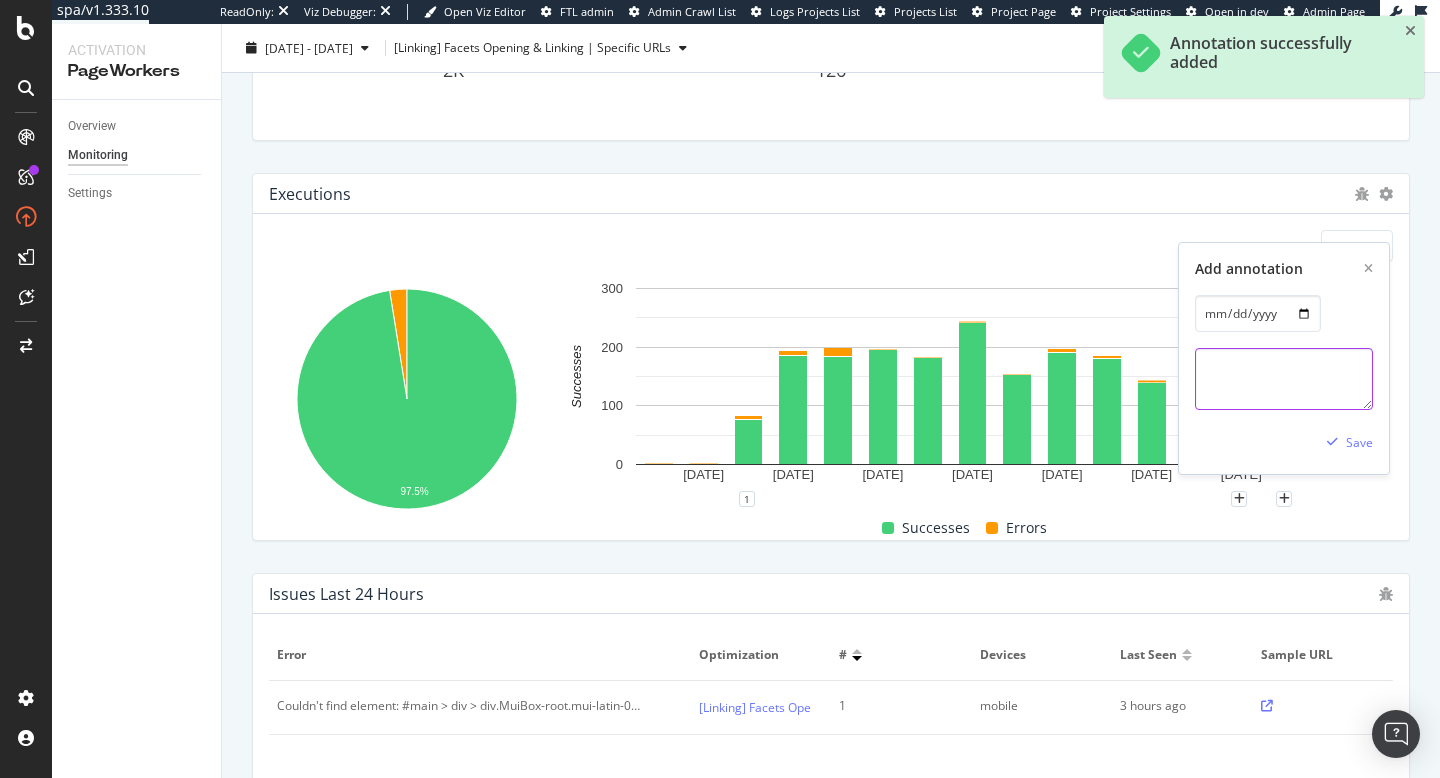 click at bounding box center [1284, 379] 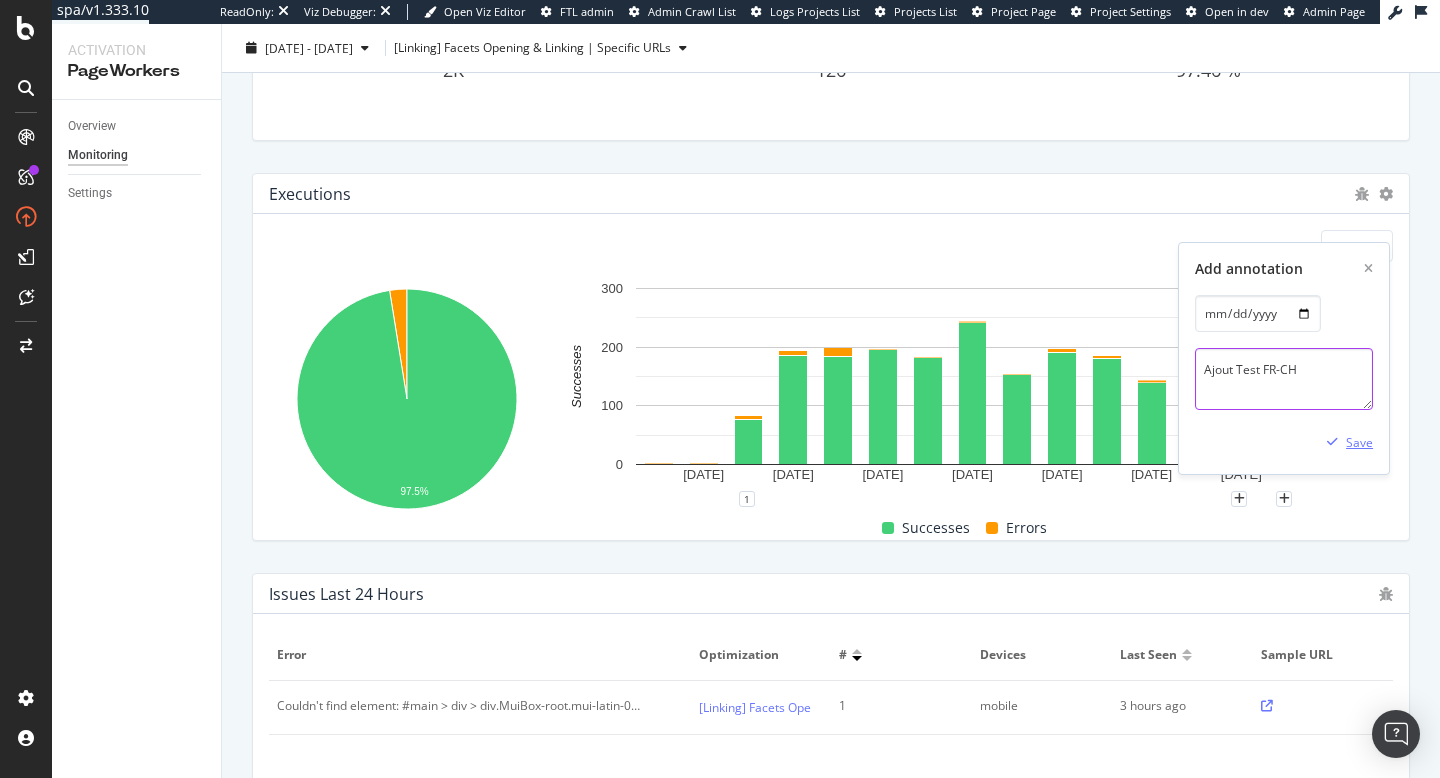 type on "Ajout Test FR-CH" 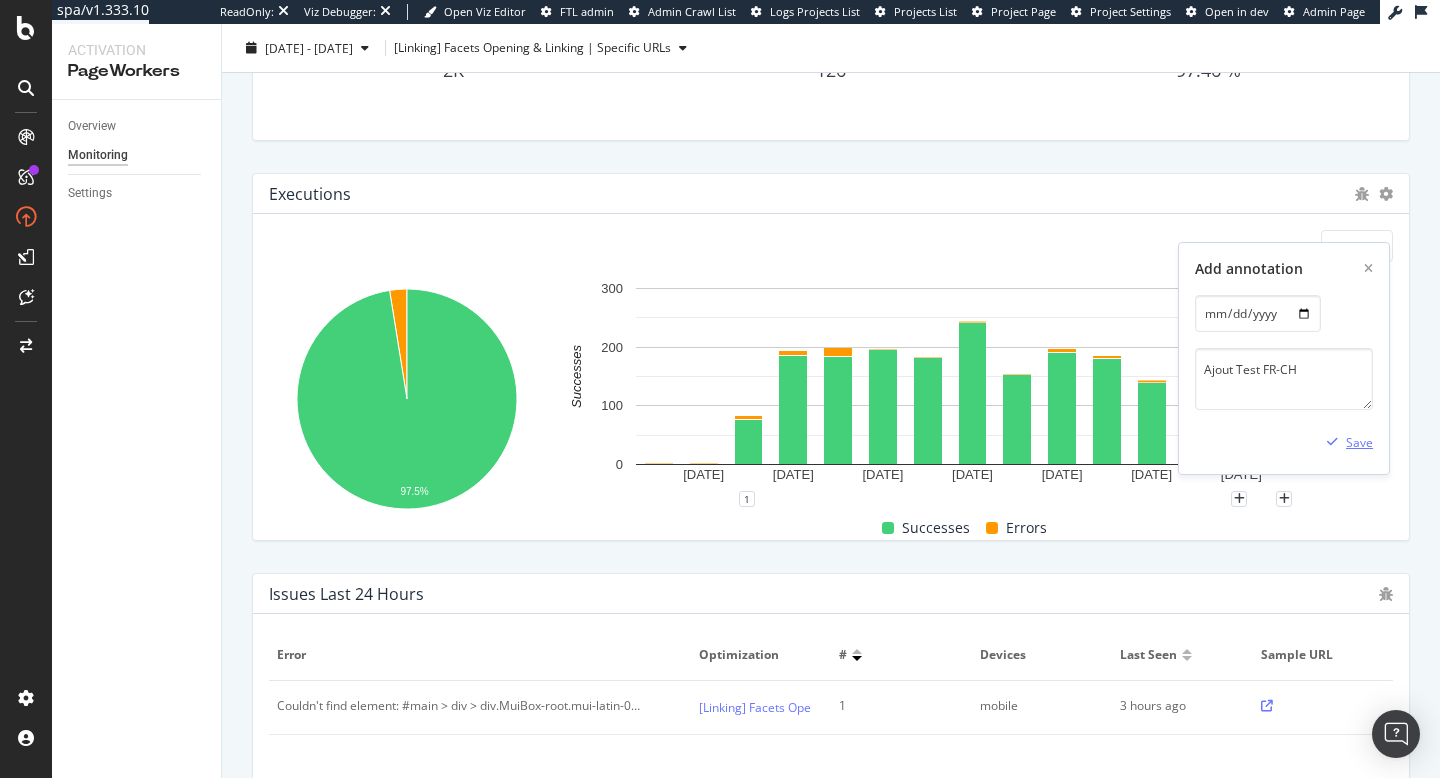 click on "Save" at bounding box center (1359, 442) 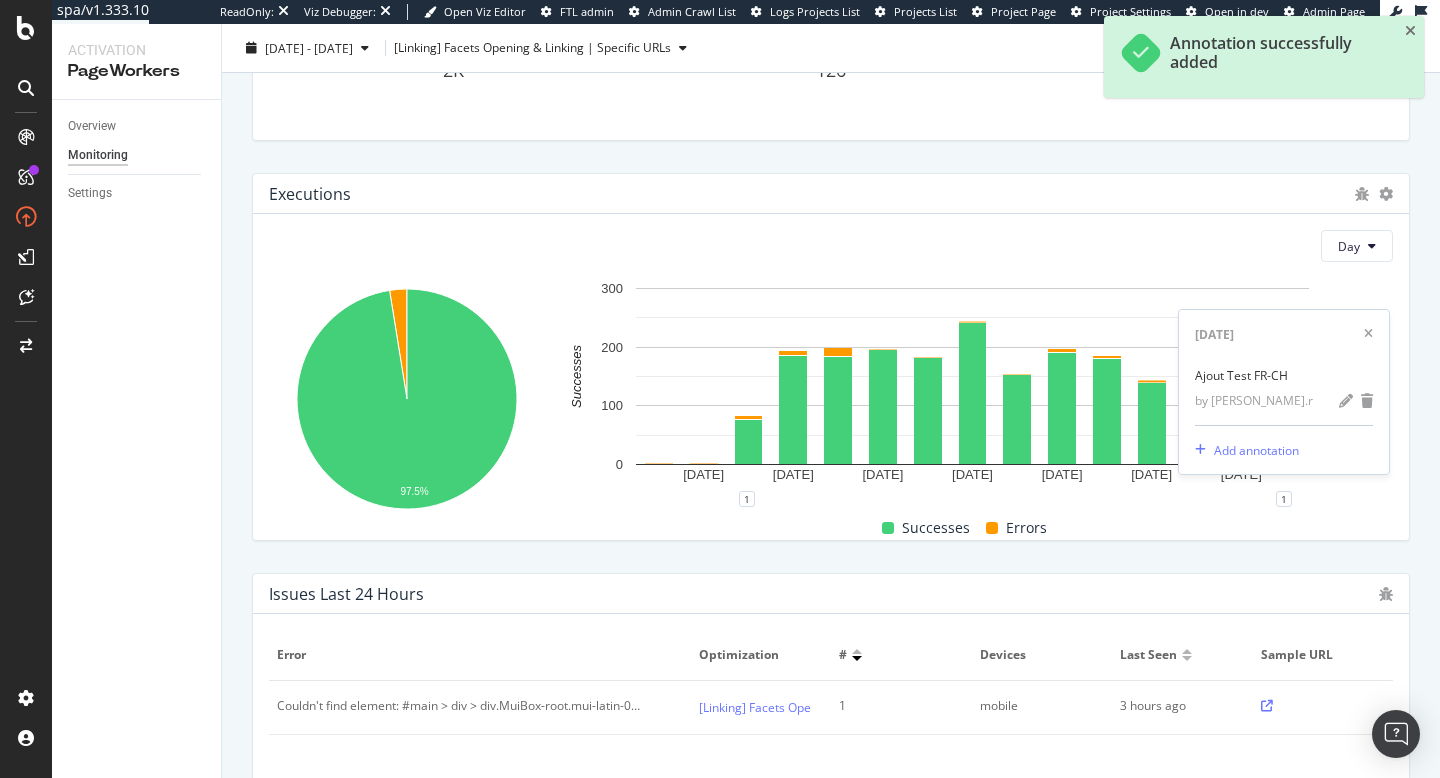 click on "Executions Day 97.5% Module Succeeded Count executions Successes 2,040 Errors 53 2.5% 9 Jul. 2025 11 Jul. 2025 13 Jul. 2025 15 Jul. 2025 17 Jul. 2025 19 Jul. 2025 21 Jul. 2025 0 100 200 300 Successes Date Successes Errors 8 Jul. 2025 1 0 9 Jul. 2025 1 0 10 Jul. 2025 76 7 11 Jul. 2025 186 9 12 Jul. 2025 184 15 13 Jul. 2025 196 1 14 Jul. 2025 182 0 15 Jul. 2025 242 2 16 Jul. 2025 154 0 17 Jul. 2025 191 6 18 Jul. 2025 180 6 19 Jul. 2025 140 4 20 Jul. 2025 131 2 21 Jul. 2025 115 0 22 Jul. 2025 61 1 300 1 1 Tue Jul 22 2025 Ajout Test FR-CH by arthur.r Add annotation Successes Errors" at bounding box center [831, 357] 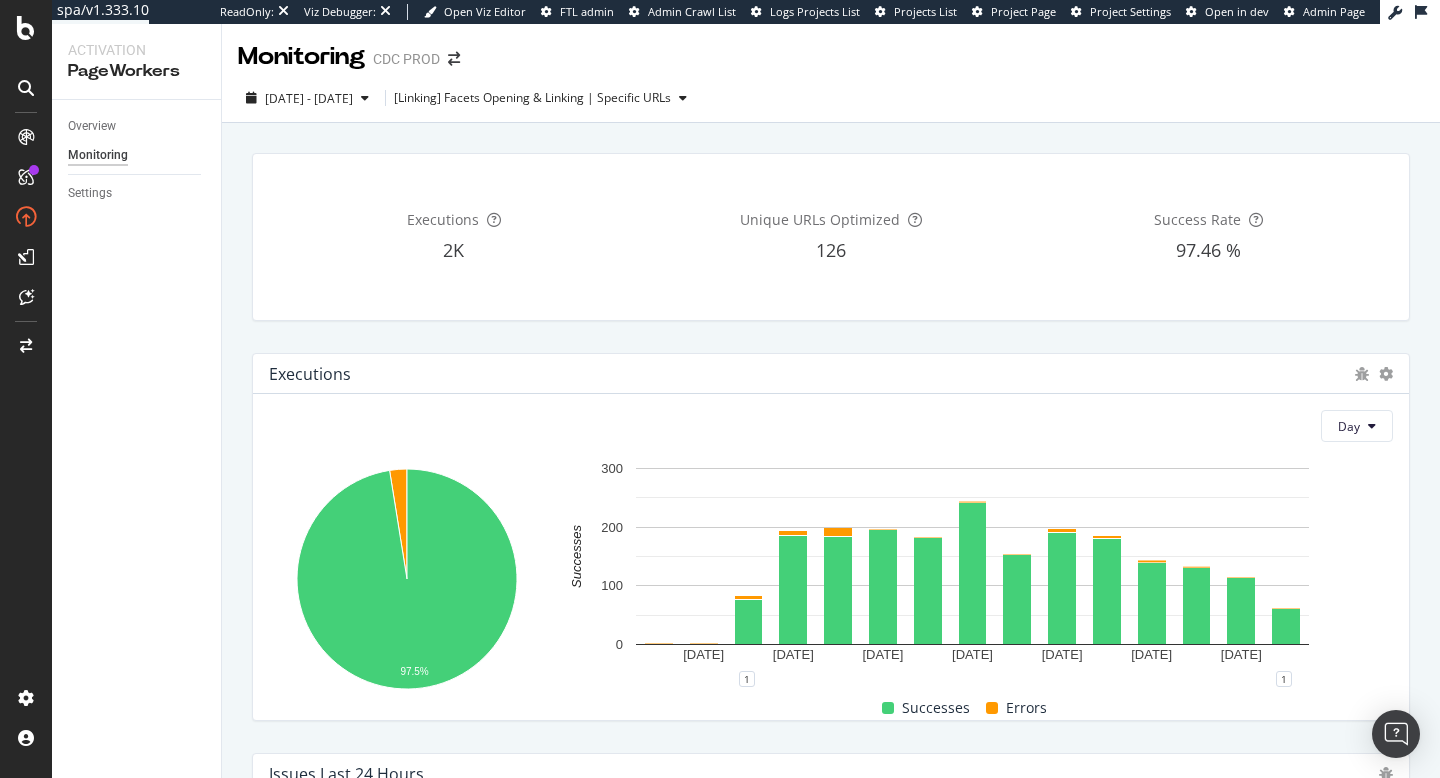 scroll, scrollTop: 360, scrollLeft: 0, axis: vertical 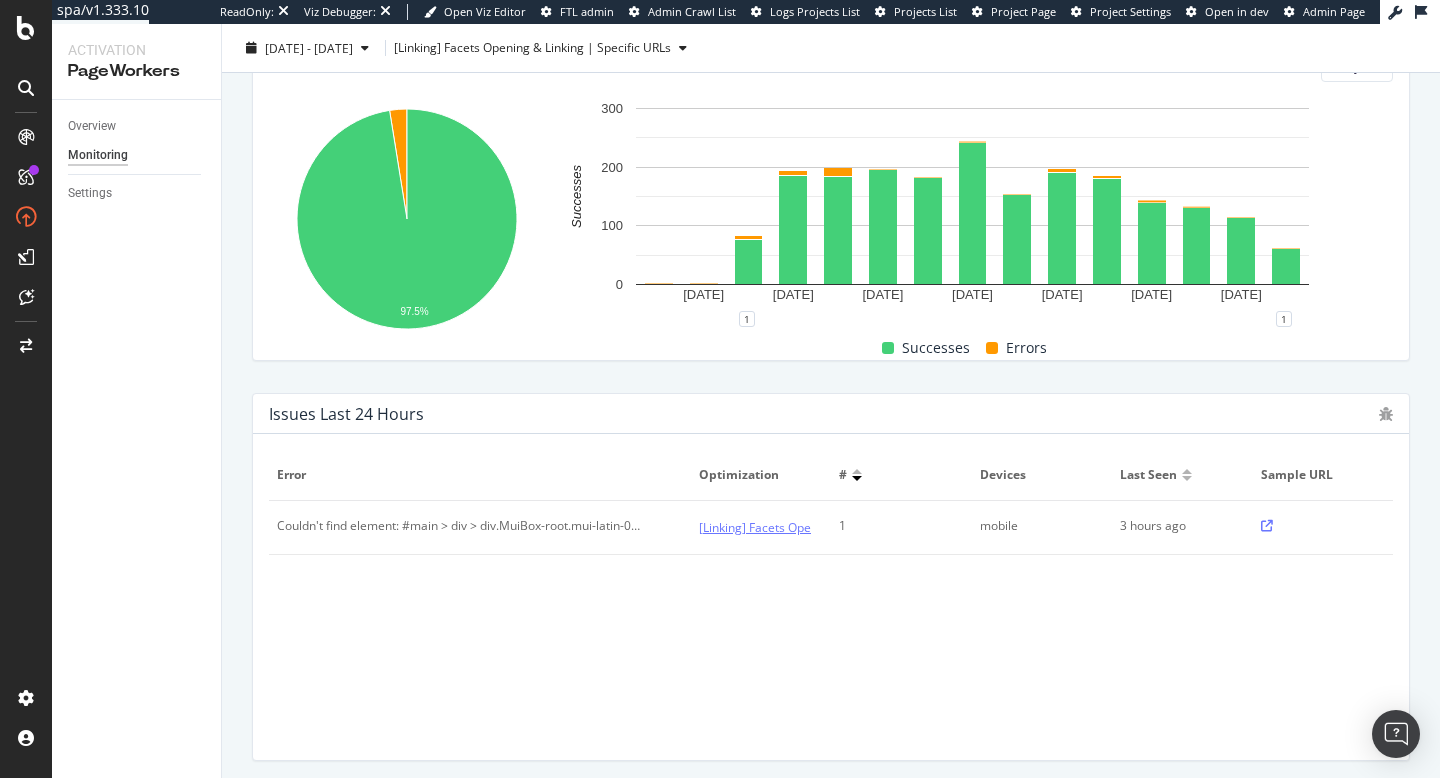 click on "[Linking] Facets Opening & Linking | Specific URLs" at bounding box center (837, 527) 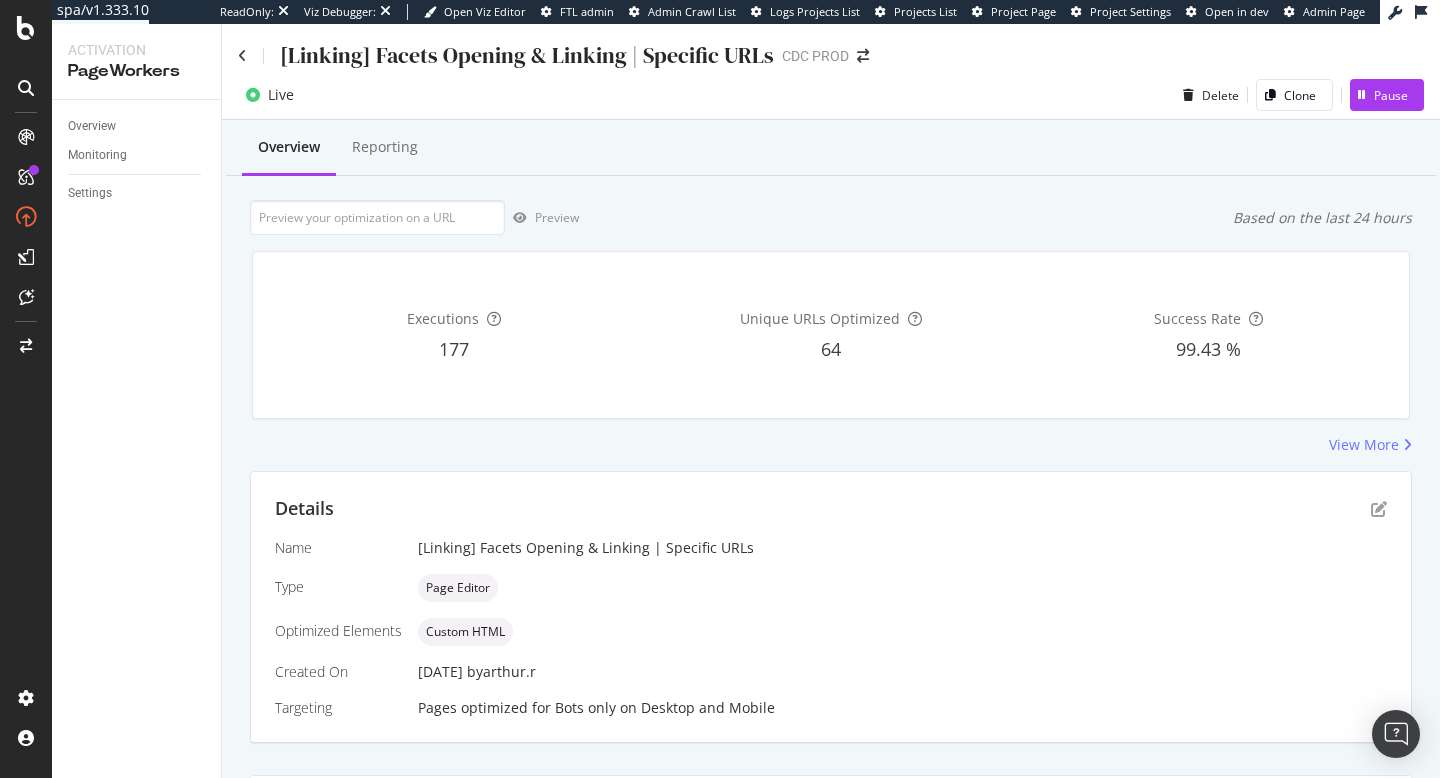 scroll, scrollTop: 382, scrollLeft: 0, axis: vertical 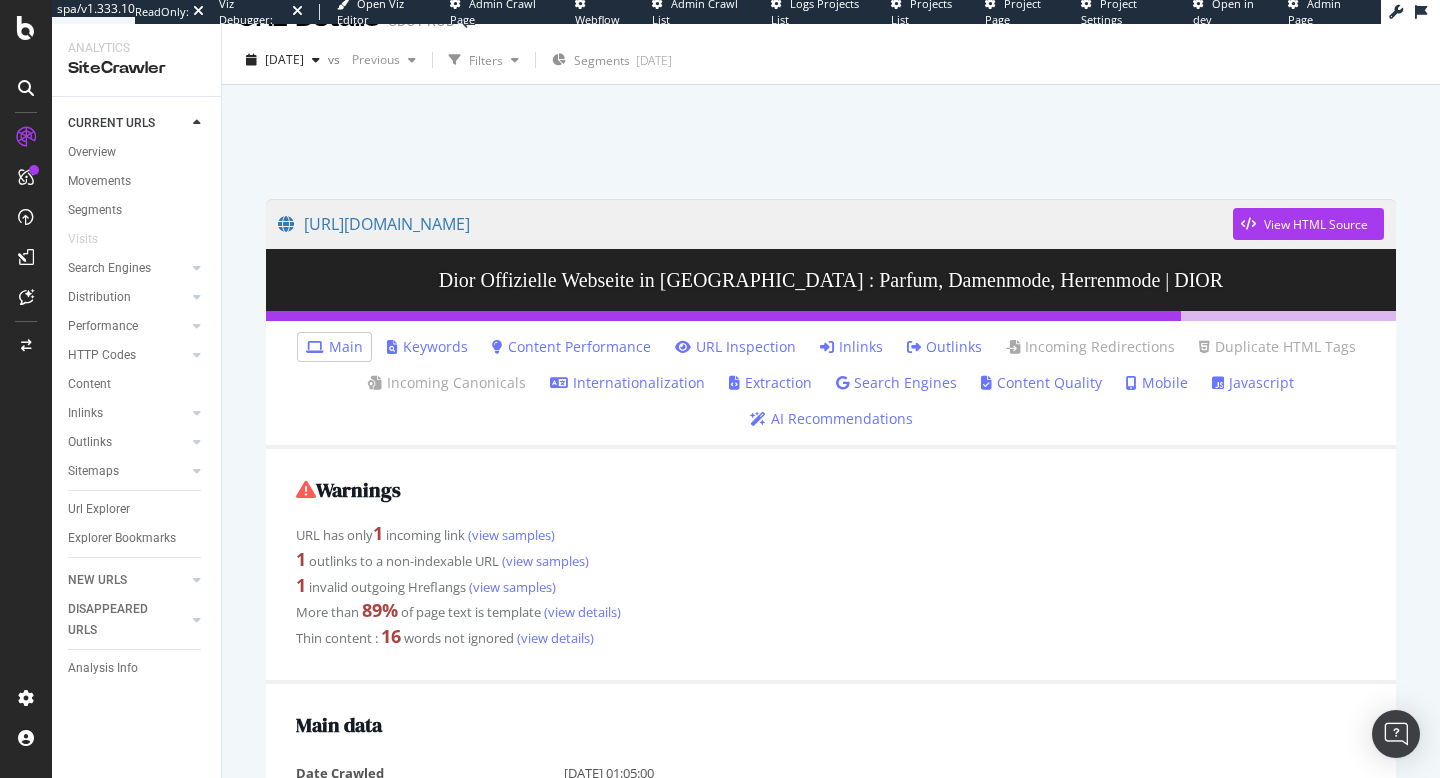 click on "Internationalization" at bounding box center [627, 383] 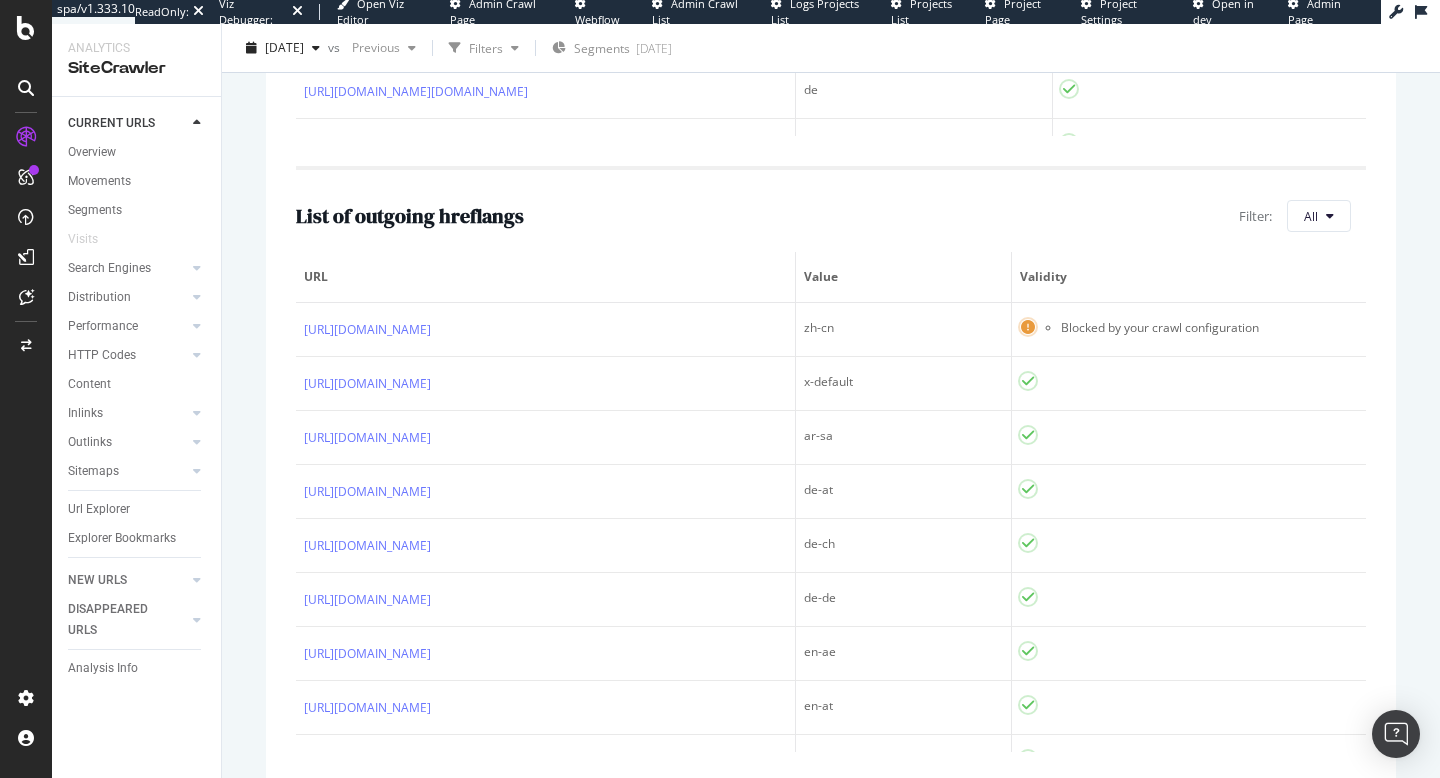 scroll, scrollTop: 1119, scrollLeft: 0, axis: vertical 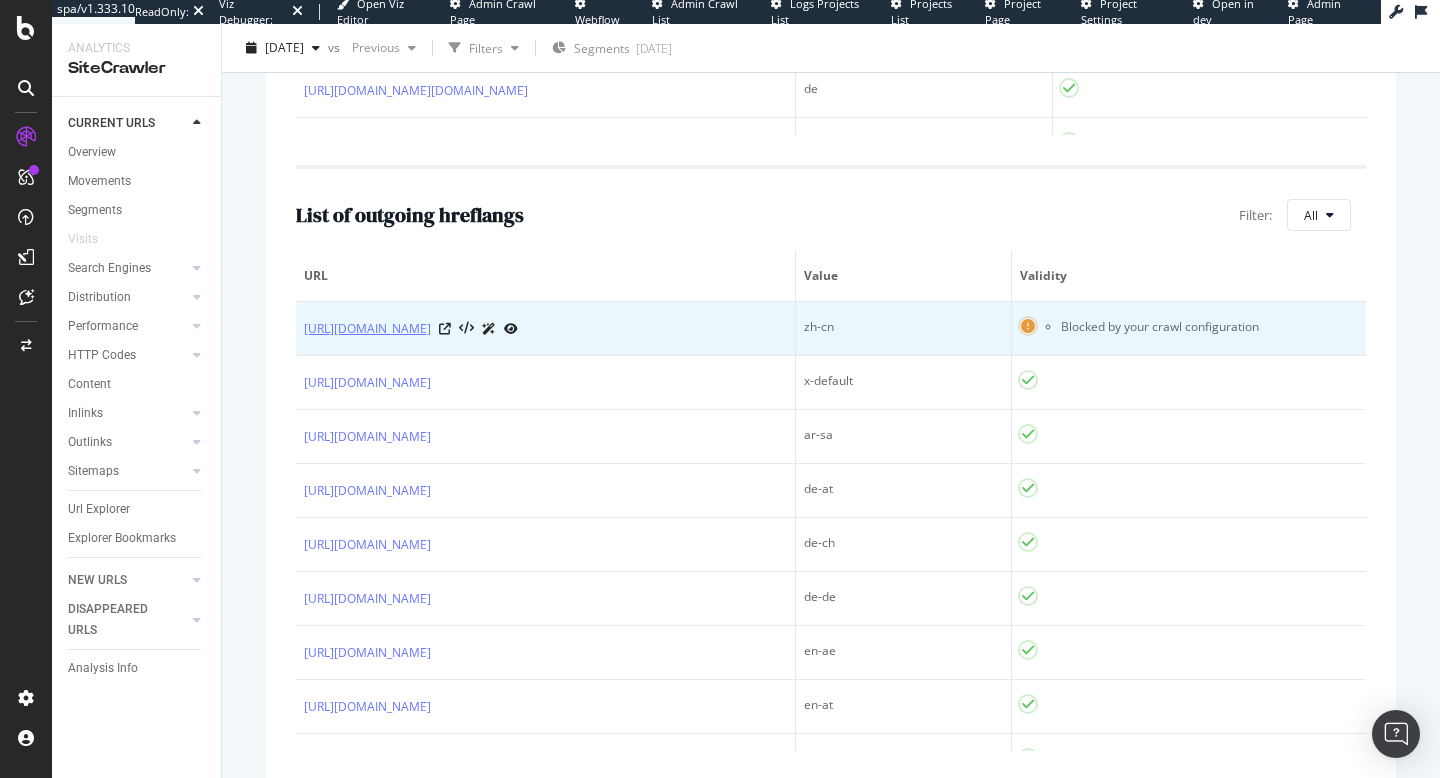 click on "https://www.dior.cn/zh_cn" at bounding box center (367, 329) 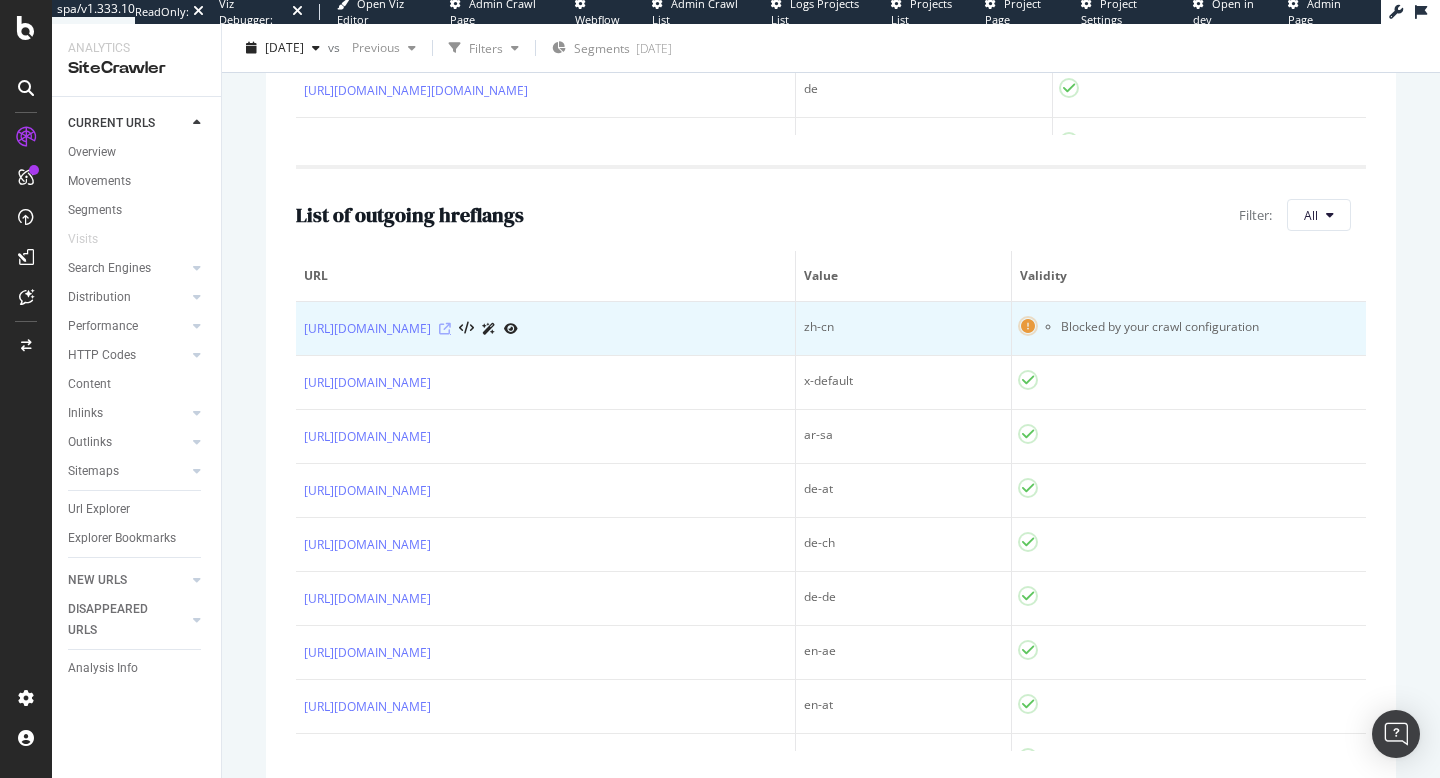 click at bounding box center (445, 329) 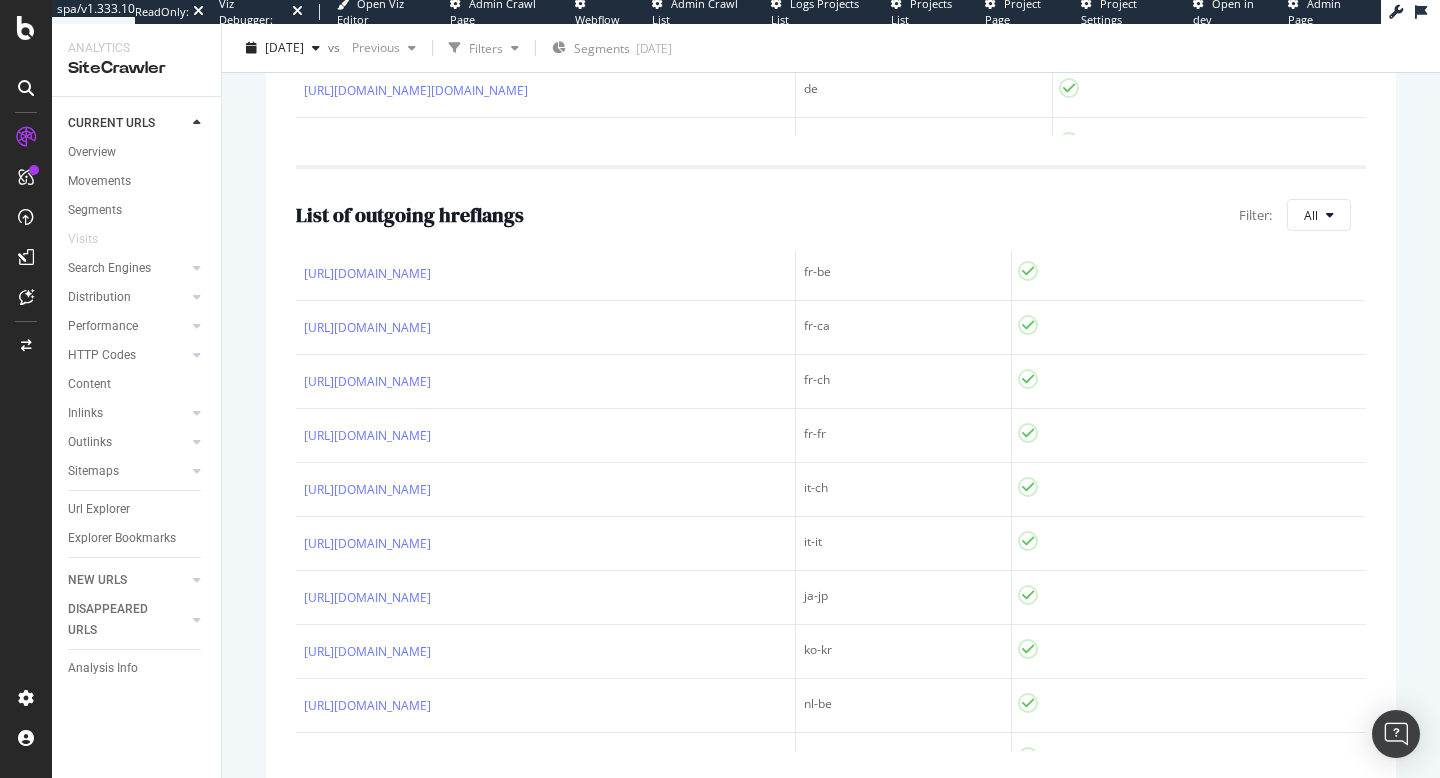 scroll, scrollTop: 2845, scrollLeft: 0, axis: vertical 